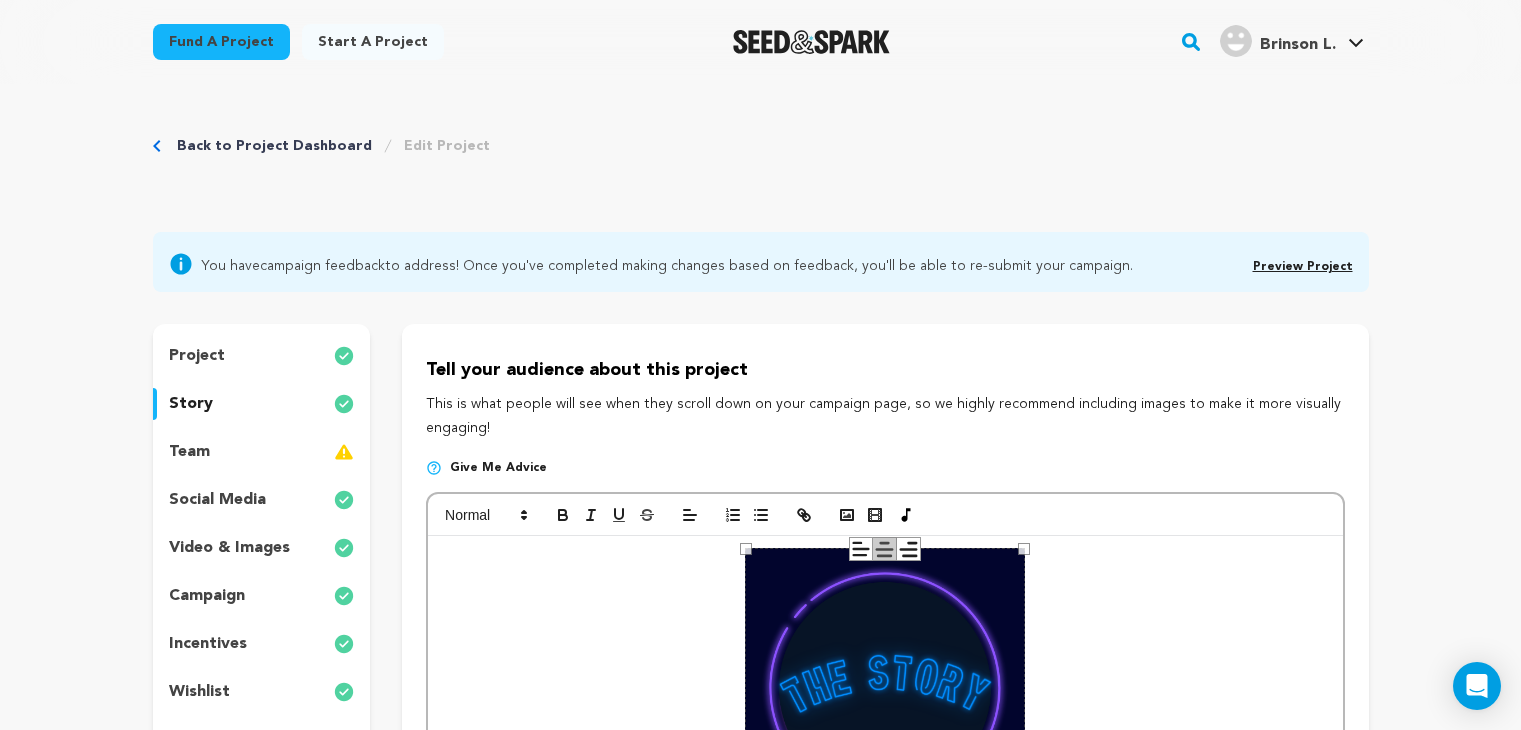 scroll, scrollTop: 275, scrollLeft: 0, axis: vertical 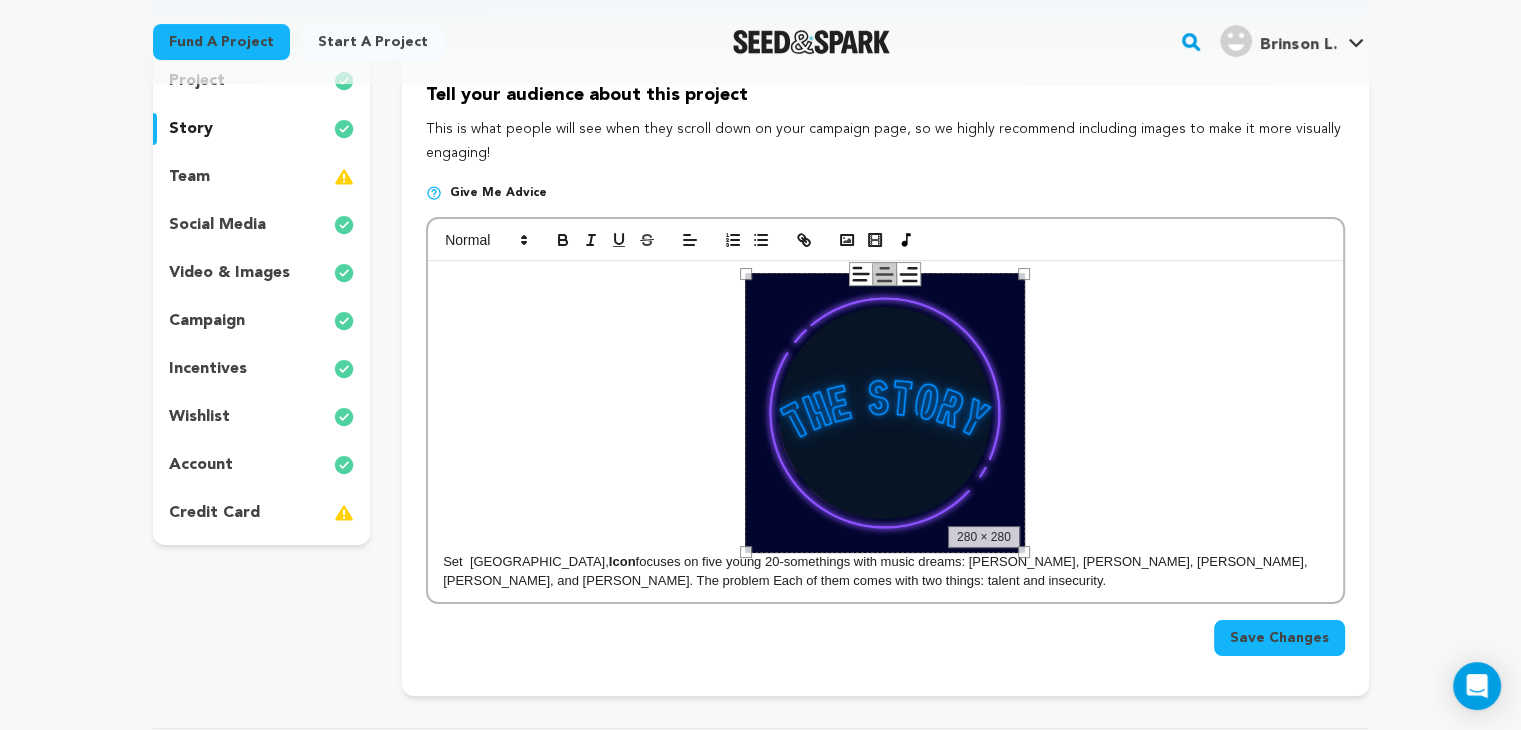 click on "280 × 280" at bounding box center (885, 413) 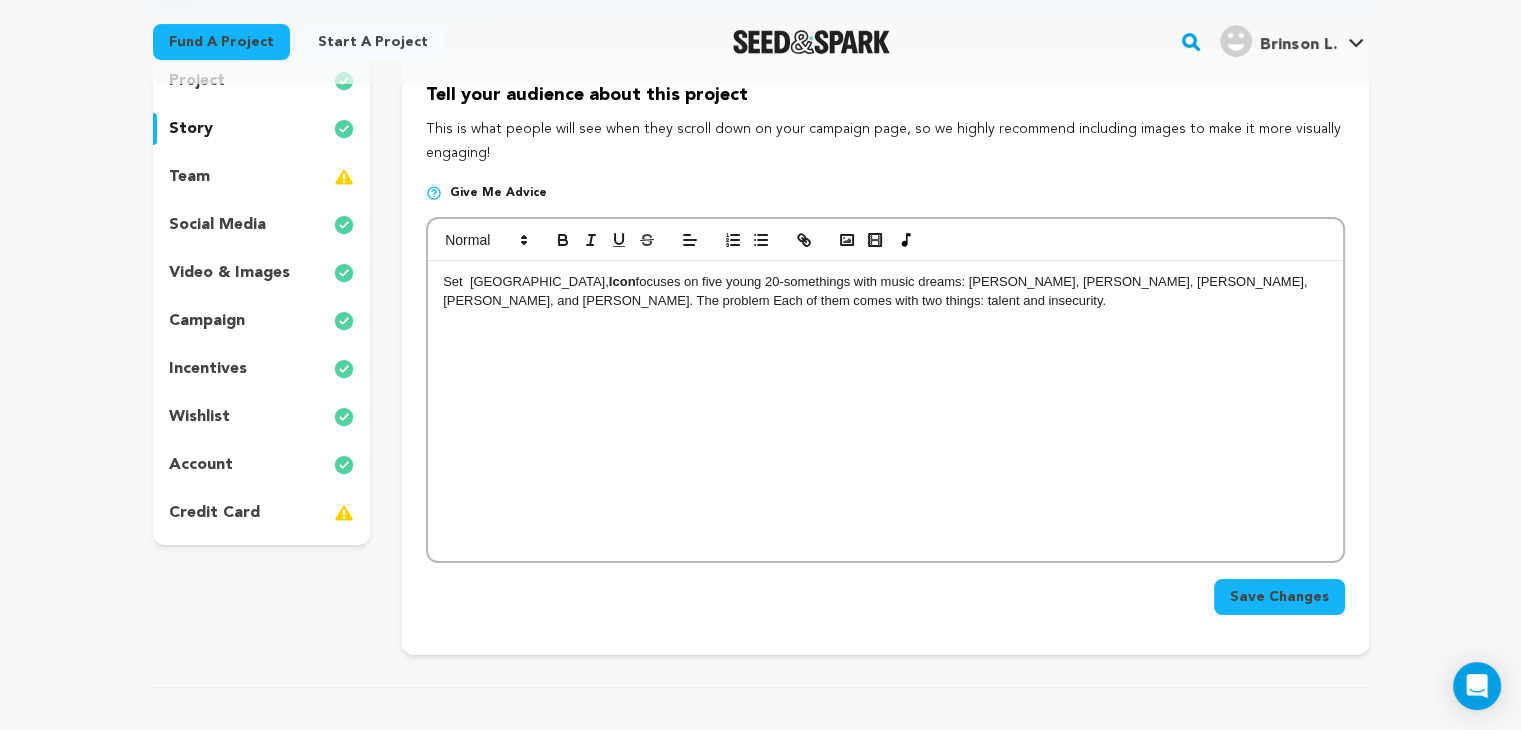 click on "Set  Atlanta,  Icon  focuses on five young 20-somethings with music dreams: [PERSON_NAME], [PERSON_NAME], [PERSON_NAME], [PERSON_NAME], and [PERSON_NAME]. The problem Each of them comes with two things: talent and insecurity." at bounding box center [885, 291] 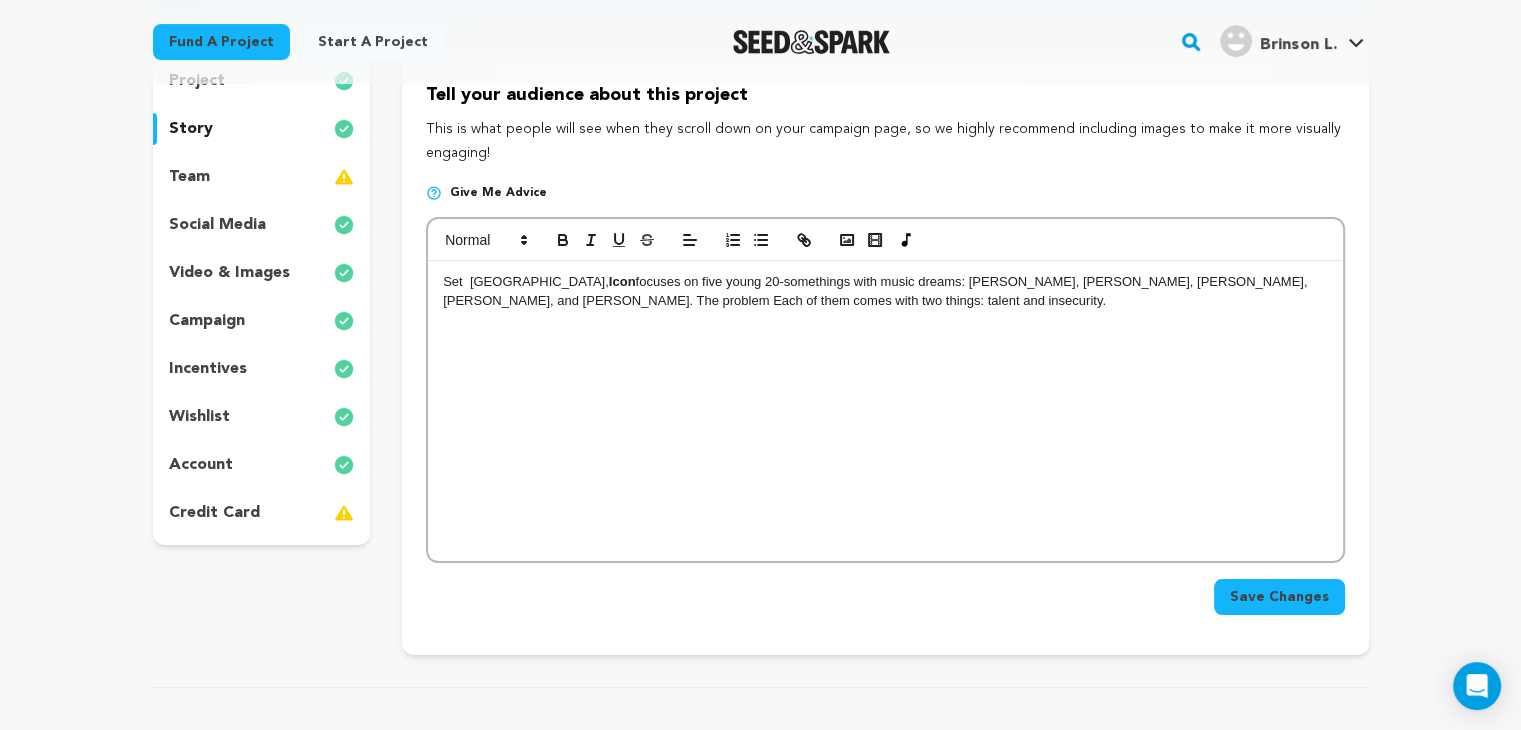 type 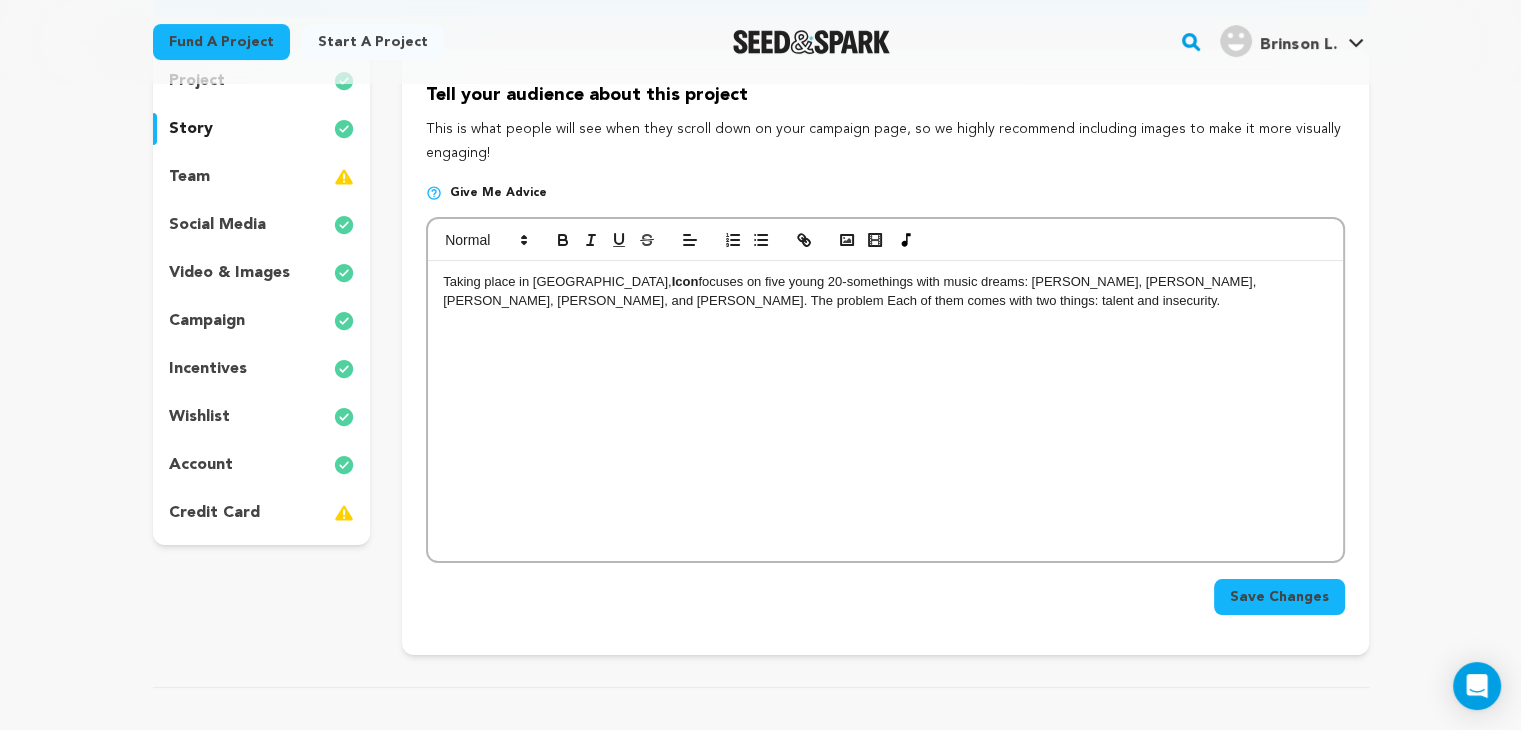 click on "Taking place in Atlanta,  Icon  focuses on five young 20-somethings with music dreams: Ezra, Taj, Dawn, Gemma, and Kiana. The problem Each of them comes with two things: talent and insecurity." at bounding box center (885, 291) 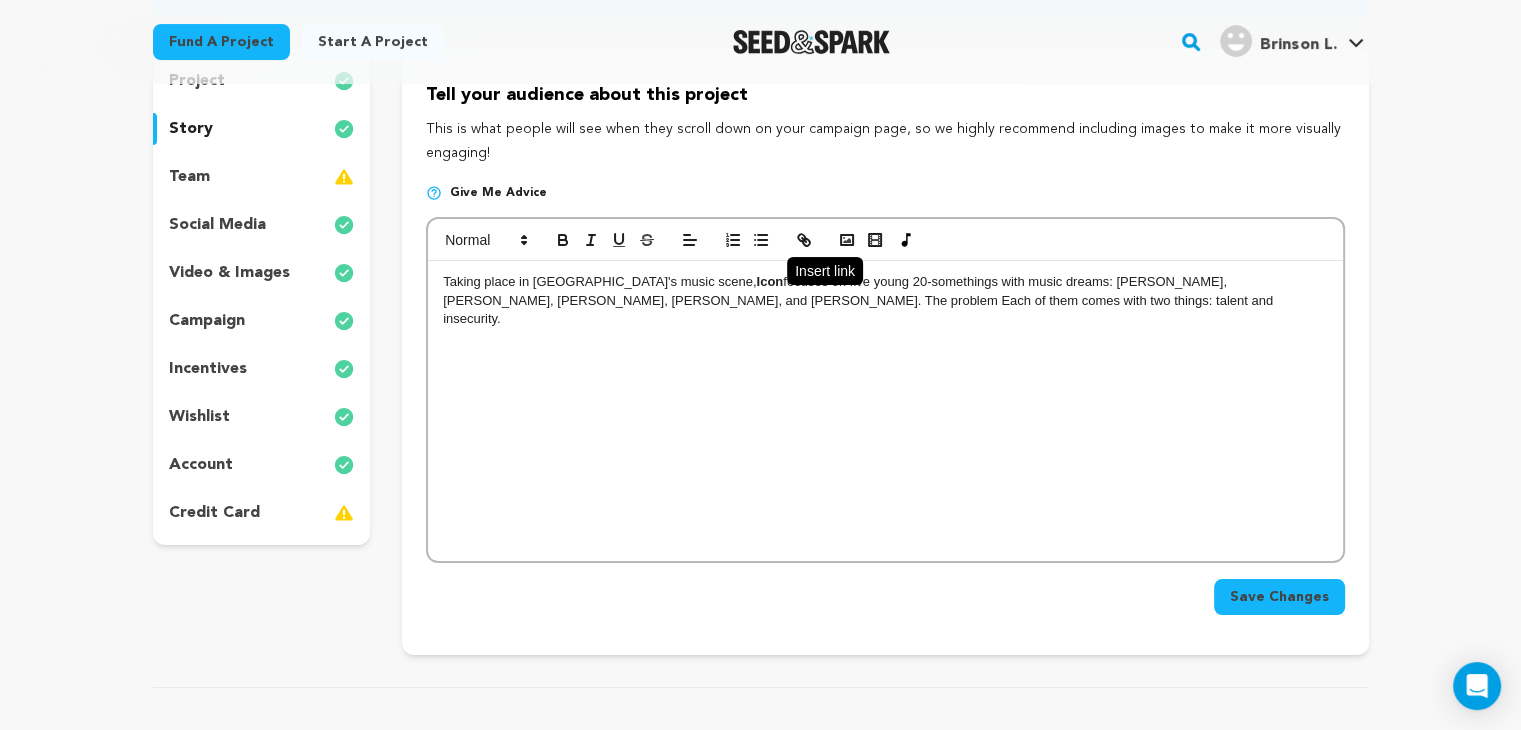 click at bounding box center (804, 240) 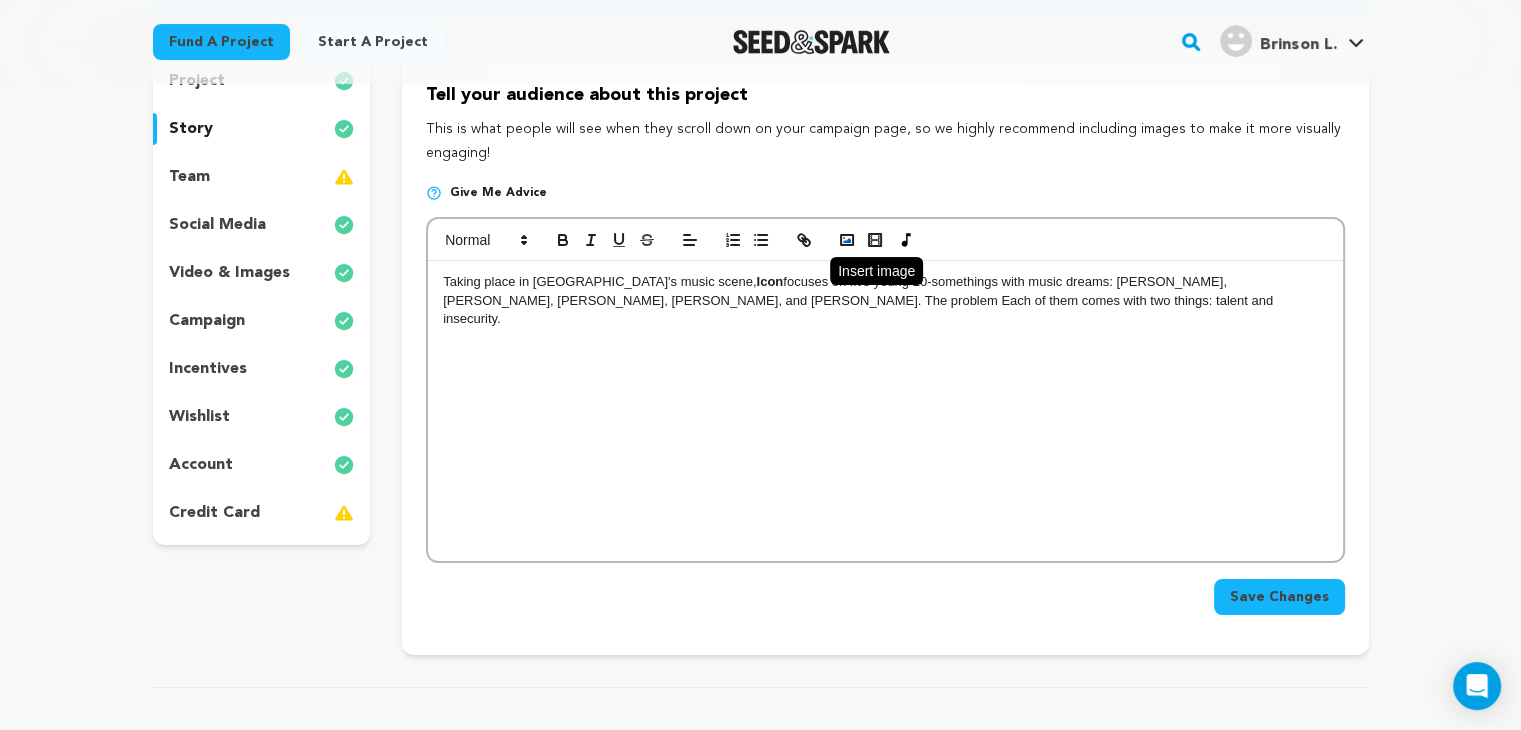 click at bounding box center (847, 240) 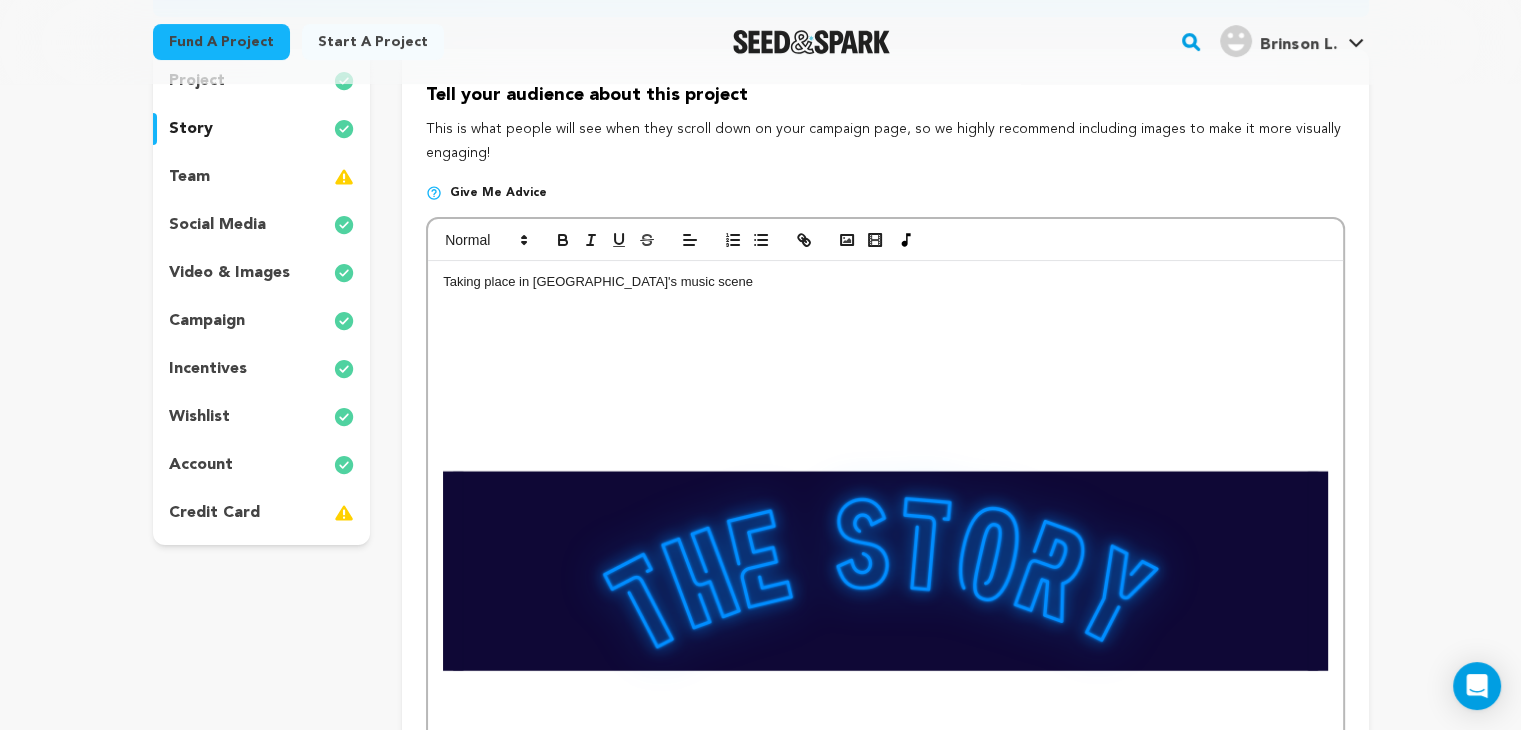 click on "Taking place in Atlanta's music scene con  focuses on five young 20-somethings with music dreams: Ezra, Taj, Dawn, Gemma, and Kiana. The problem Each of them comes with two things: talent and insecurity." at bounding box center [885, 595] 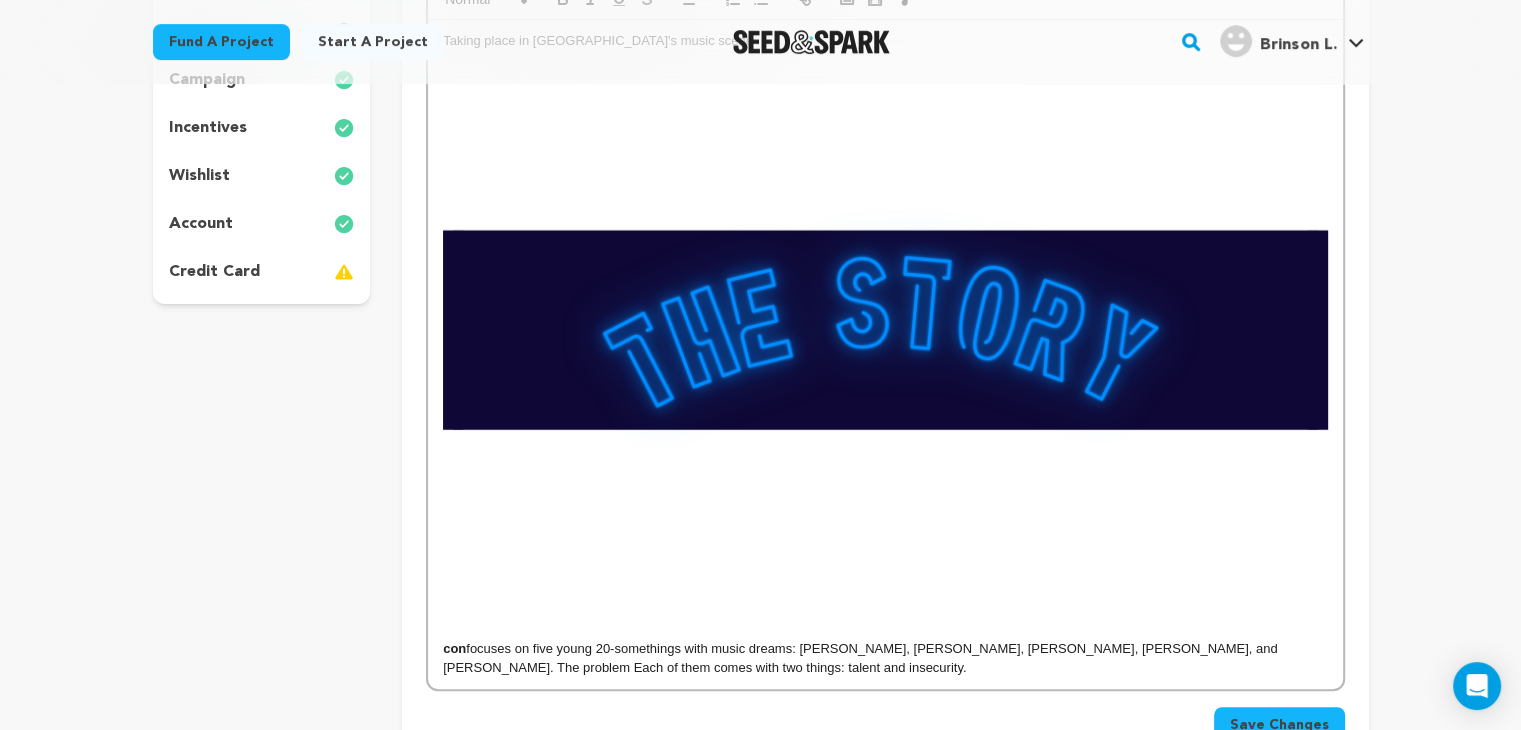 scroll, scrollTop: 492, scrollLeft: 0, axis: vertical 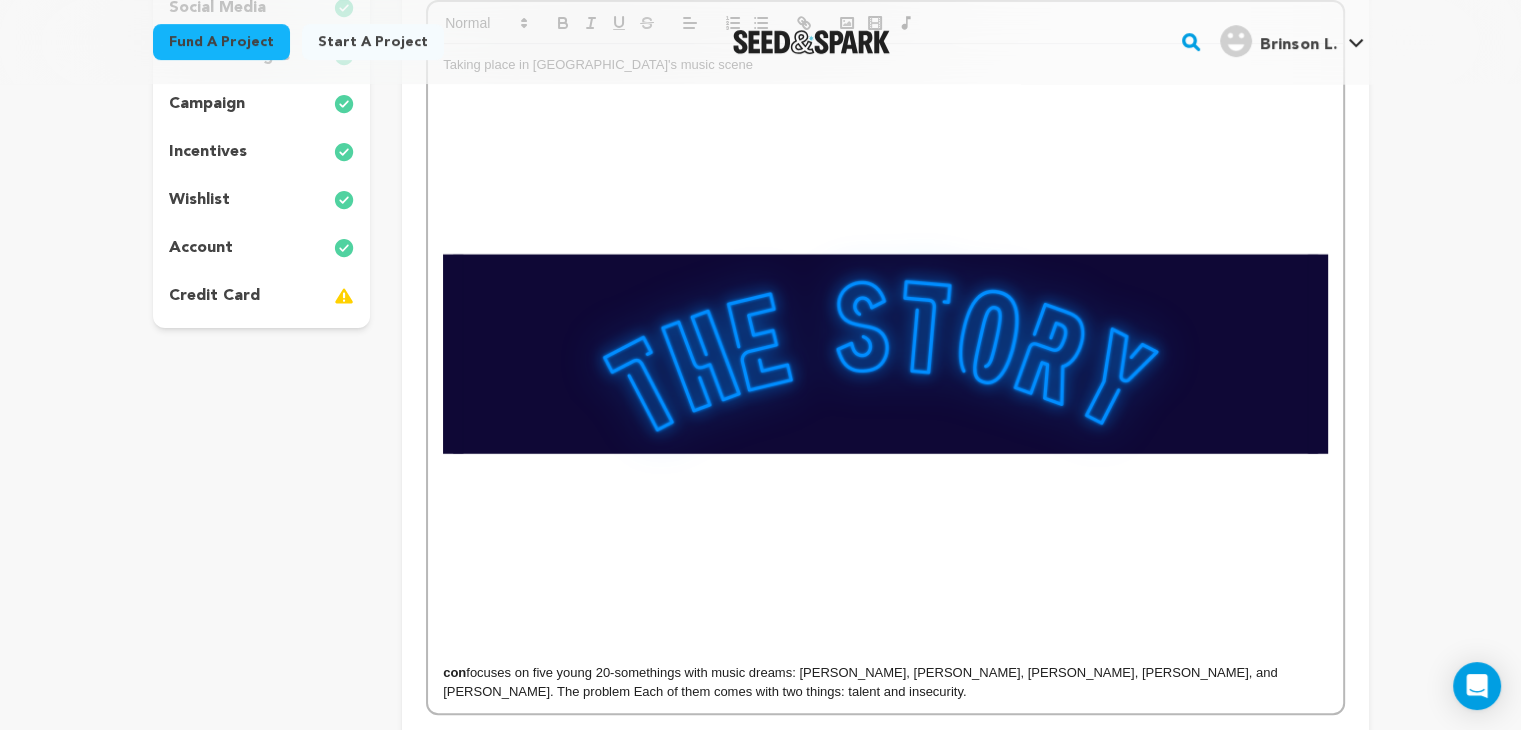 click at bounding box center (885, 370) 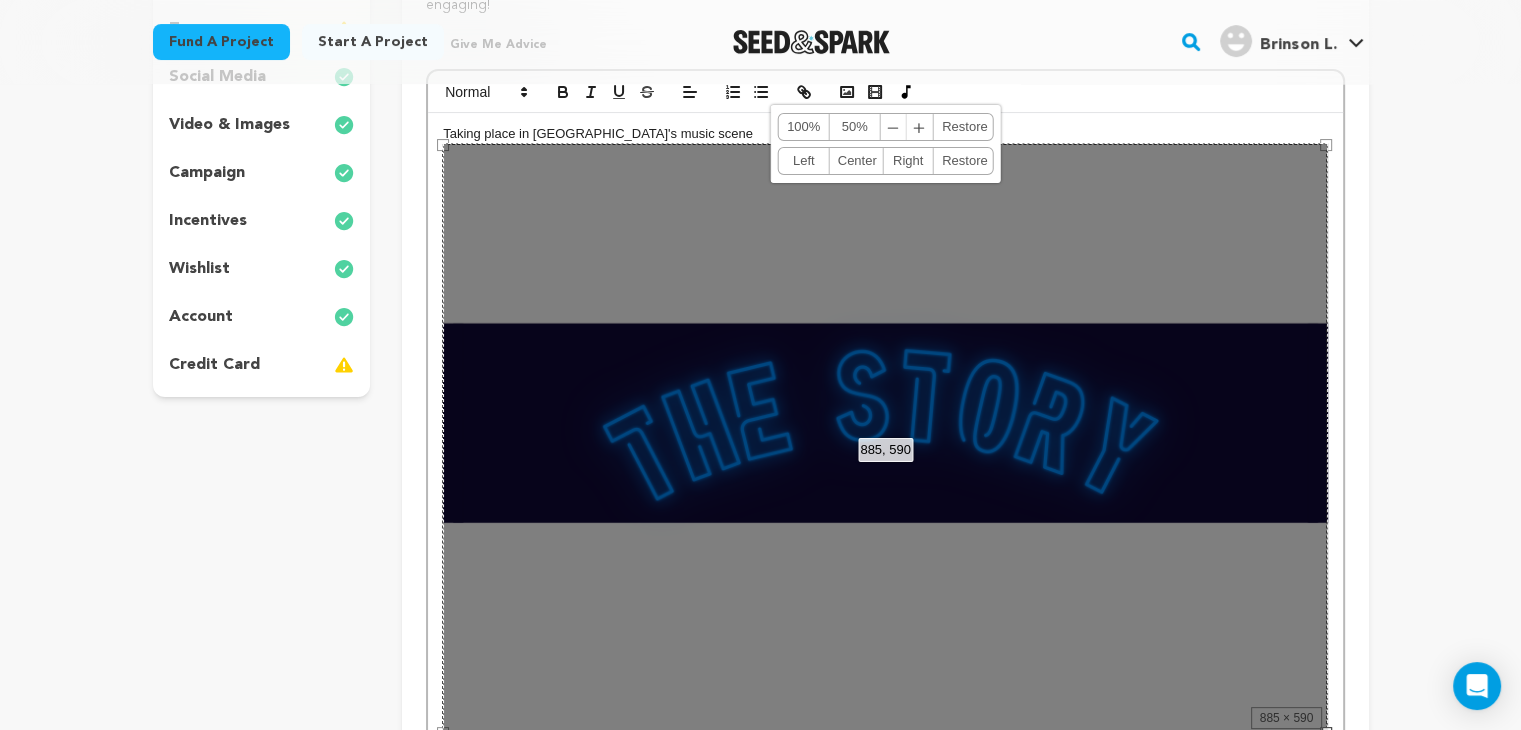 scroll, scrollTop: 400, scrollLeft: 0, axis: vertical 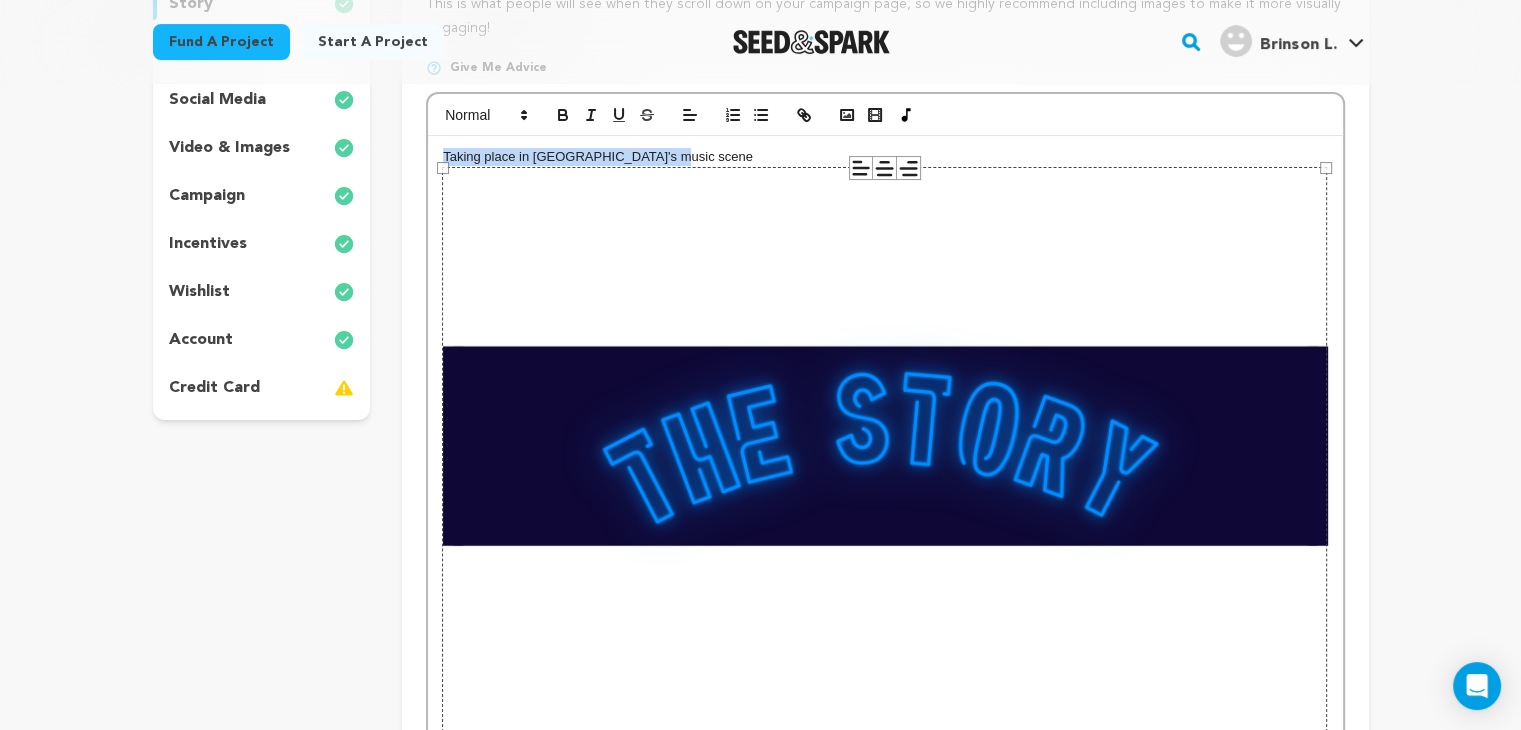 drag, startPoint x: 724, startPoint y: 153, endPoint x: 431, endPoint y: 153, distance: 293 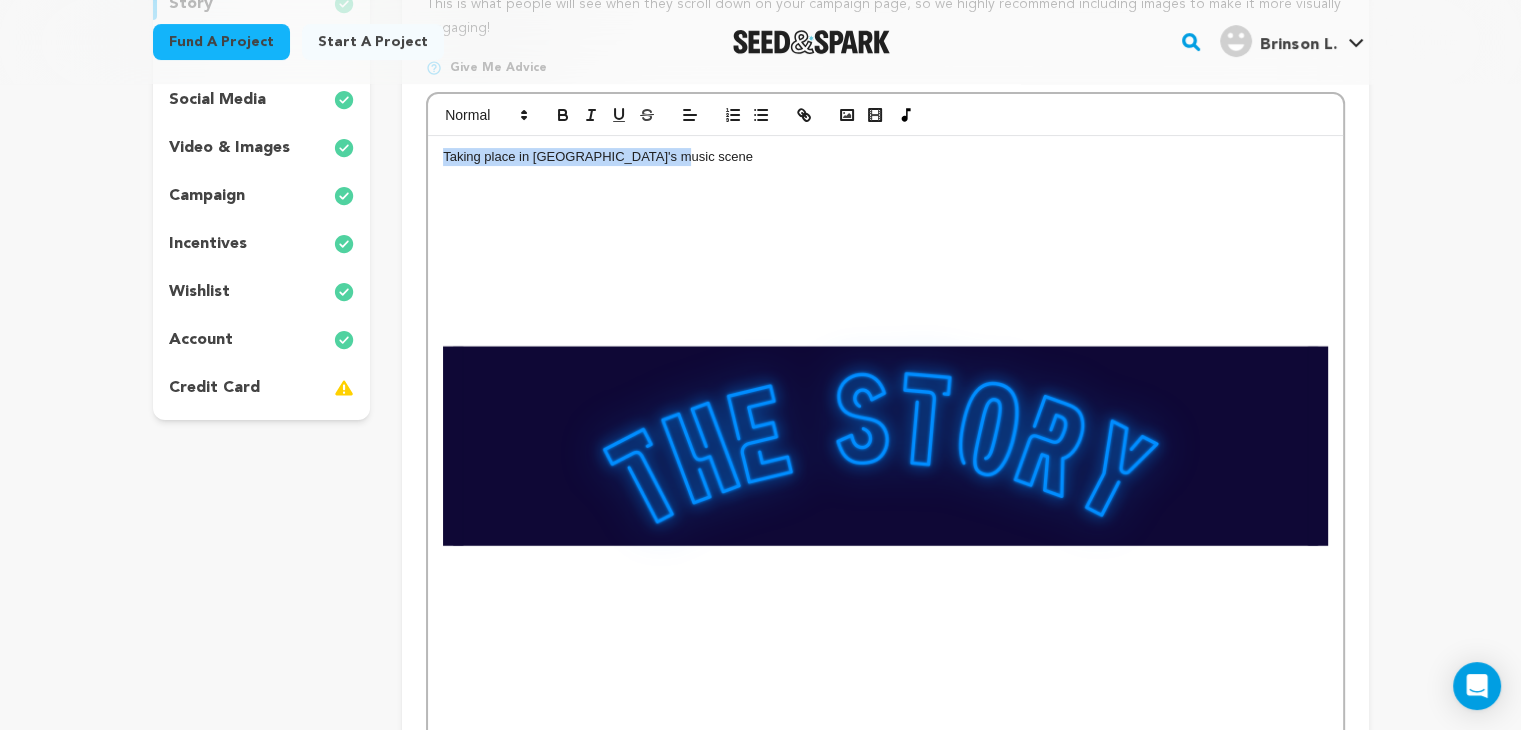copy on "Taking place in Atlanta's music scene" 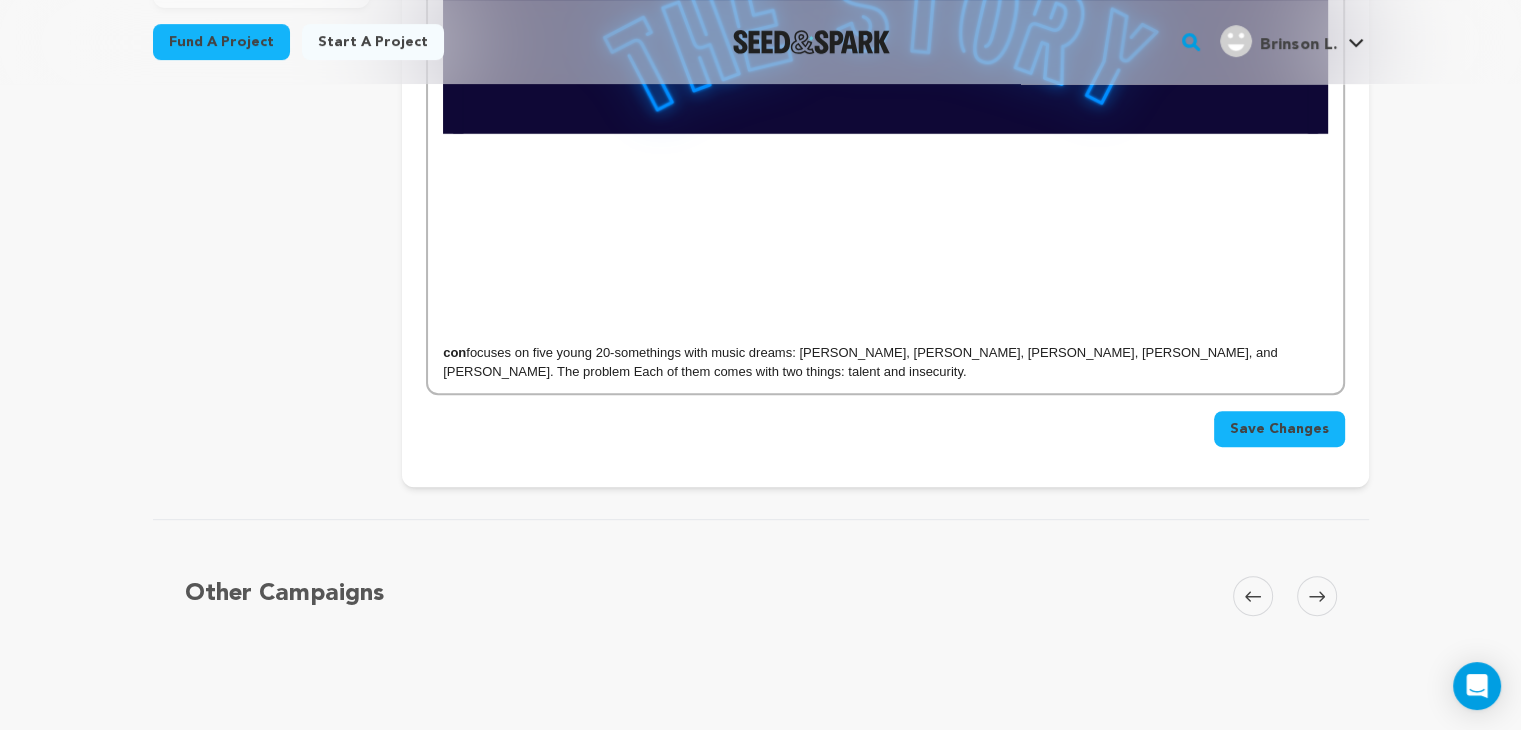 scroll, scrollTop: 814, scrollLeft: 0, axis: vertical 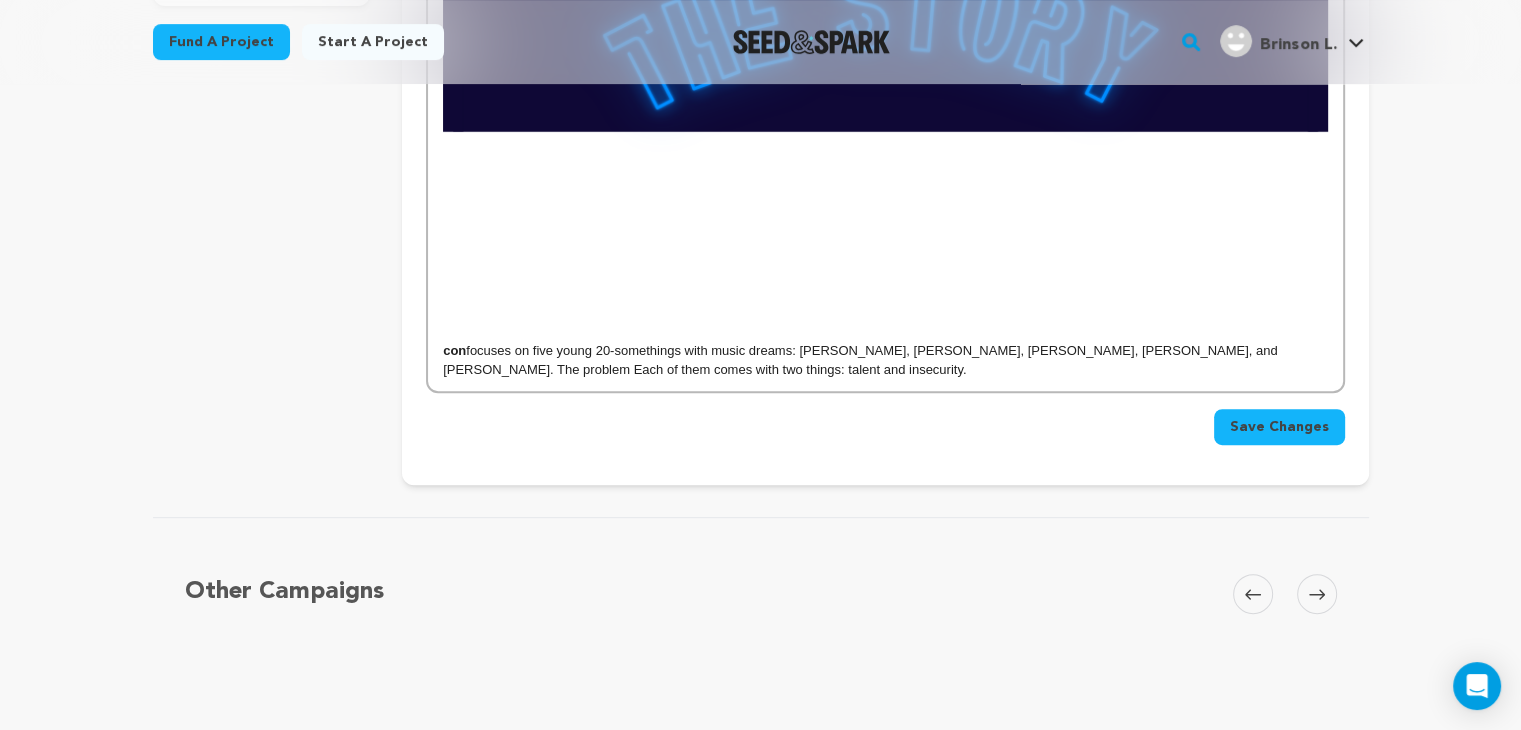 click on "Taking place in Atlanta's music scene con  focuses on five young 20-somethings with music dreams: Ezra, Taj, Dawn, Gemma, and Kiana. The problem Each of them comes with two things: talent and insecurity." at bounding box center (885, 56) 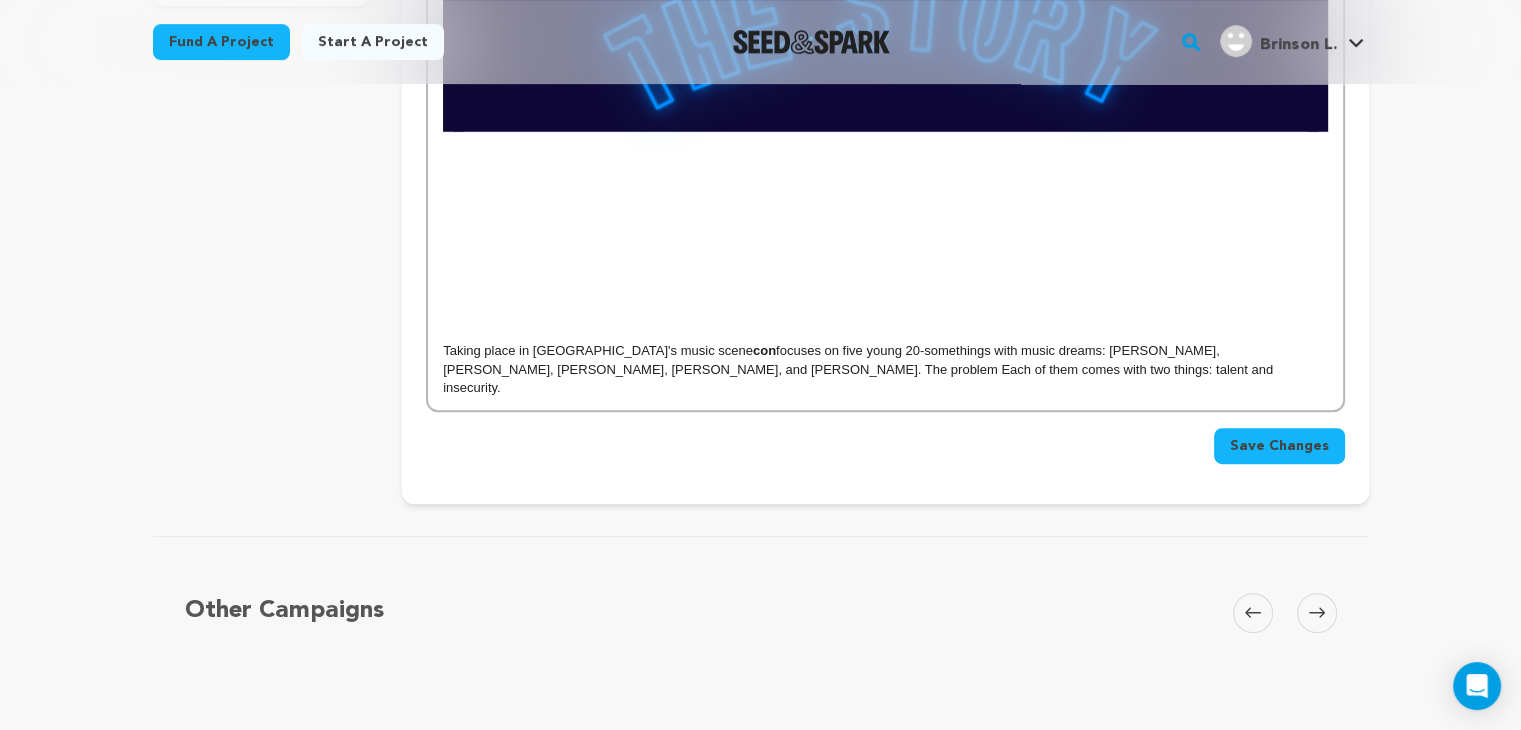scroll, scrollTop: 192, scrollLeft: 0, axis: vertical 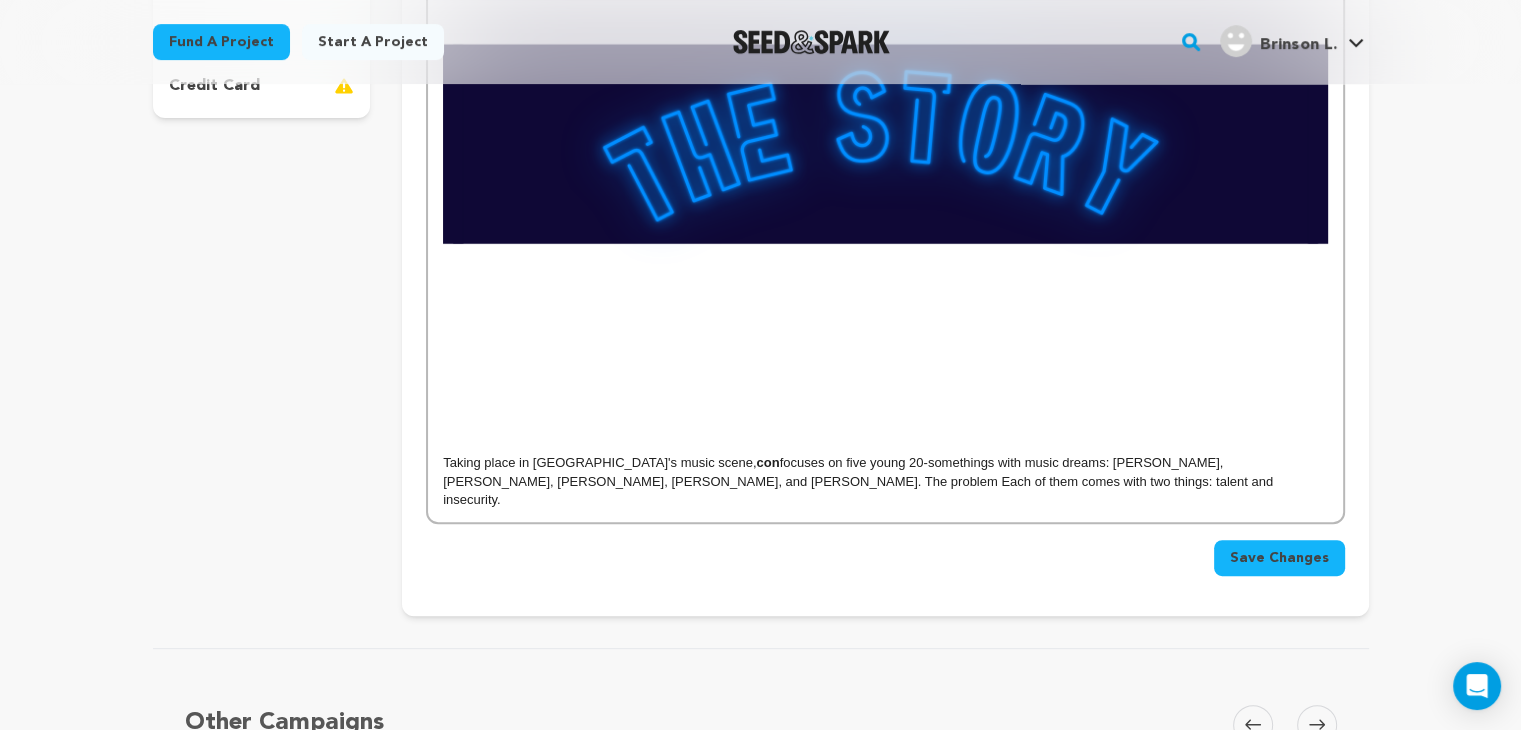 click on "con" at bounding box center (767, 462) 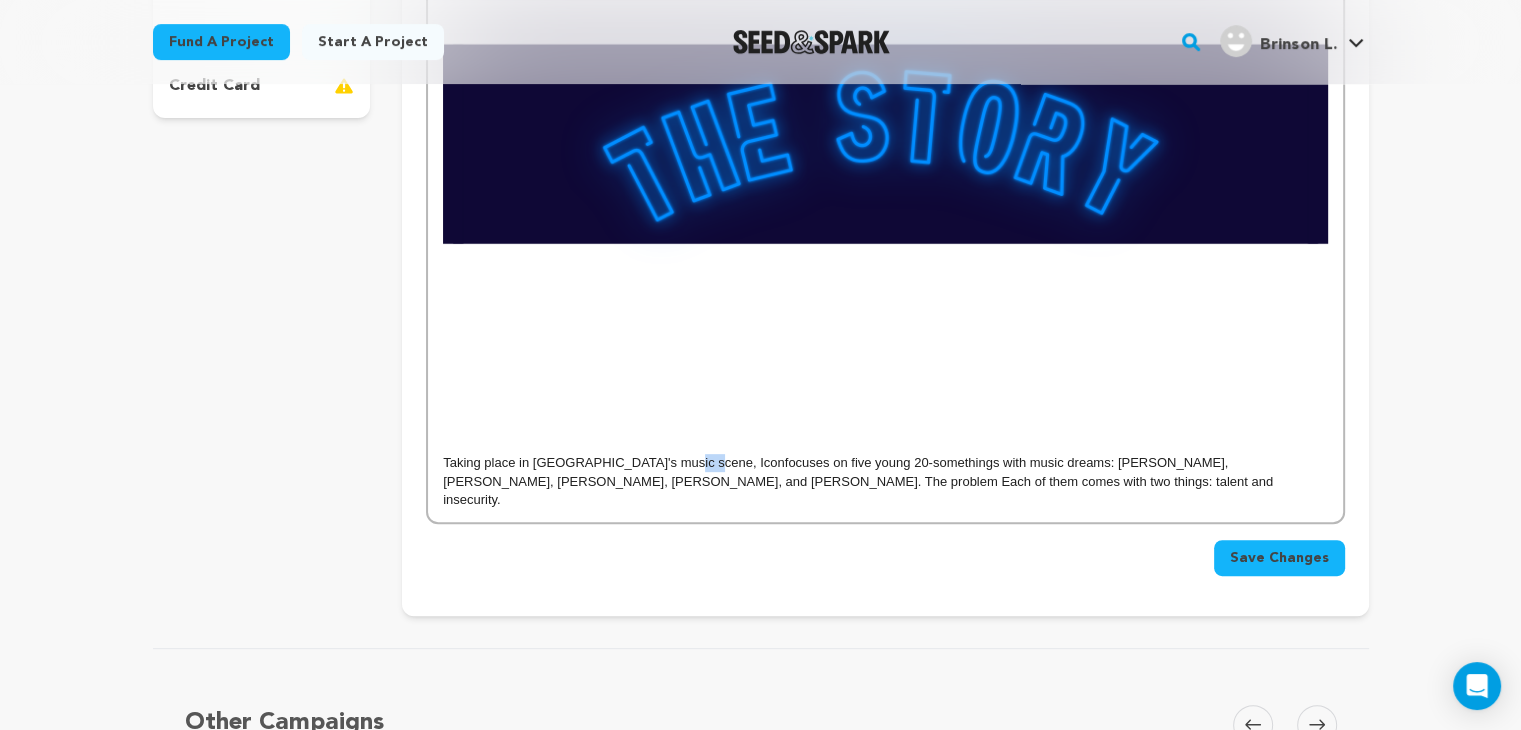 drag, startPoint x: 689, startPoint y: 463, endPoint x: 664, endPoint y: 460, distance: 25.179358 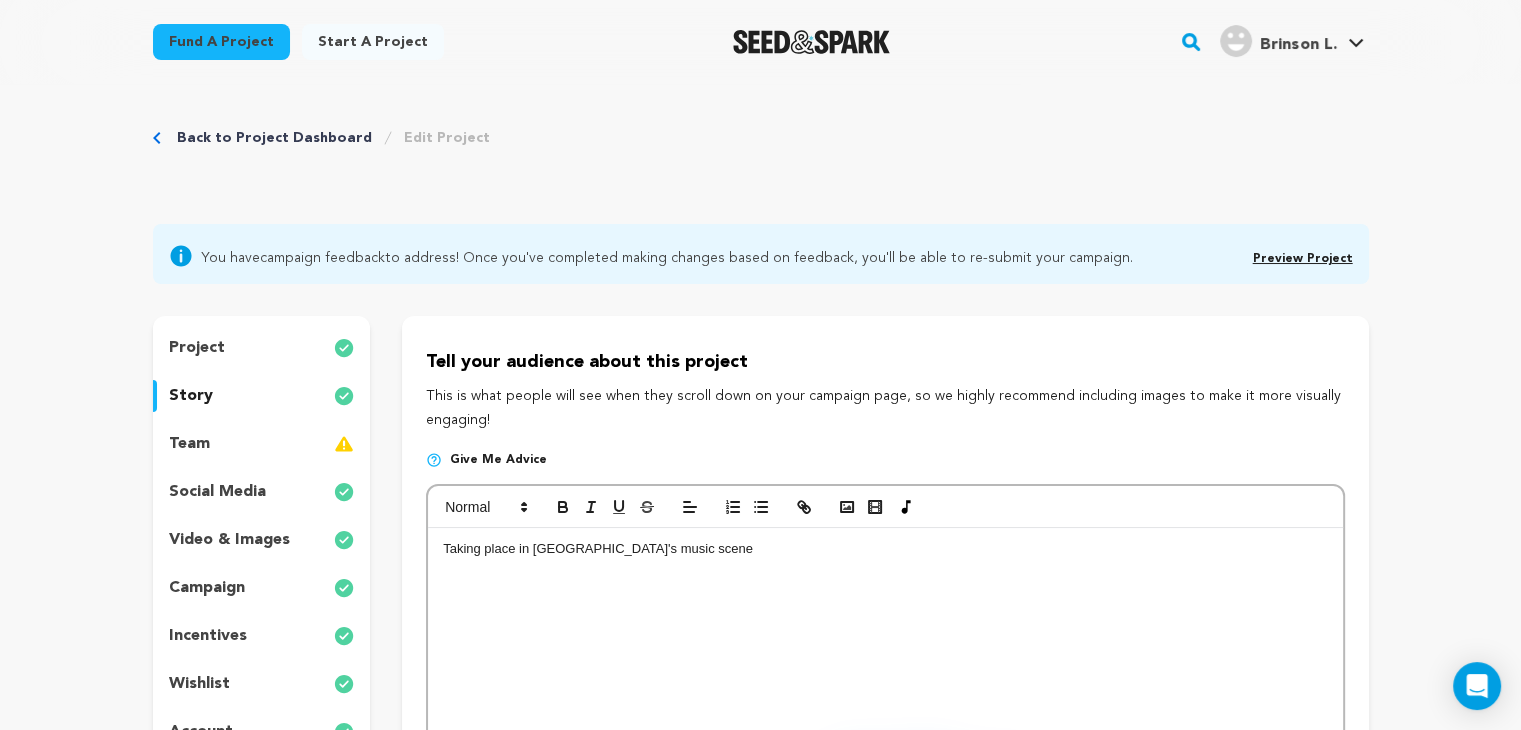 scroll, scrollTop: 0, scrollLeft: 0, axis: both 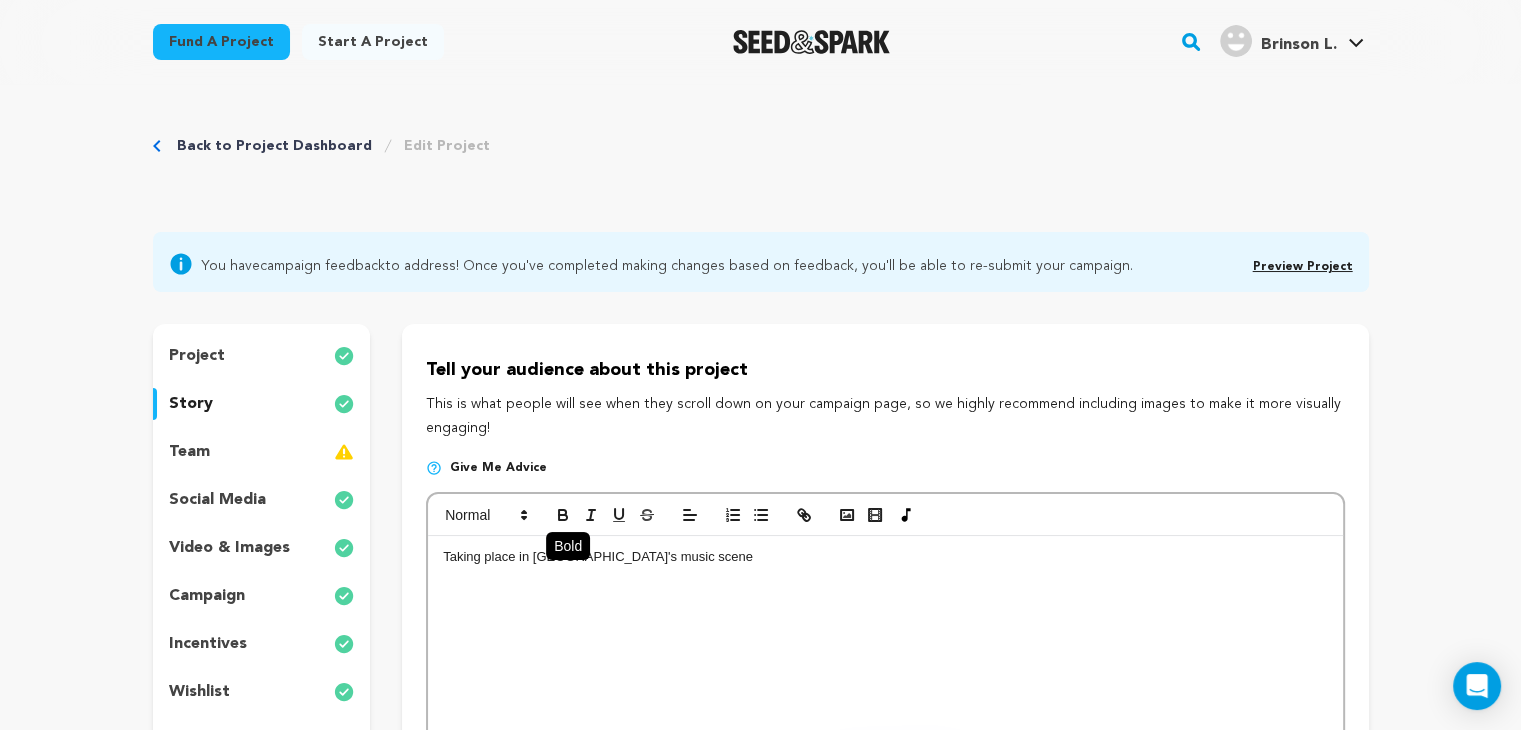 click 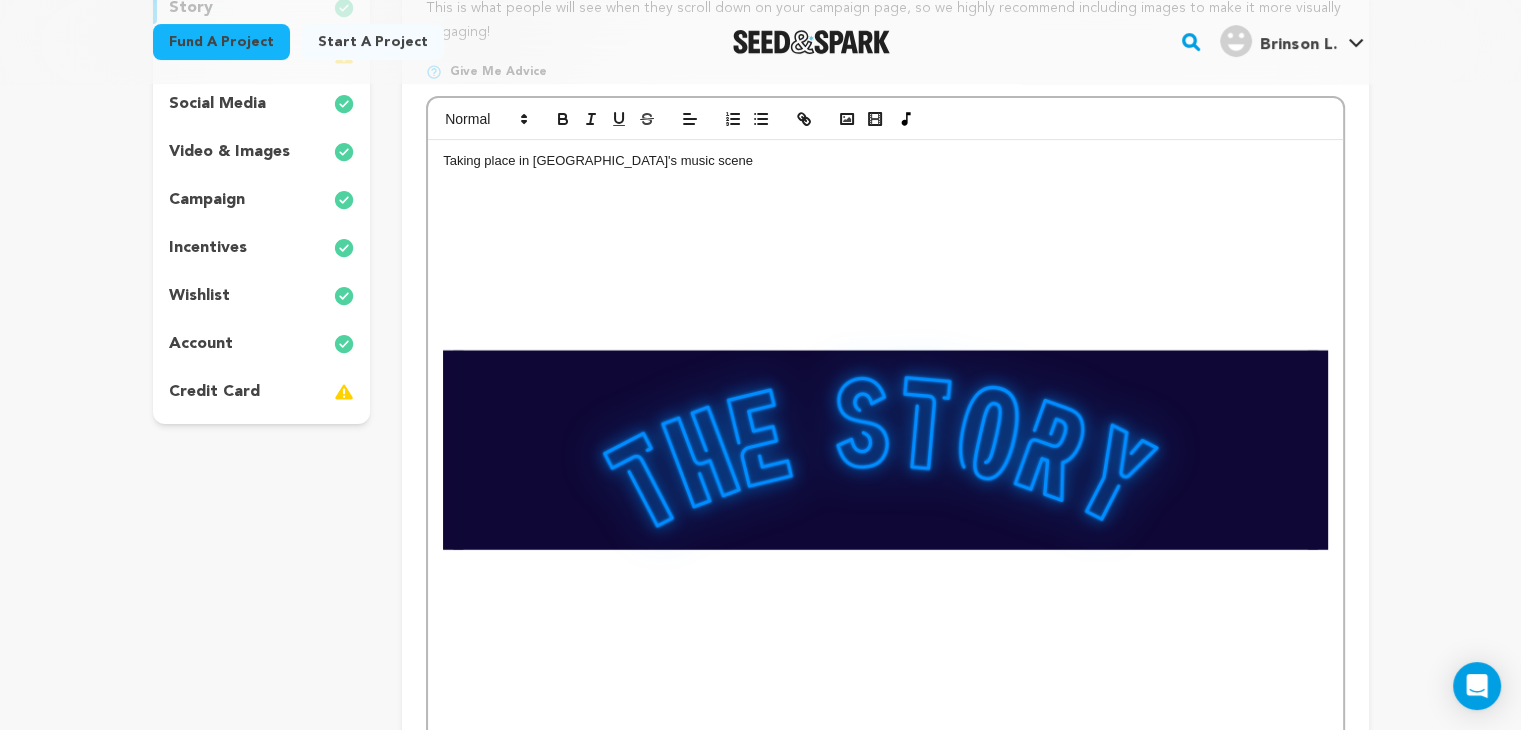 scroll, scrollTop: 340, scrollLeft: 0, axis: vertical 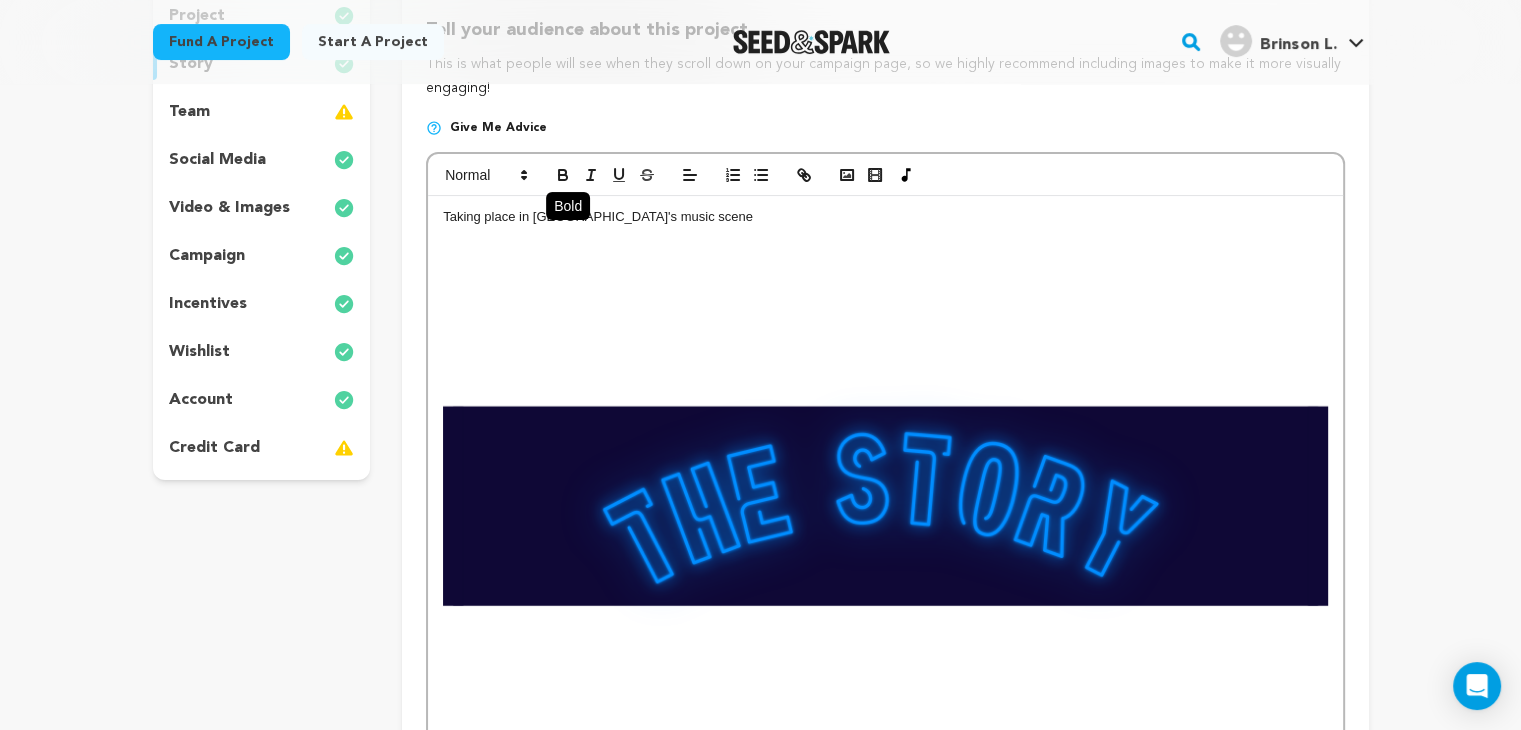 click 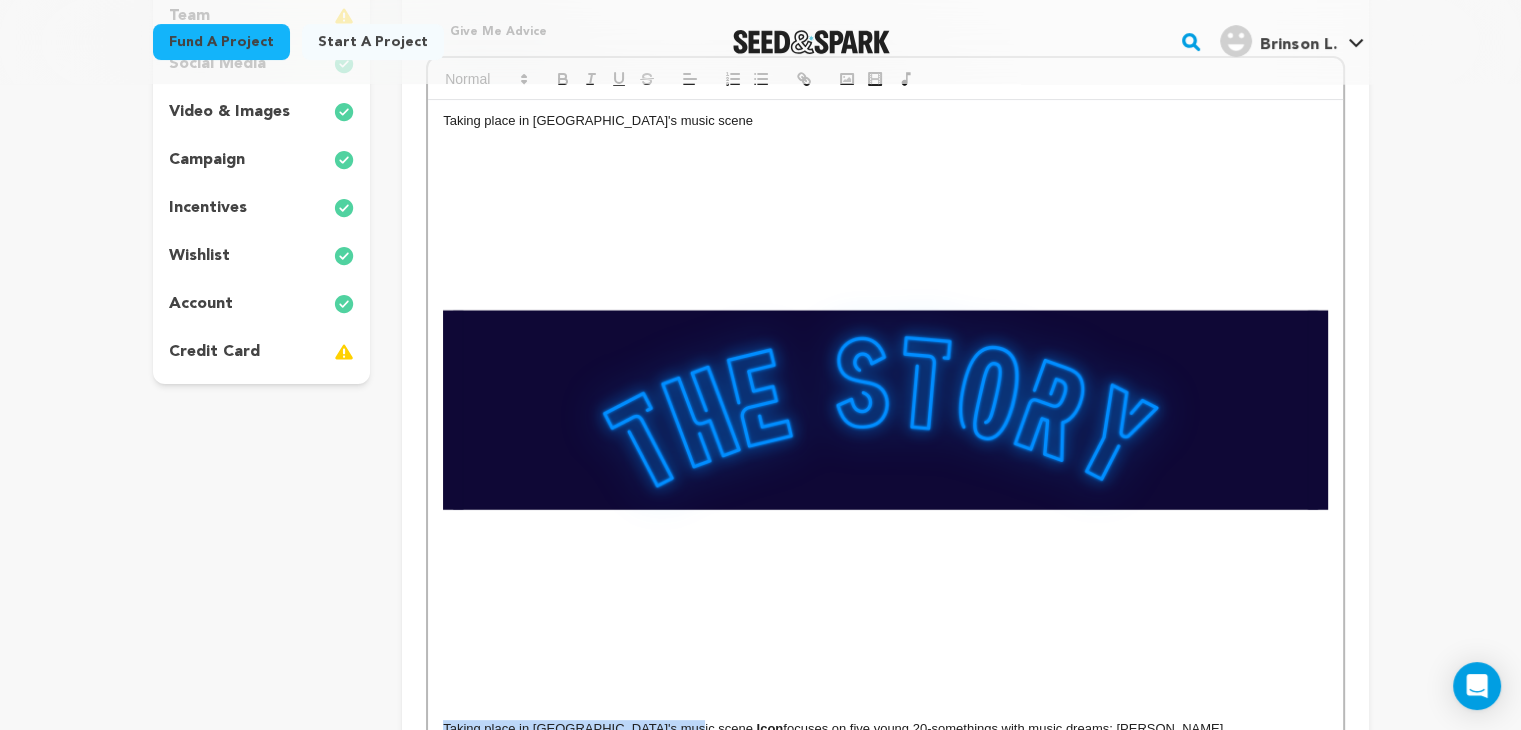 scroll, scrollTop: 436, scrollLeft: 0, axis: vertical 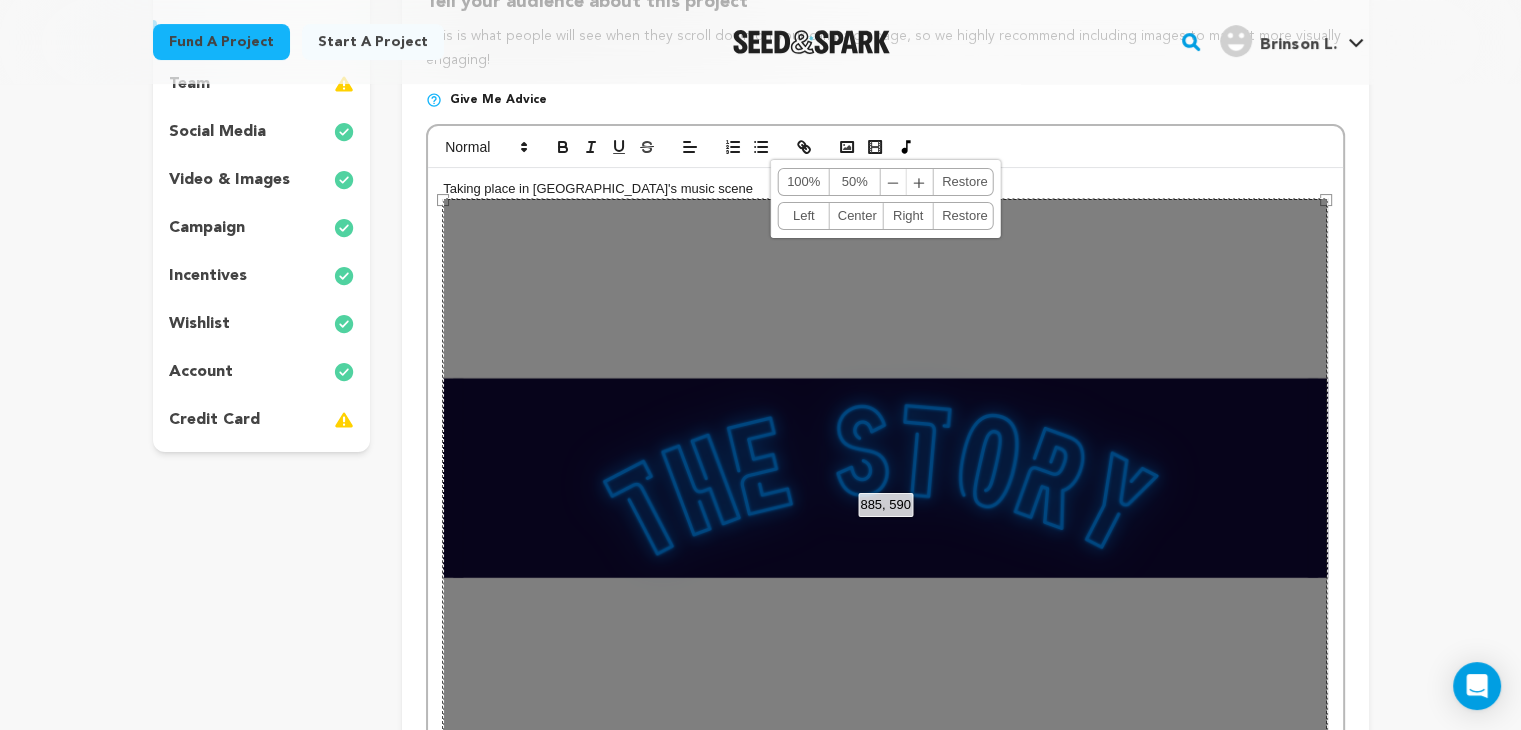 click on "Center" at bounding box center [856, 216] 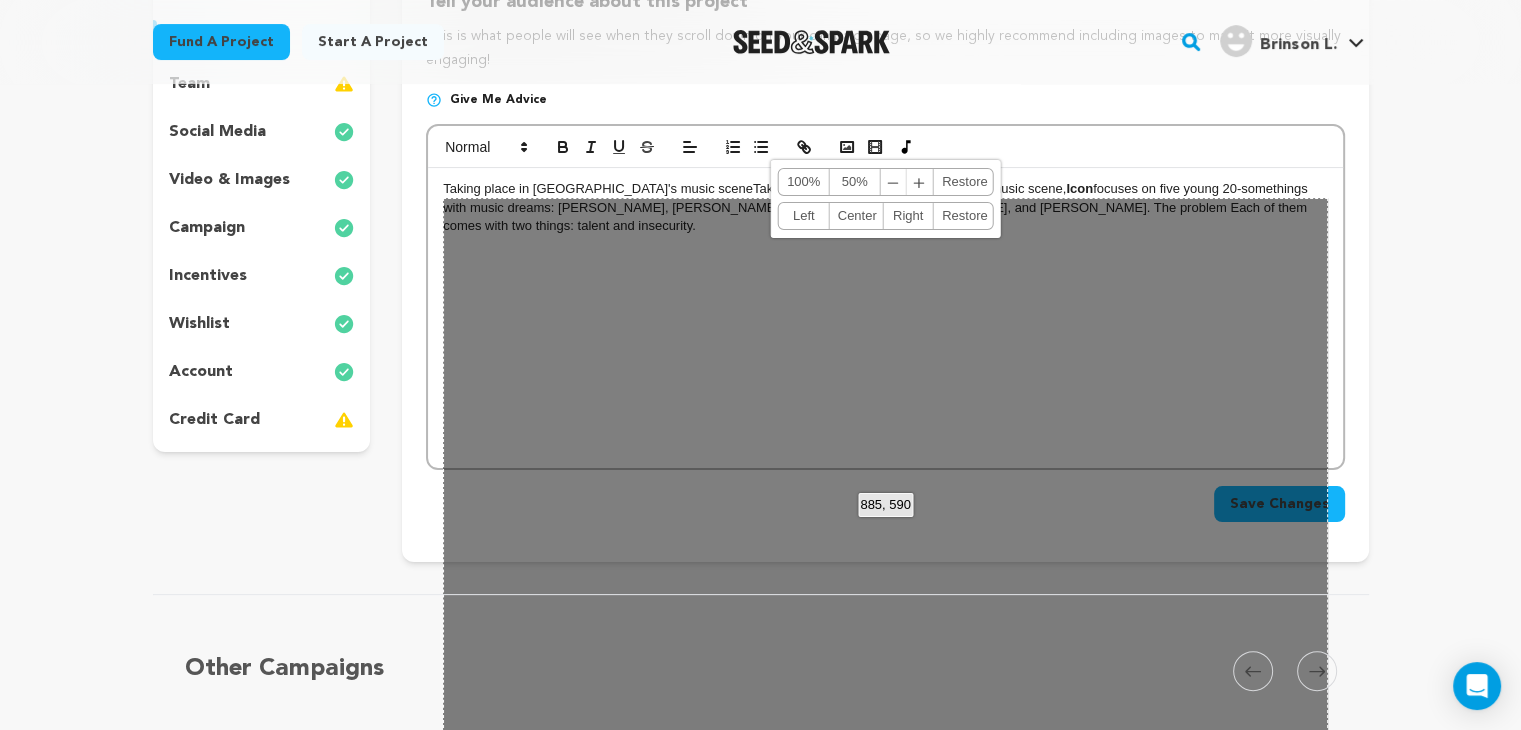 click on "Tell your audience about this project
This is what people will see when they scroll down on your campaign page, so we highly recommend including
images to make it more visually engaging!
Give me advice
Taking place in Atlanta's music scene Taking place in Atlanta's music scene,  Icon  focuses on five young 20-somethings with music dreams: Ezra, Taj, Dawn, Gemma, and Kiana. The problem Each of them comes with two things: talent and insecurity.  885, 590
100%
50%
﹣
﹢
Restore
Left
Center" at bounding box center [885, 259] 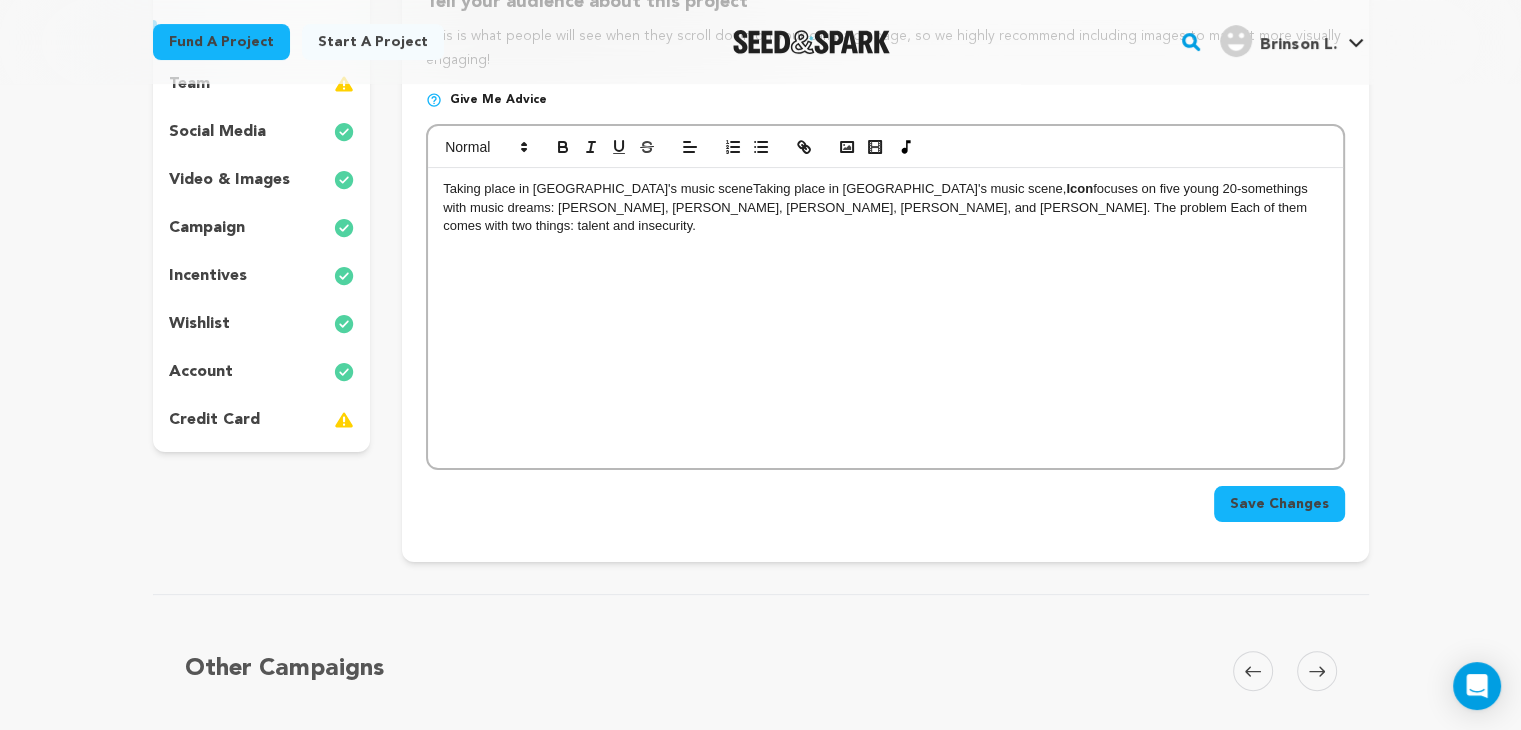 click on "Taking place in Atlanta's music scene Taking place in Atlanta's music scene,  Icon  focuses on five young 20-somethings with music dreams: Ezra, Taj, Dawn, Gemma, and Kiana. The problem Each of them comes with two things: talent and insecurity." at bounding box center [885, 318] 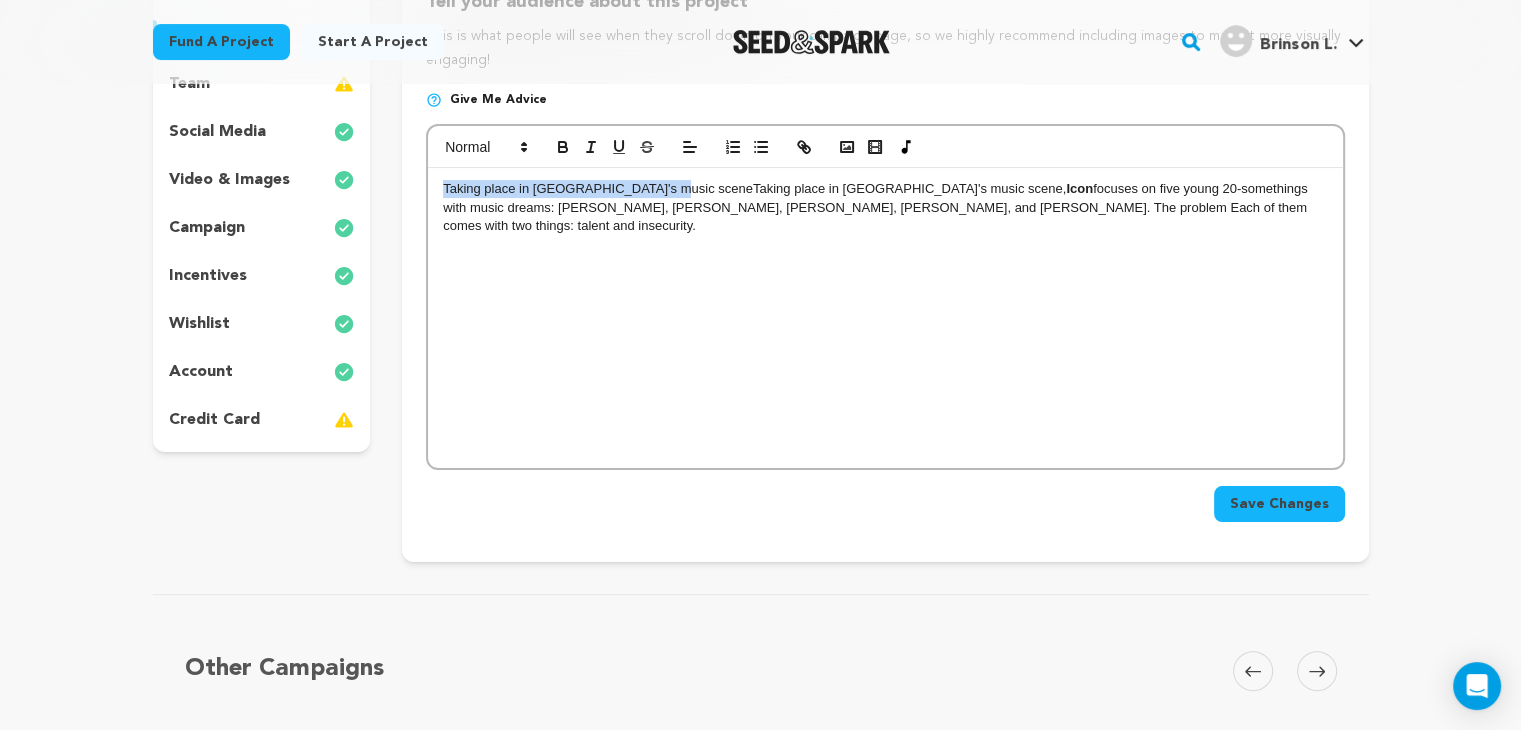 drag, startPoint x: 656, startPoint y: 192, endPoint x: 408, endPoint y: 193, distance: 248.00201 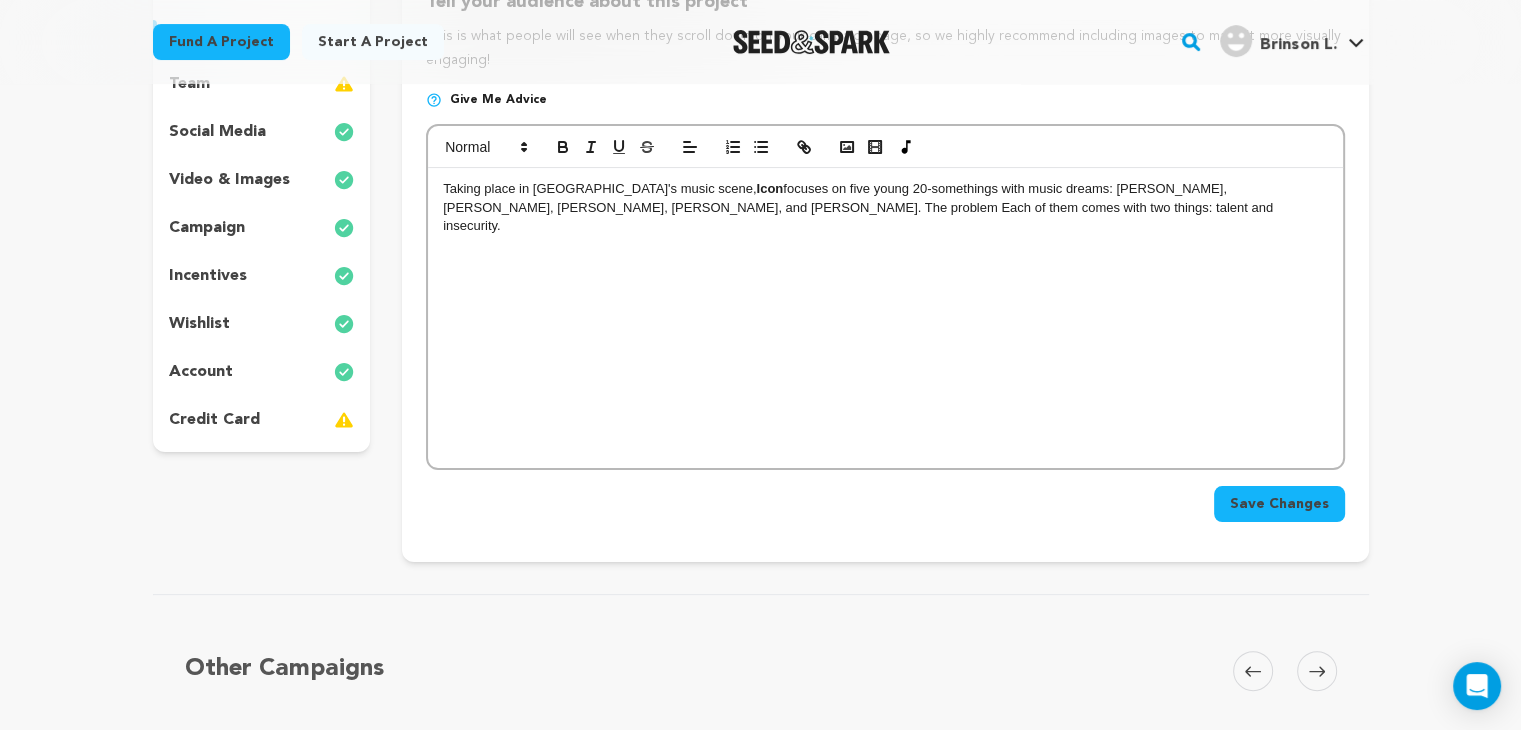 click on "Taking place in Atlanta's music scene,  Icon  focuses on five young 20-somethings with music dreams: Ezra, Taj, Dawn, Gemma, and Kiana. The problem Each of them comes with two things: talent and insecurity." at bounding box center [885, 207] 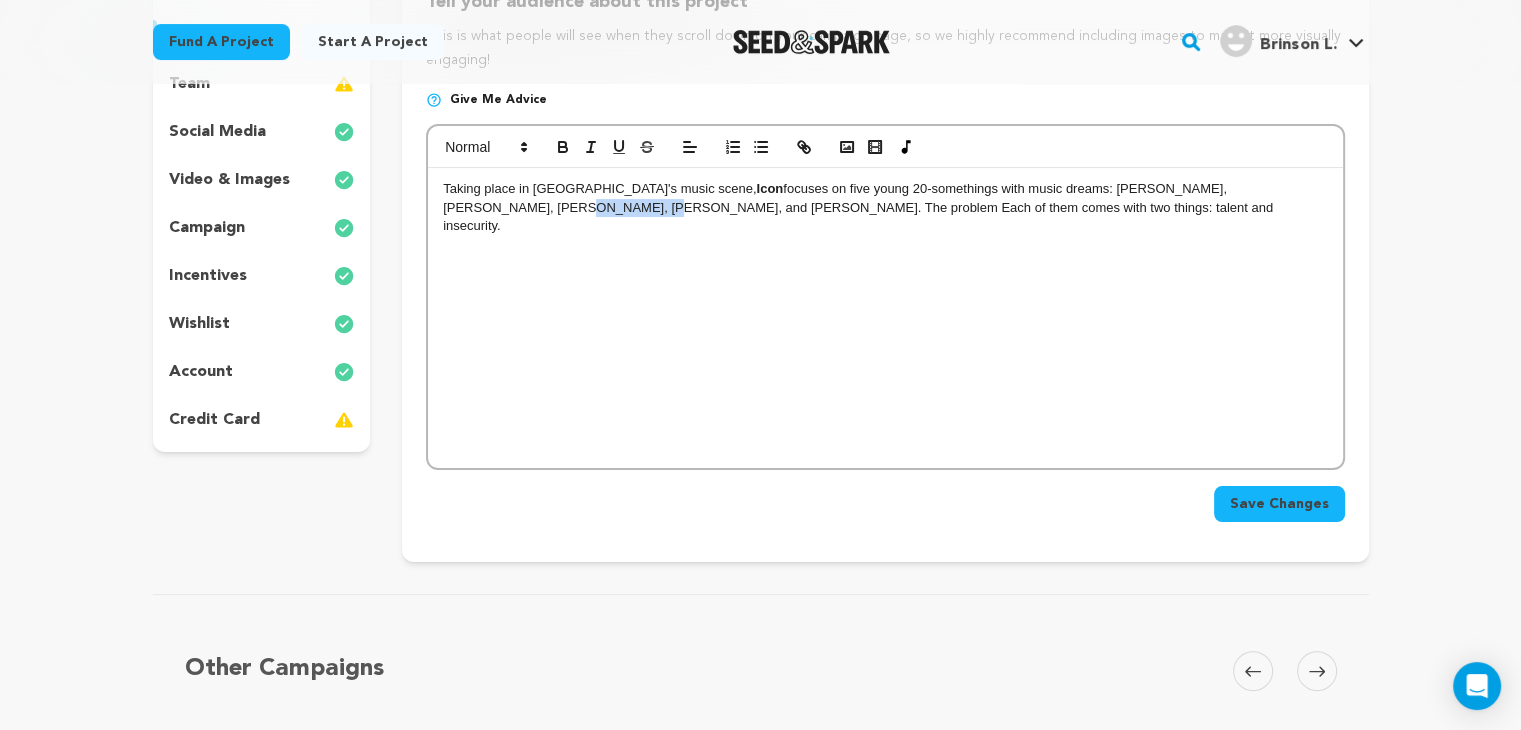 drag, startPoint x: 1319, startPoint y: 193, endPoint x: 1240, endPoint y: 197, distance: 79.101204 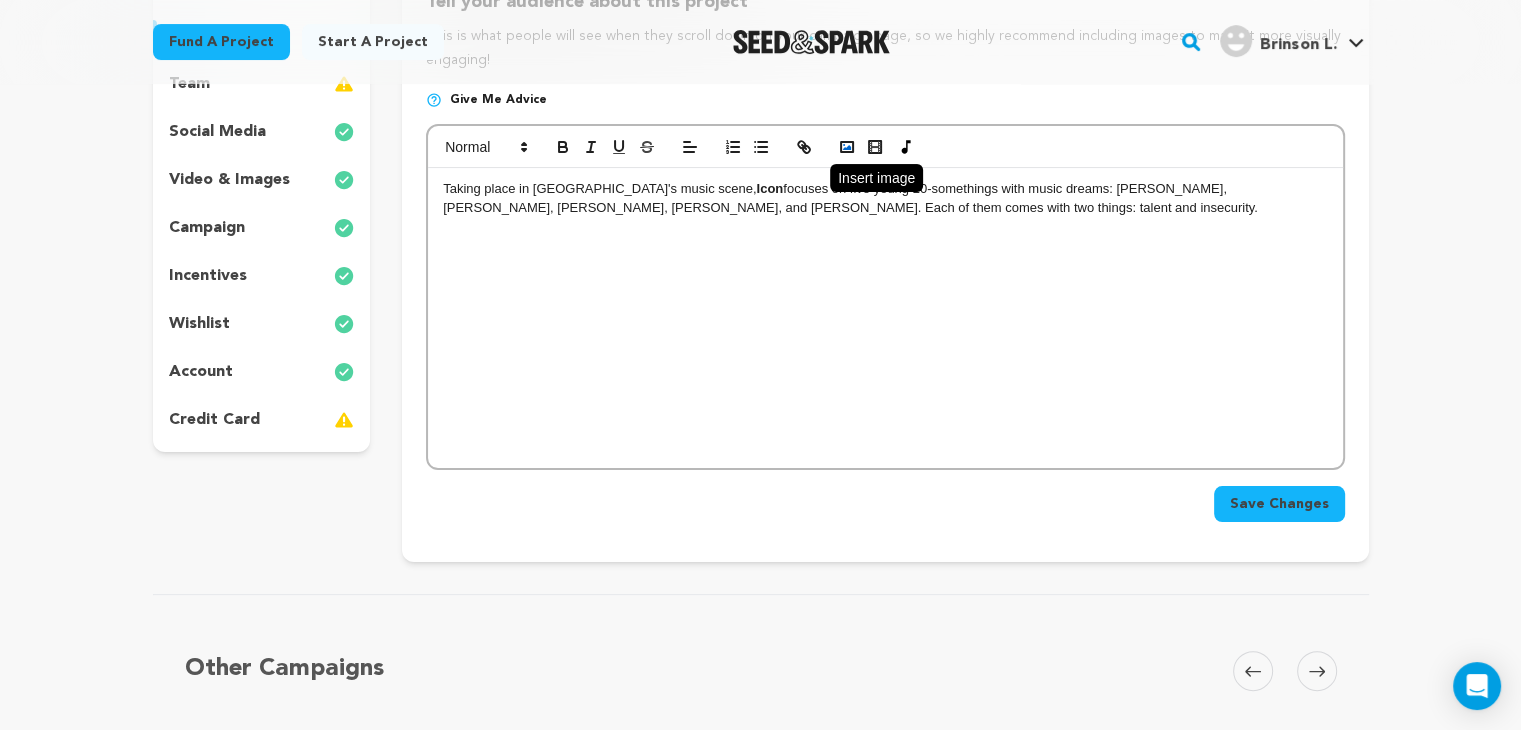 click 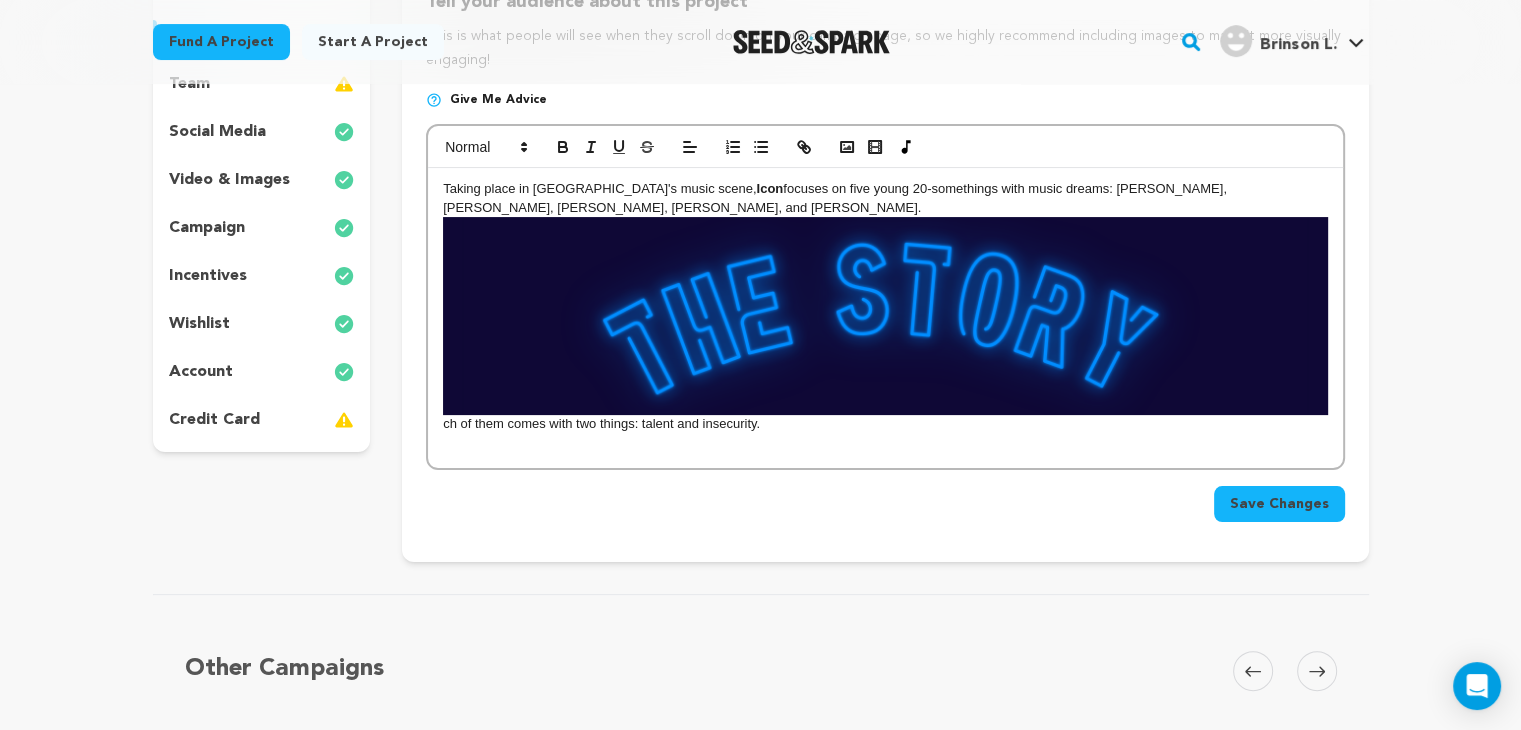 click at bounding box center [885, 316] 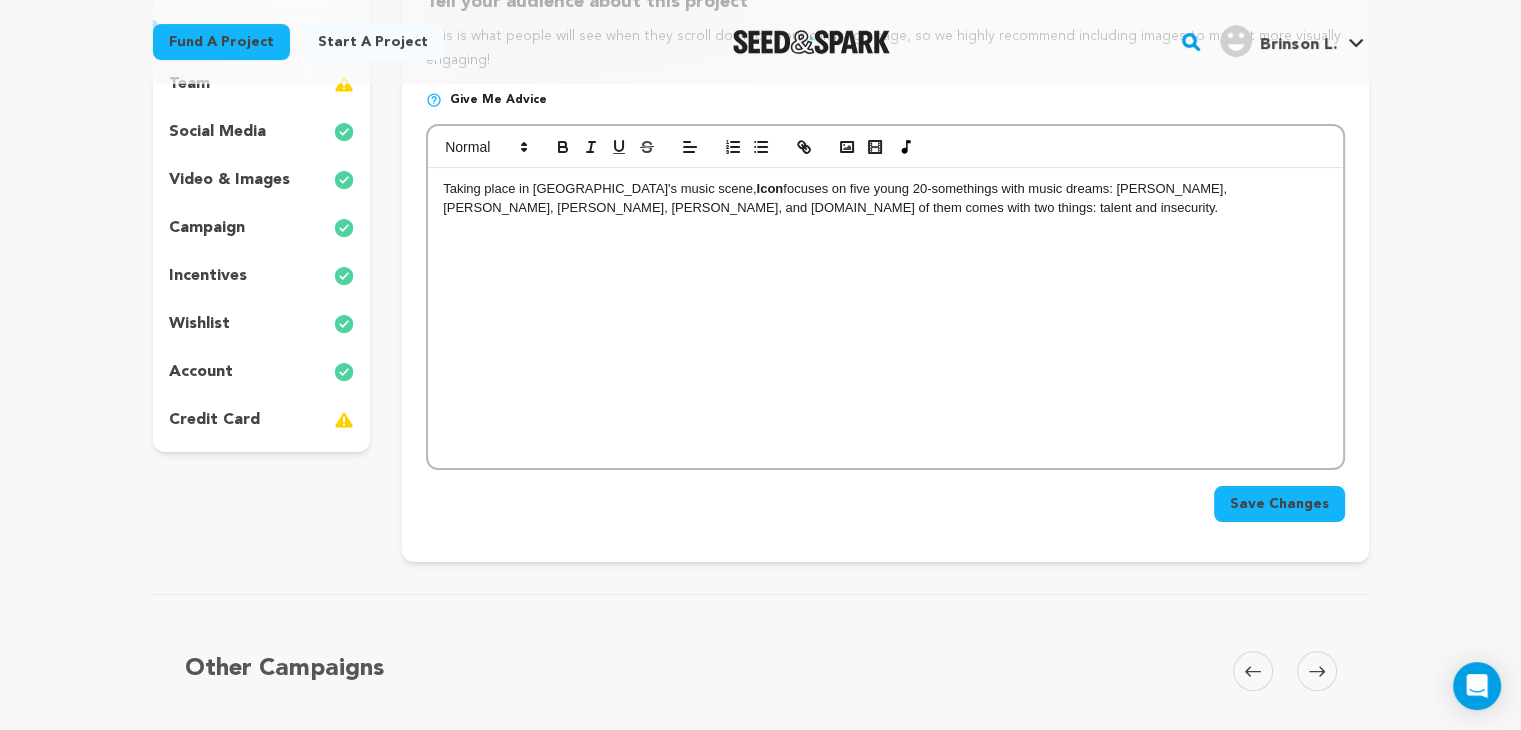 click on "Taking place in Atlanta's music scene,  Icon  focuses on five young 20-somethings with music dreams: Ezra, Taj, Dawn, Gemma, and Kiana.ch of them comes with two things: talent and insecurity." at bounding box center (885, 318) 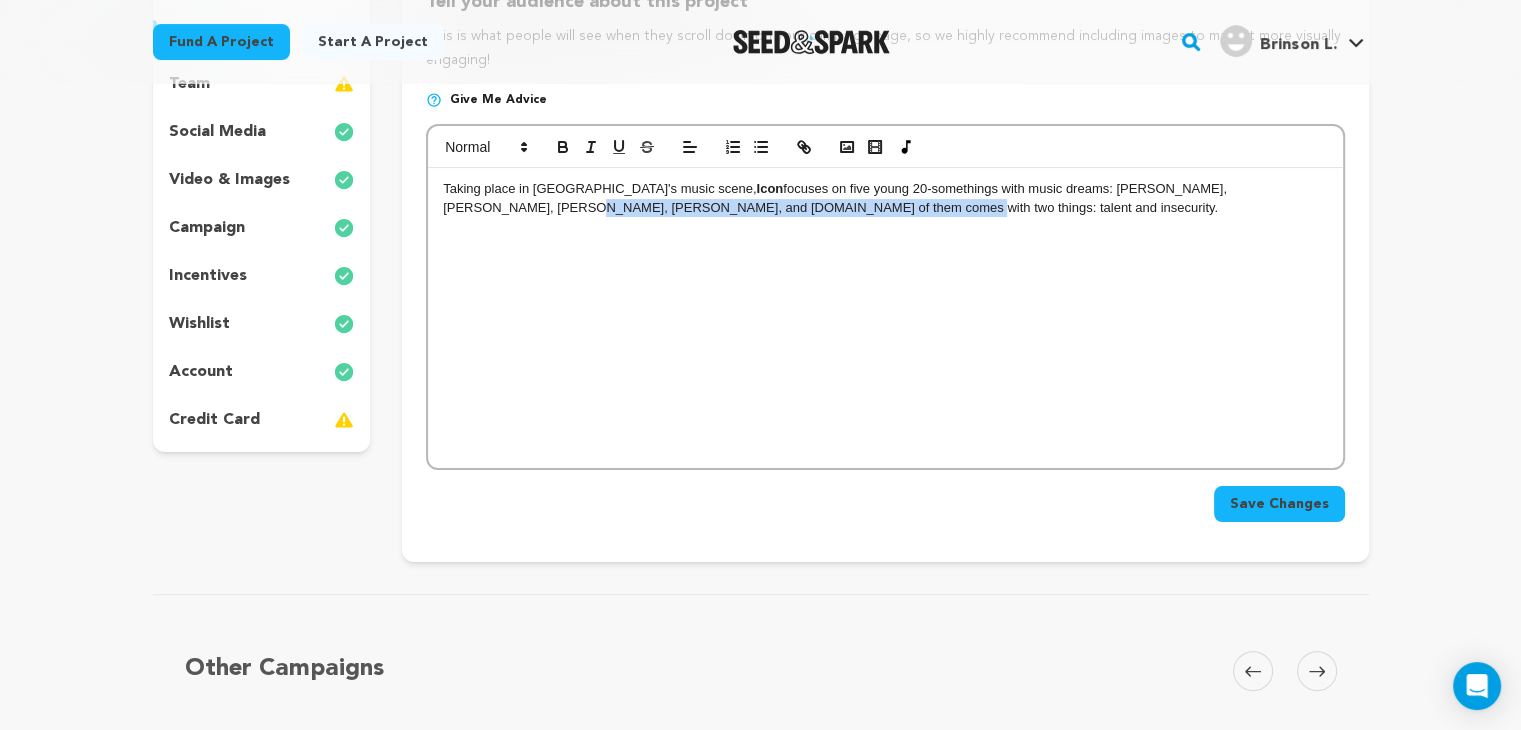 drag, startPoint x: 1244, startPoint y: 197, endPoint x: 1316, endPoint y: 250, distance: 89.40358 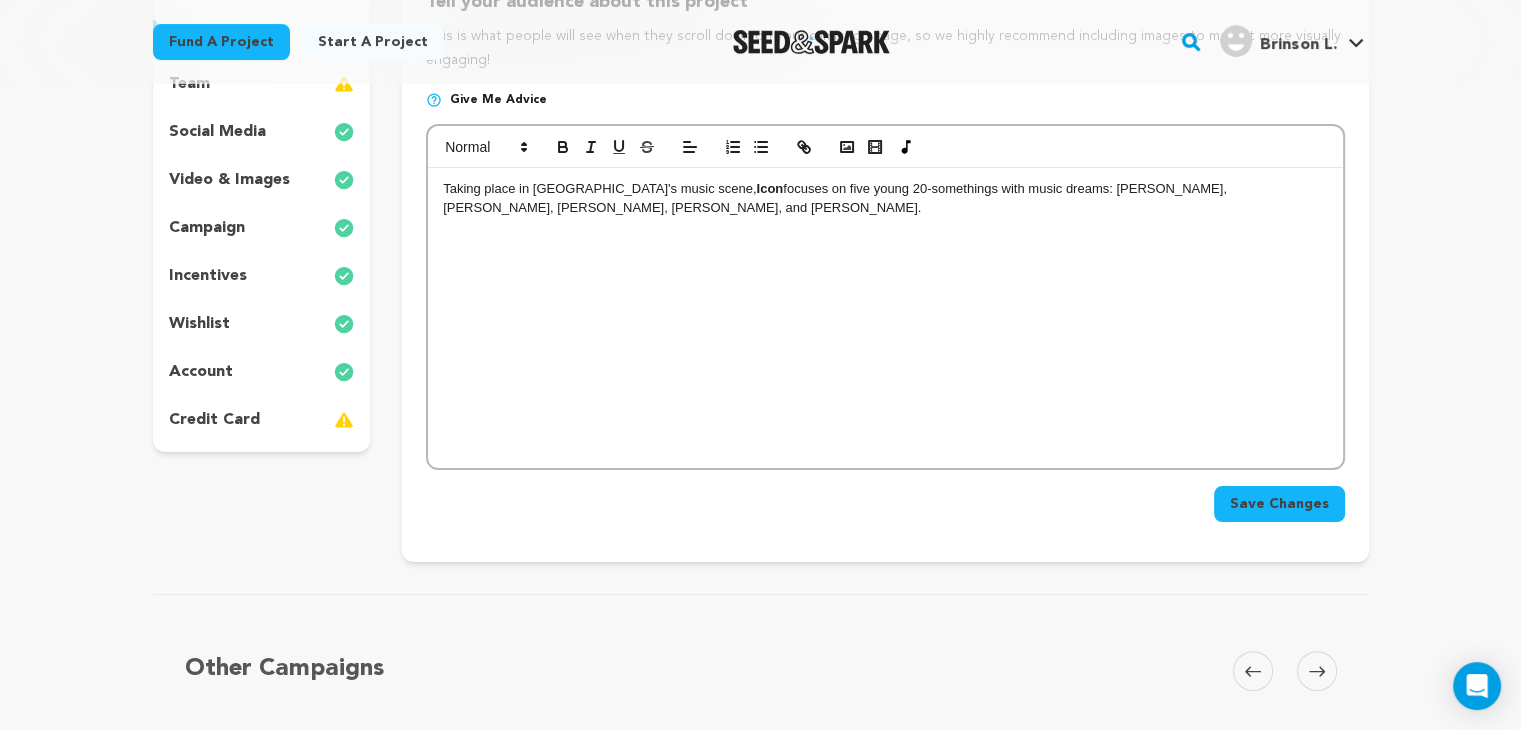 click on "Taking place in Atlanta's music scene," at bounding box center (599, 188) 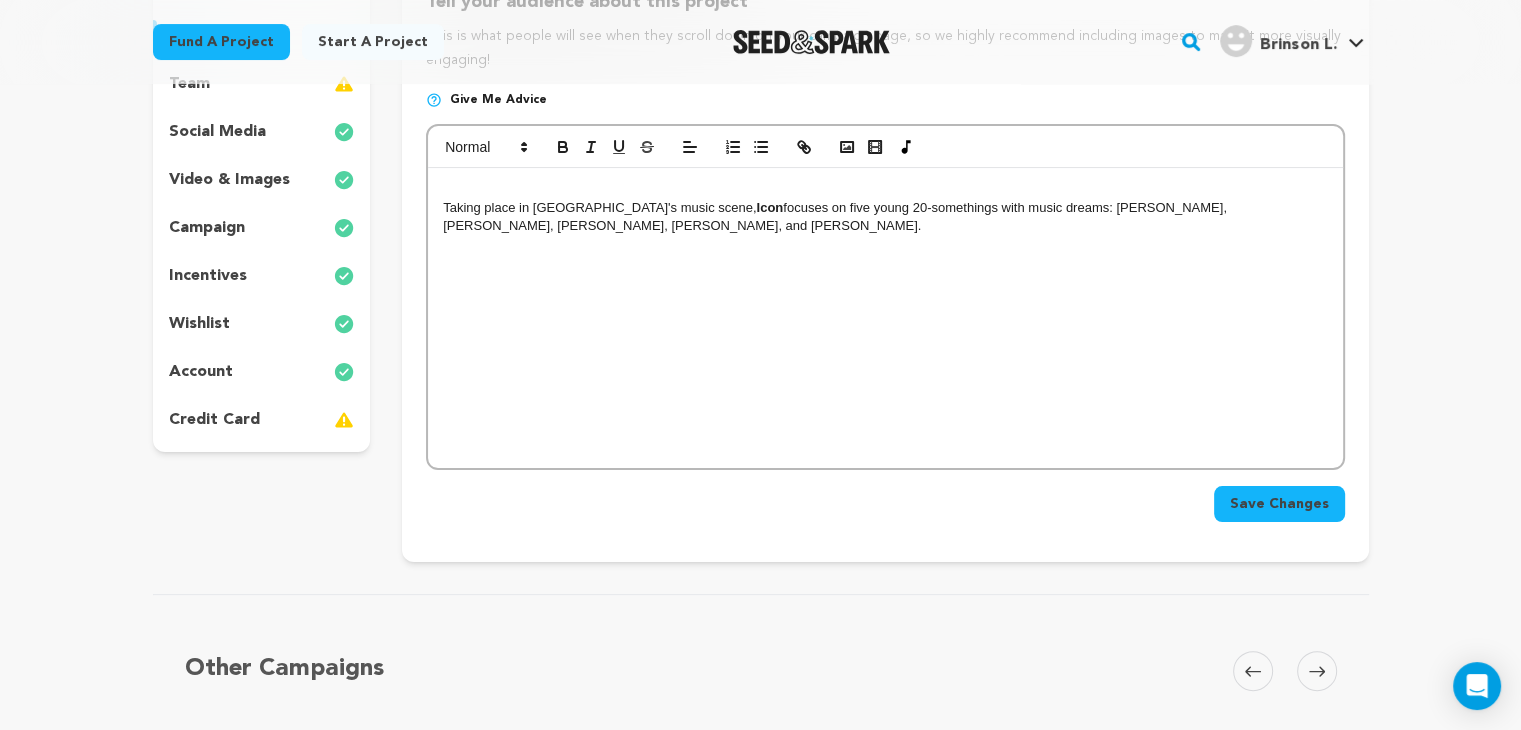 click at bounding box center (885, 189) 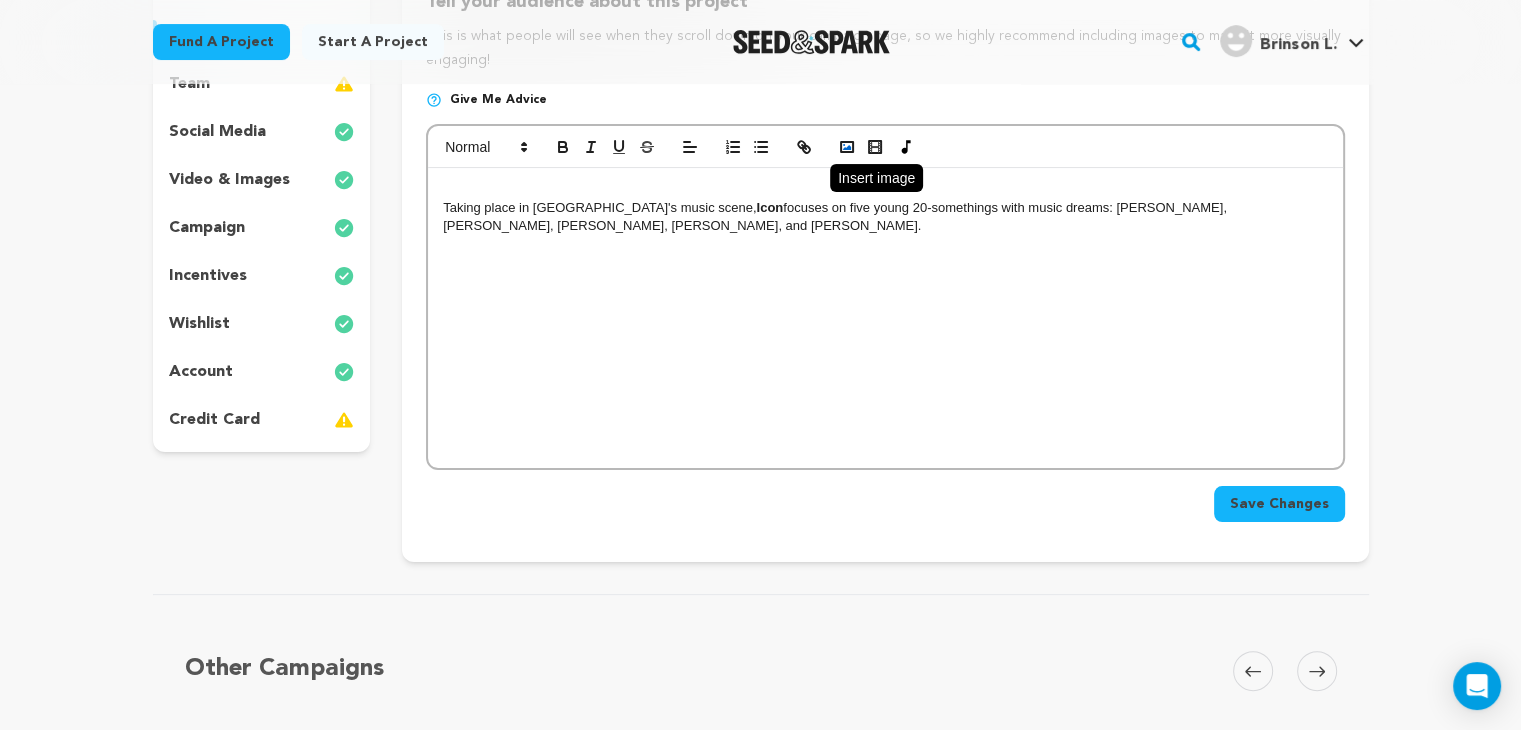 click at bounding box center (847, 147) 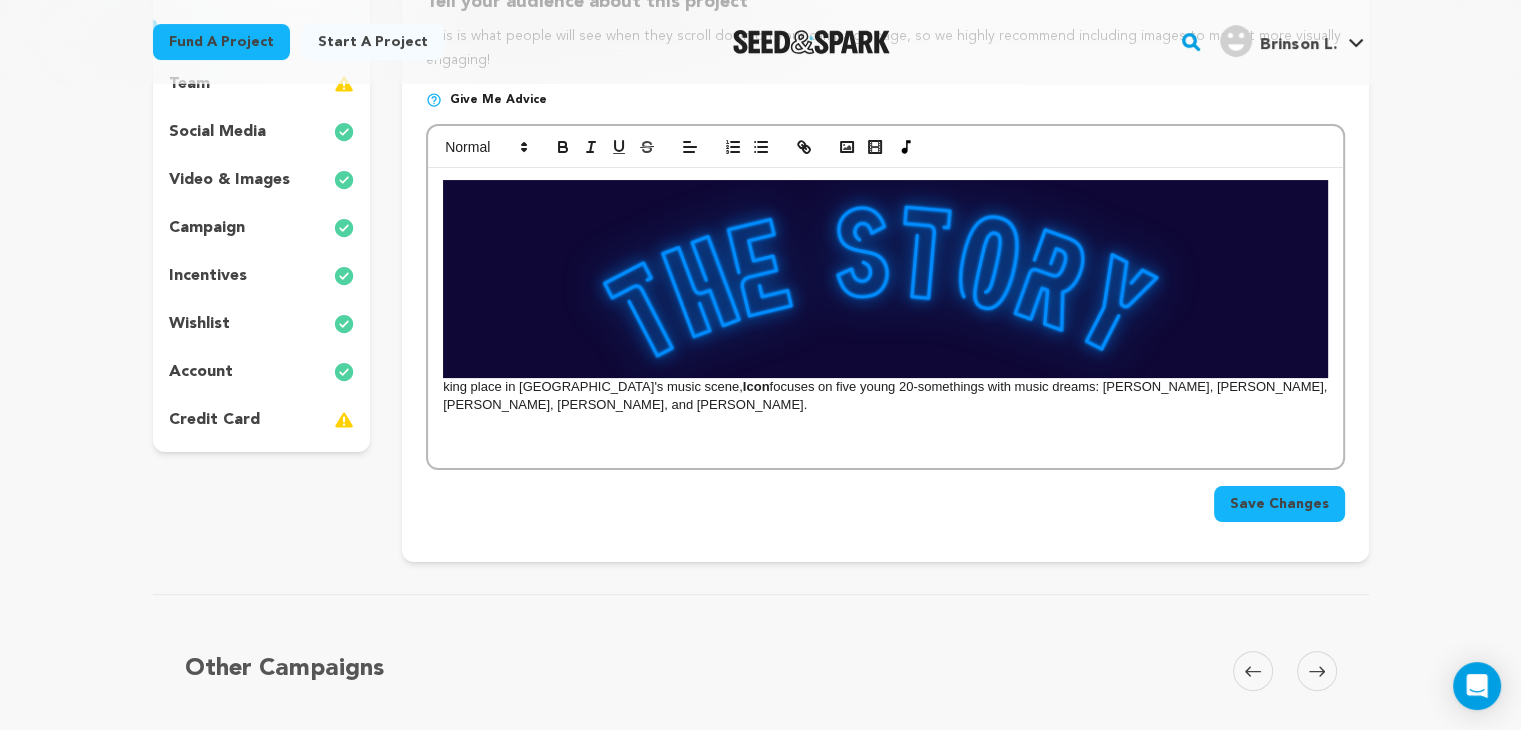 click on "king place in Atlanta's music scene,  Icon  focuses on five young 20-somethings with music dreams: Ezra, Taj, Dawn, Gemma, and Kiana." at bounding box center (885, 318) 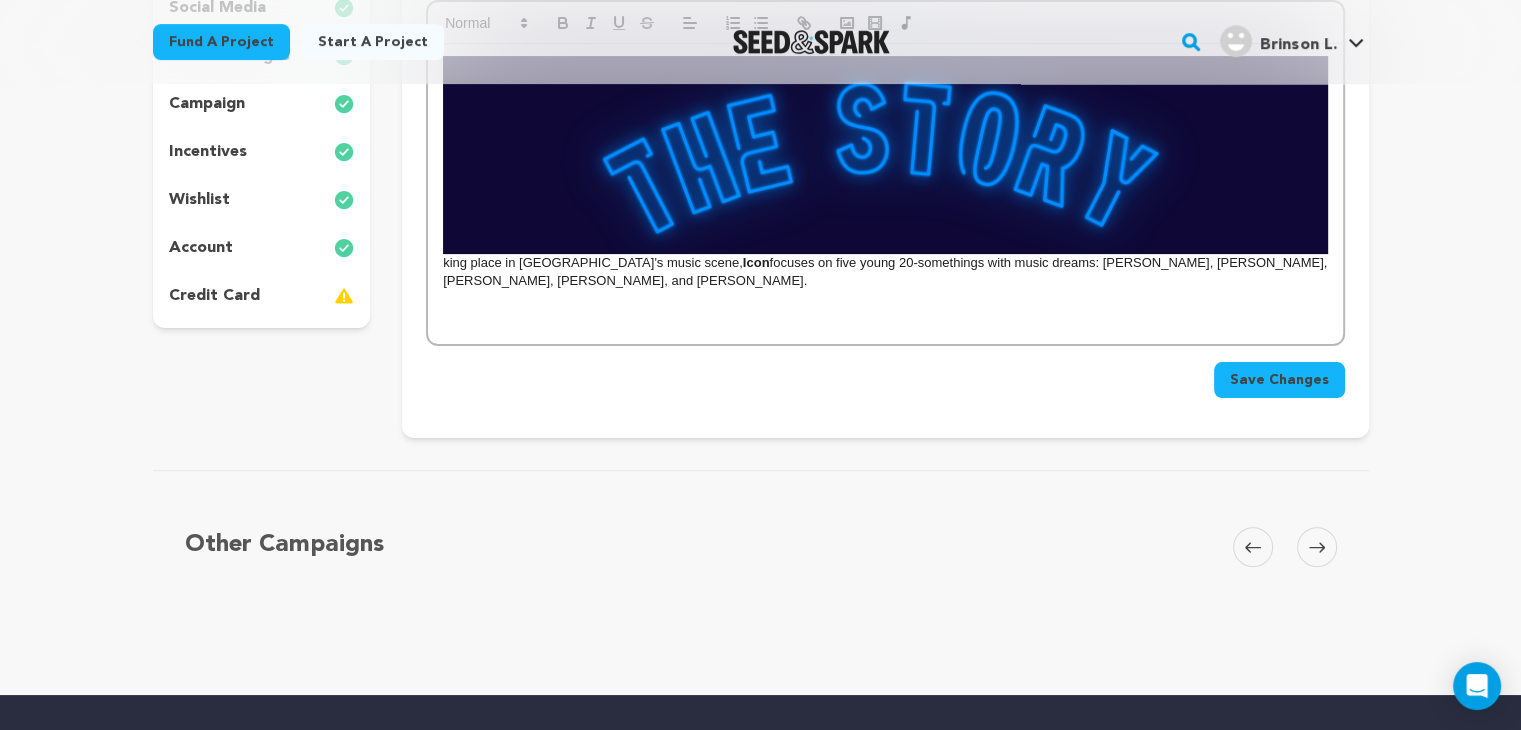 scroll, scrollTop: 492, scrollLeft: 0, axis: vertical 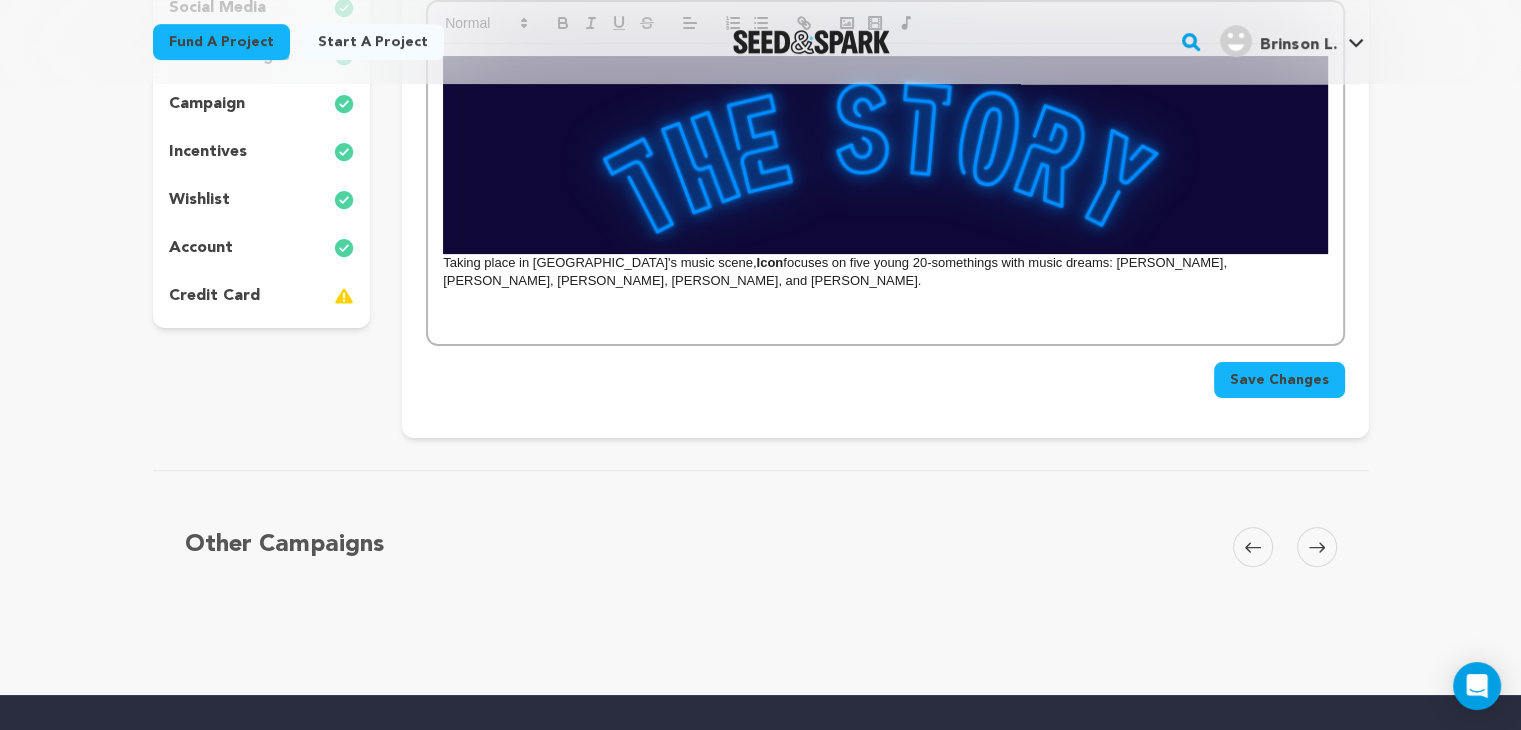 click on "Taking place in Atlanta's music scene,  Icon  focuses on five young 20-somethings with music dreams: Ezra, Taj, Dawn, Gemma, and Kiana." at bounding box center (885, 194) 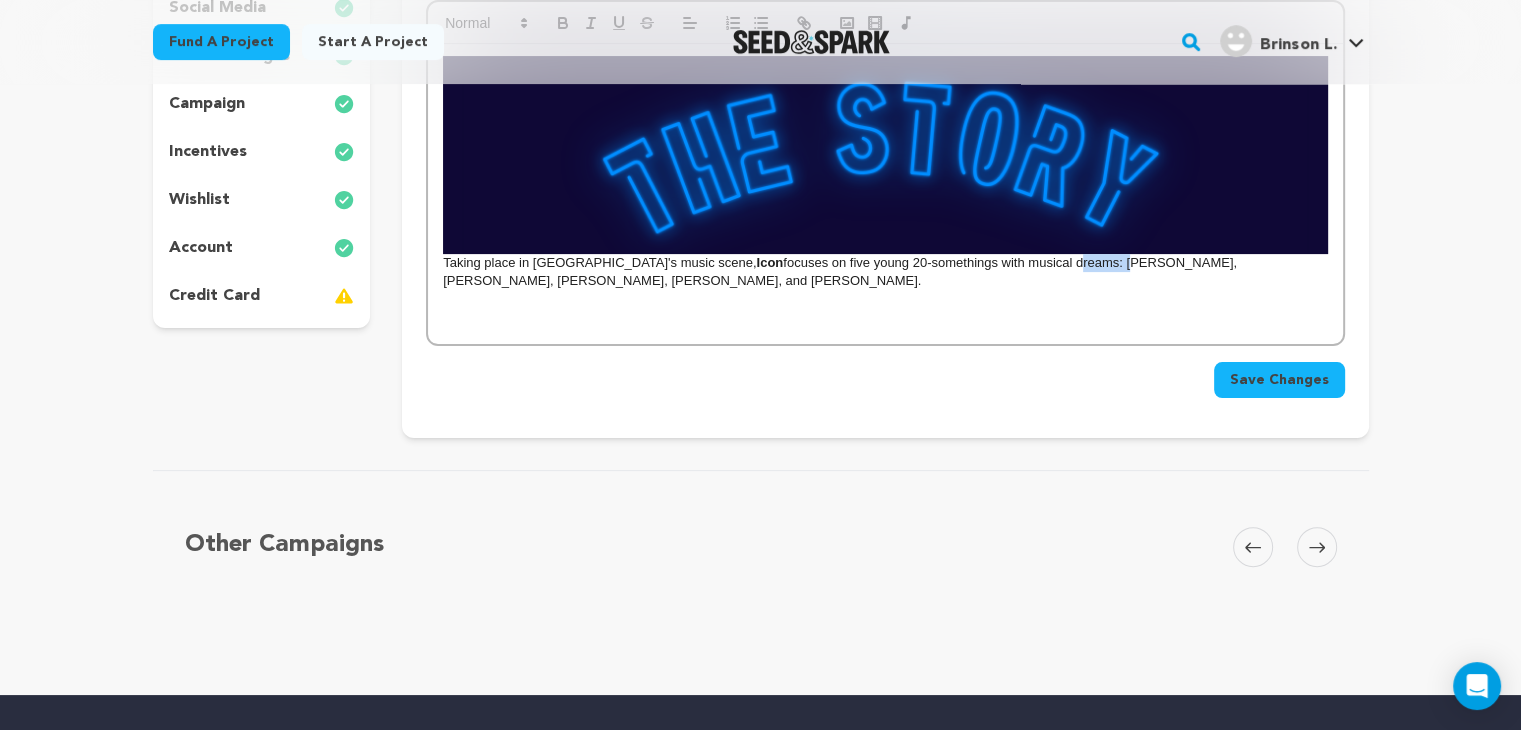 drag, startPoint x: 988, startPoint y: 267, endPoint x: 1039, endPoint y: 270, distance: 51.088158 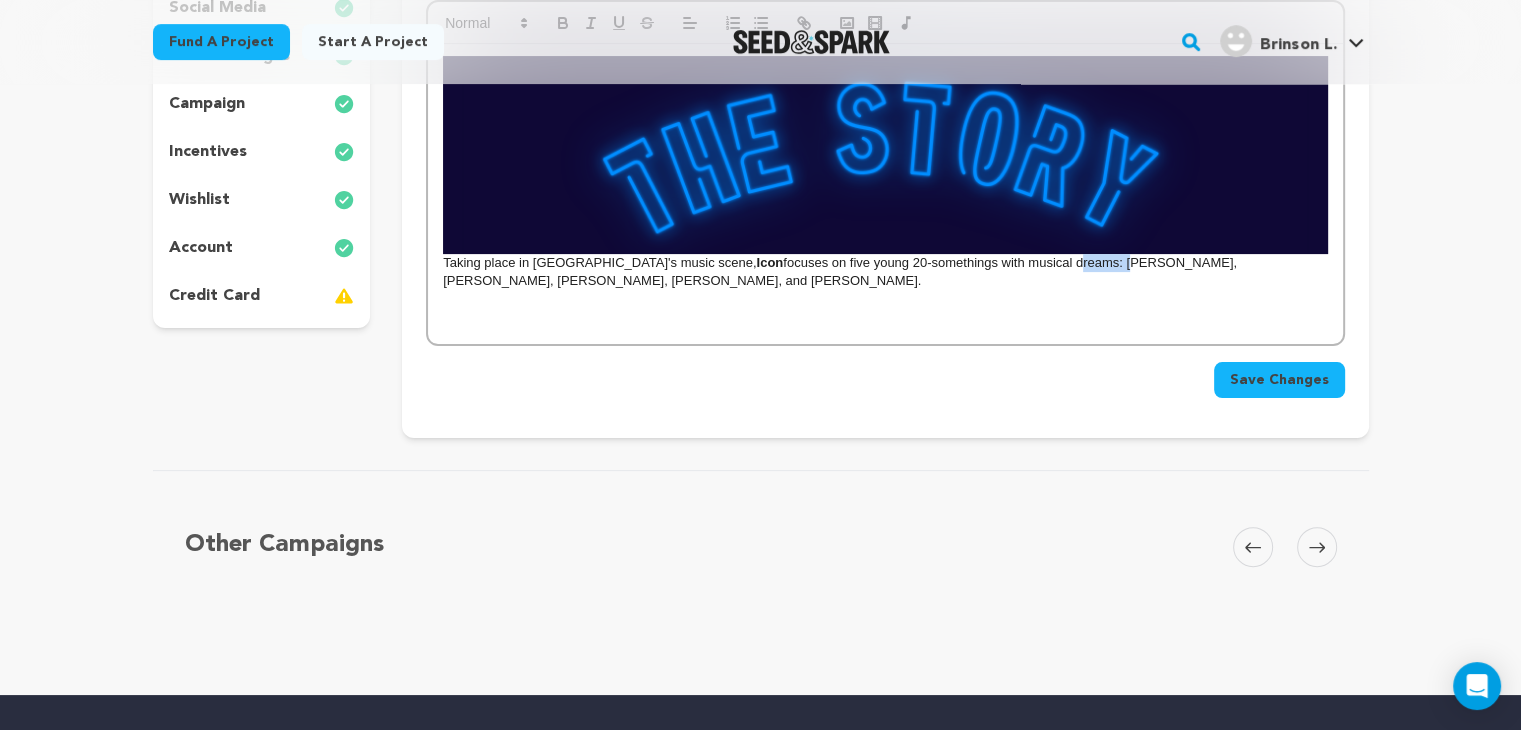 click on "Taking place in Atlanta's music scene,  Icon  focuses on five young 20-somethings with musical dreams: Ezra, Taj, Dawn, Gemma, and Kiana." at bounding box center [885, 173] 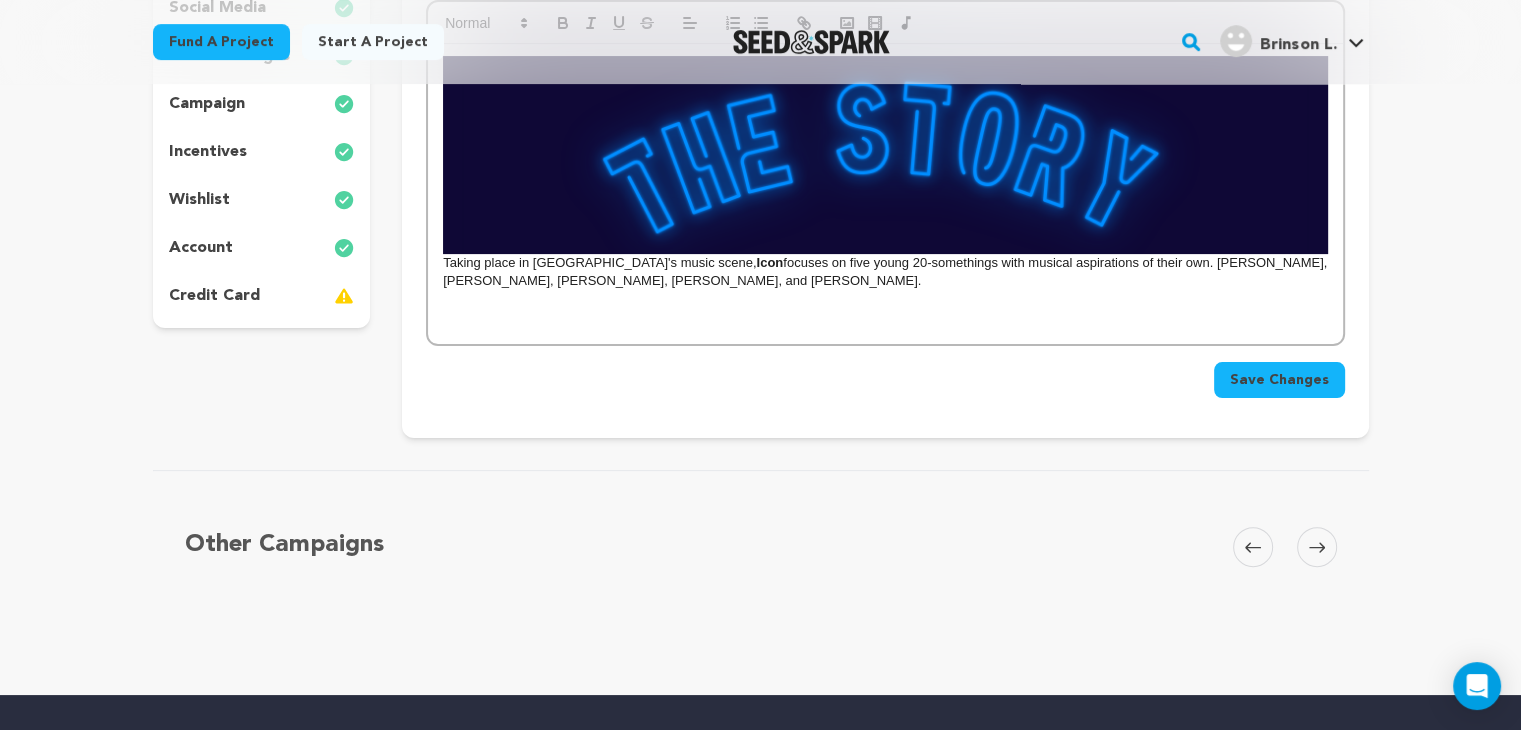 click on "Taking place in Atlanta's music scene,  Icon  focuses on five young 20-somethings with musical aspirations of their own. Ezra, Taj, Dawn, Gemma, and Kiana." at bounding box center [885, 194] 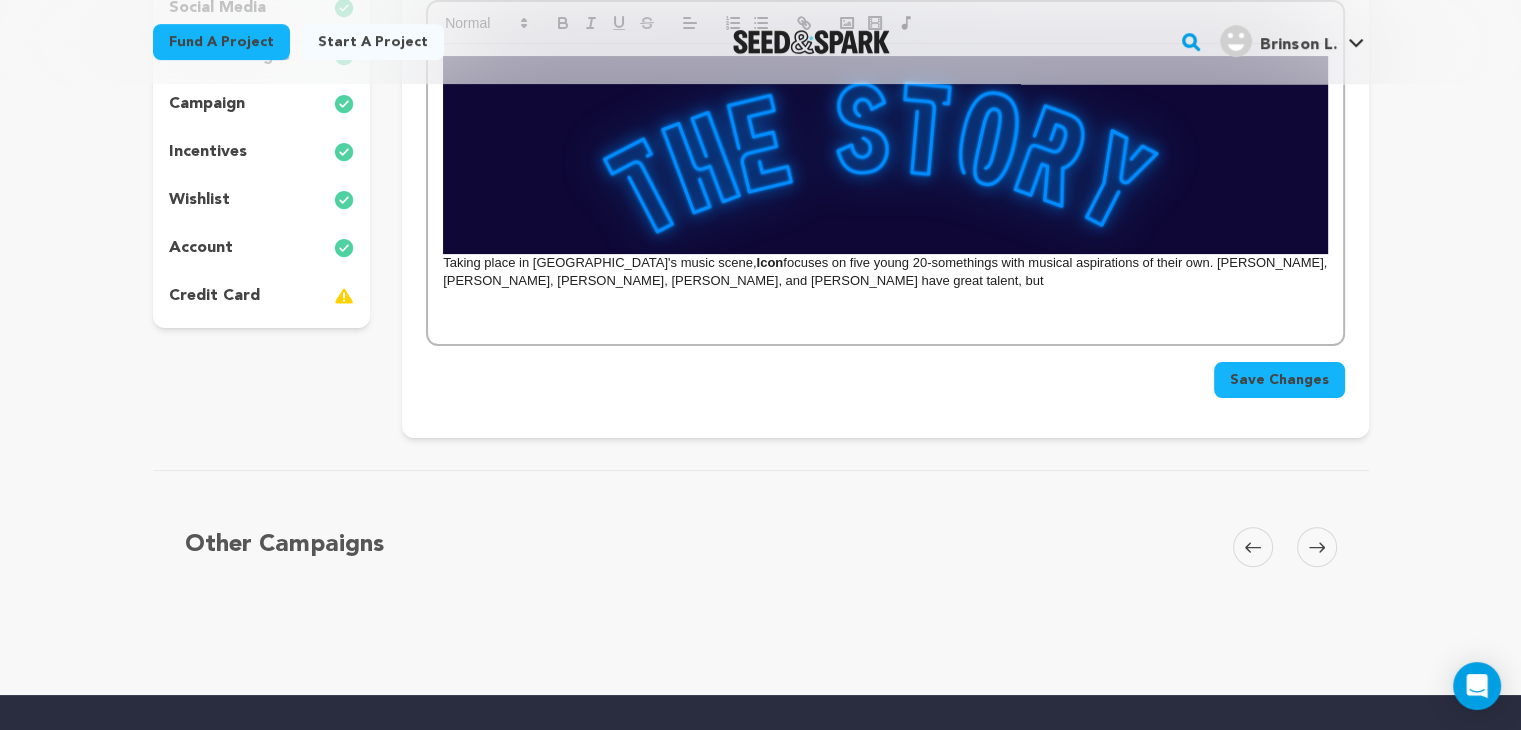 click on "Taking place in Atlanta's music scene,  Icon  focuses on five young 20-somethings with musical aspirations of their own. Ezra, Taj, Dawn, Gemma, and Kiana have great talent, but" at bounding box center (885, 173) 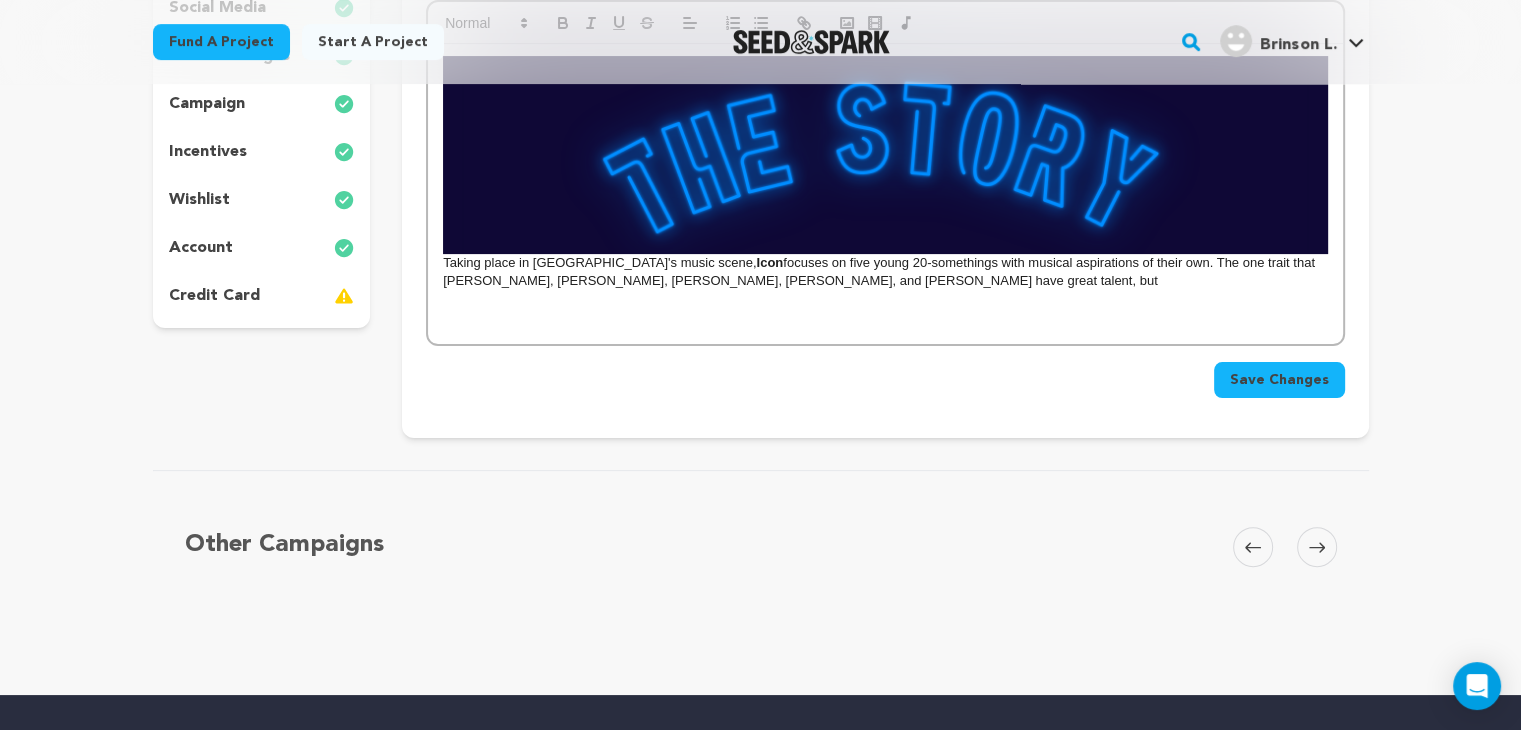 click on "Taking place in Atlanta's music scene,  Icon  focuses on five young 20-somethings with musical aspirations of their own. The one trait that Ezra, Taj, Dawn, Gemma, and Kiana have great talent, but" at bounding box center (885, 194) 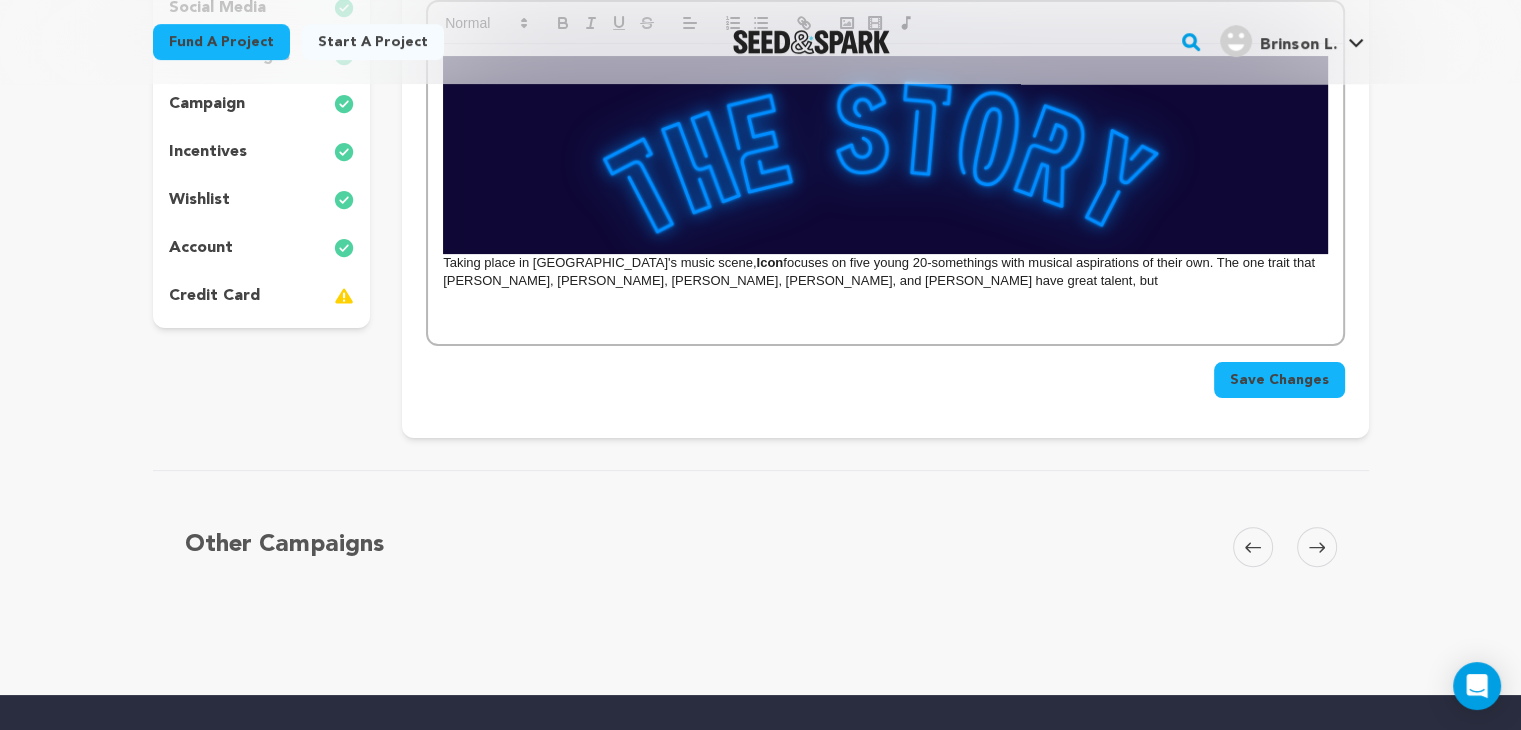 click on "Taking place in Atlanta's music scene,  Icon  focuses on five young 20-somethings with musical aspirations of their own. The one trait that Ezra, Taj, Dawn, Gemma, and Kiana have great talent, but" at bounding box center (885, 173) 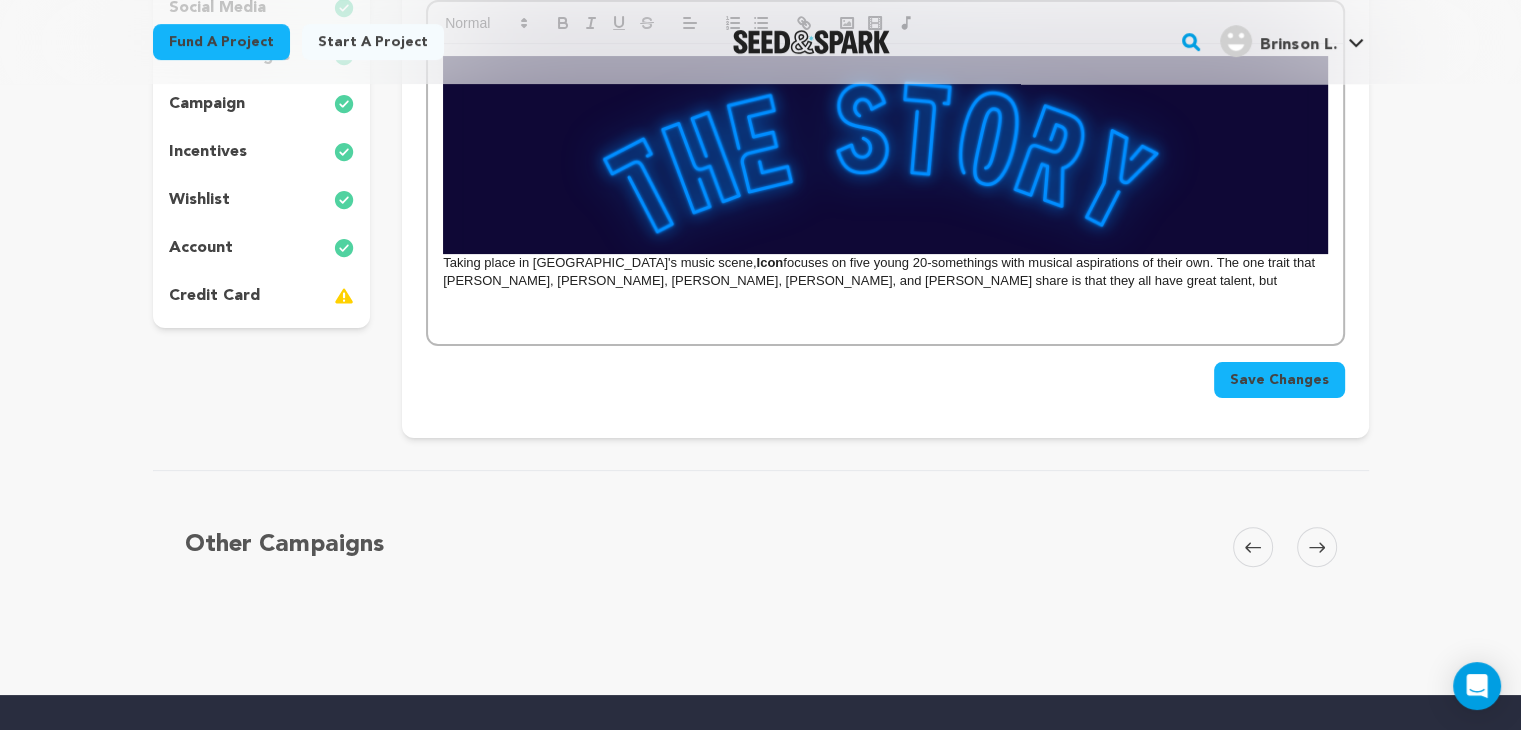 click on "Taking place in Atlanta's music scene,  Icon  focuses on five young 20-somethings with musical aspirations of their own. The one trait that Ezra, Taj, Dawn, Gemma, and Kiana share is that they all have great talent, but" at bounding box center (885, 194) 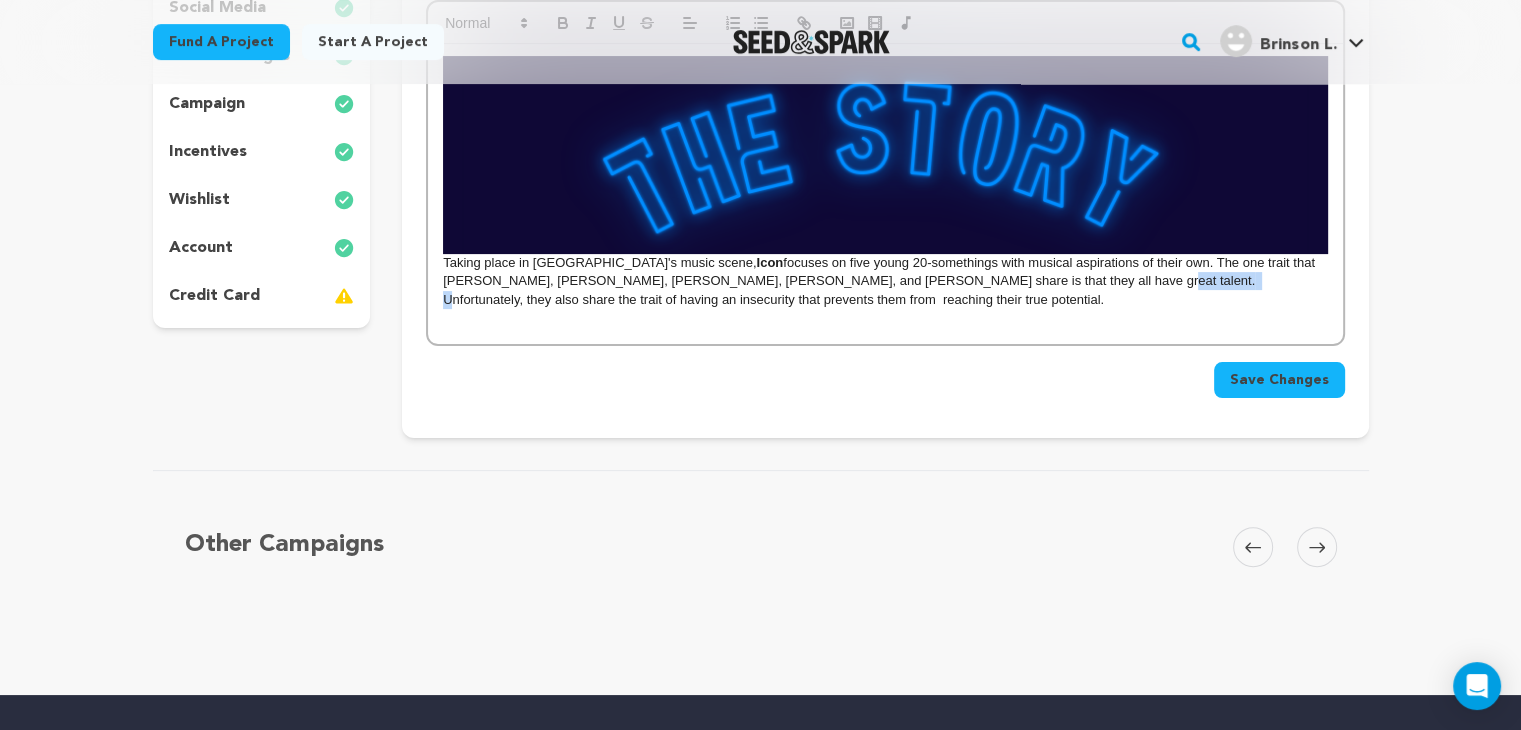 drag, startPoint x: 1020, startPoint y: 281, endPoint x: 956, endPoint y: 288, distance: 64.381676 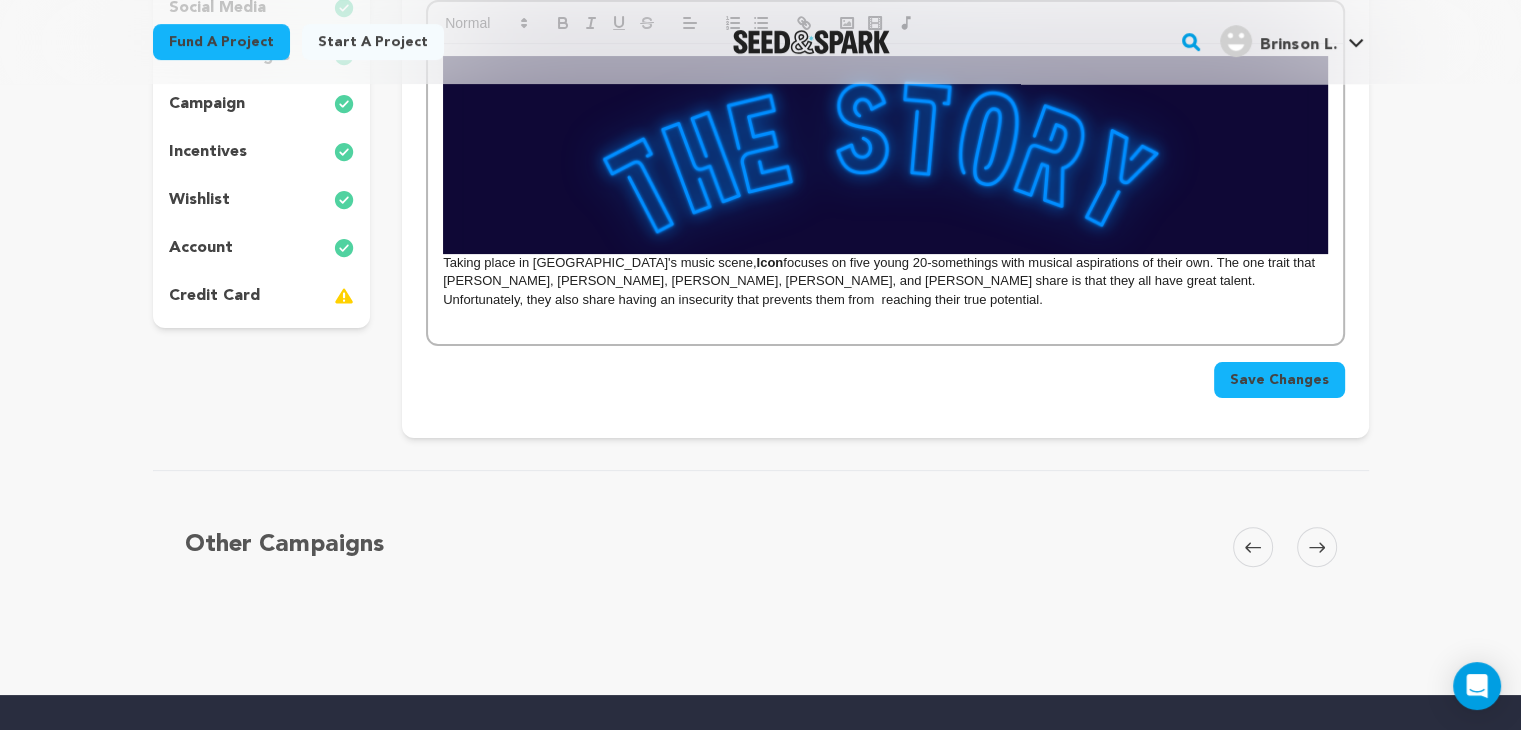 click on "Taking place in Atlanta's music scene,  Icon  focuses on five young 20-somethings with musical aspirations of their own. The one trait that Ezra, Taj, Dawn, Gemma, and Kiana share is that they all have great talent. Unfortunately, they also share having an insecurity that prevents them from  reaching their true potential." at bounding box center [885, 182] 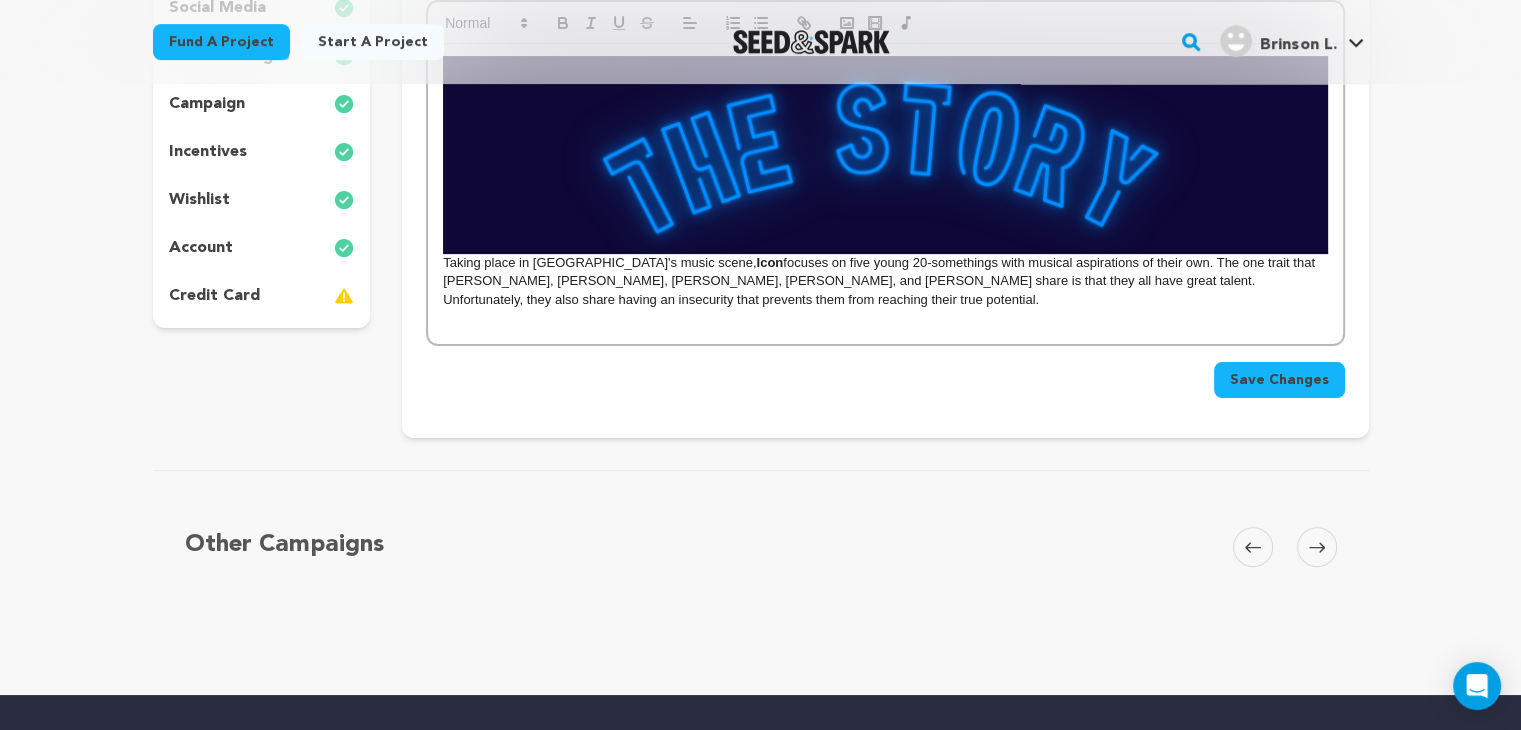 click on "Taking place in Atlanta's music scene,  Icon  focuses on five young 20-somethings with musical aspirations of their own. The one trait that Ezra, Taj, Dawn, Gemma, and Kiana share is that they all have great talent. Unfortunately, they also share having an insecurity that prevents them from reaching their true potential." at bounding box center [885, 194] 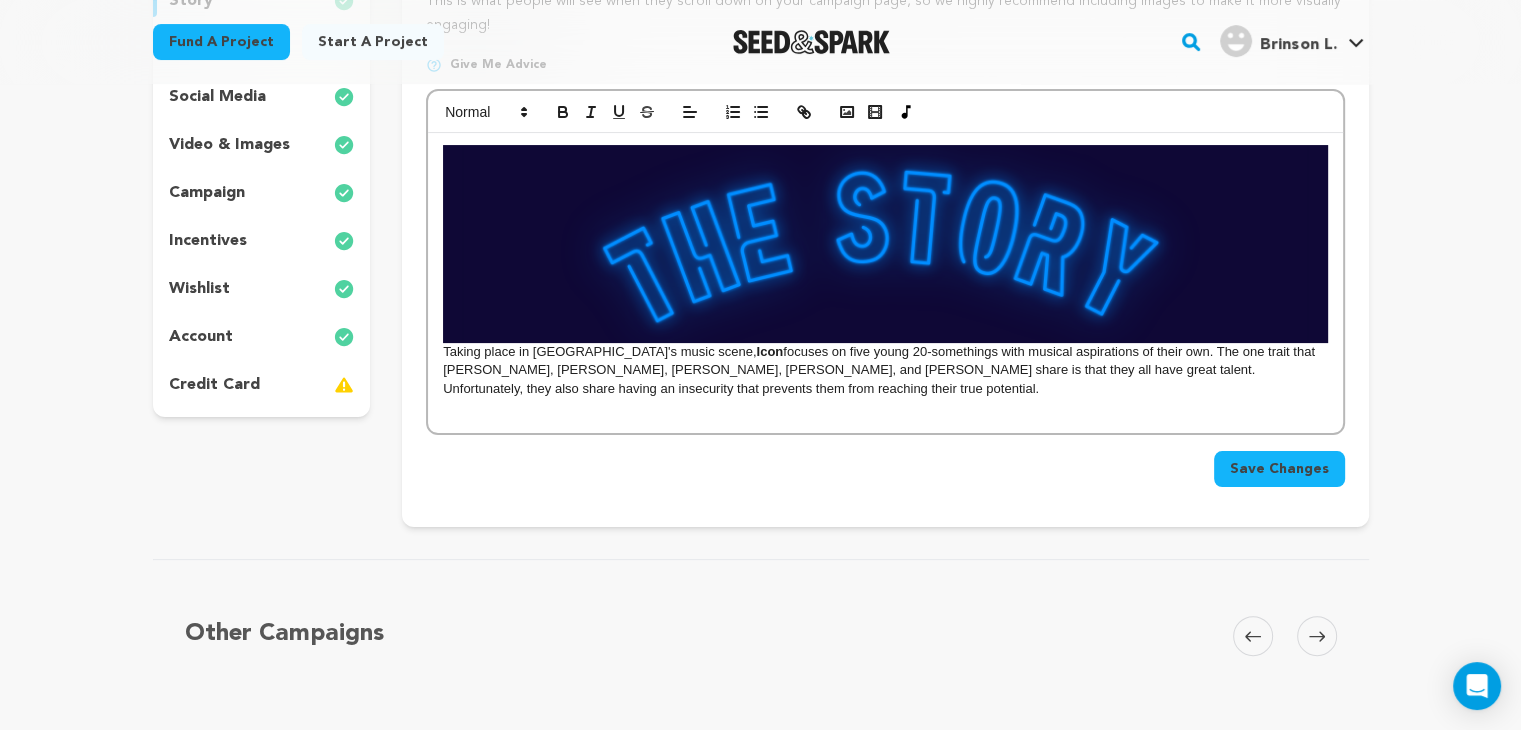 scroll, scrollTop: 400, scrollLeft: 0, axis: vertical 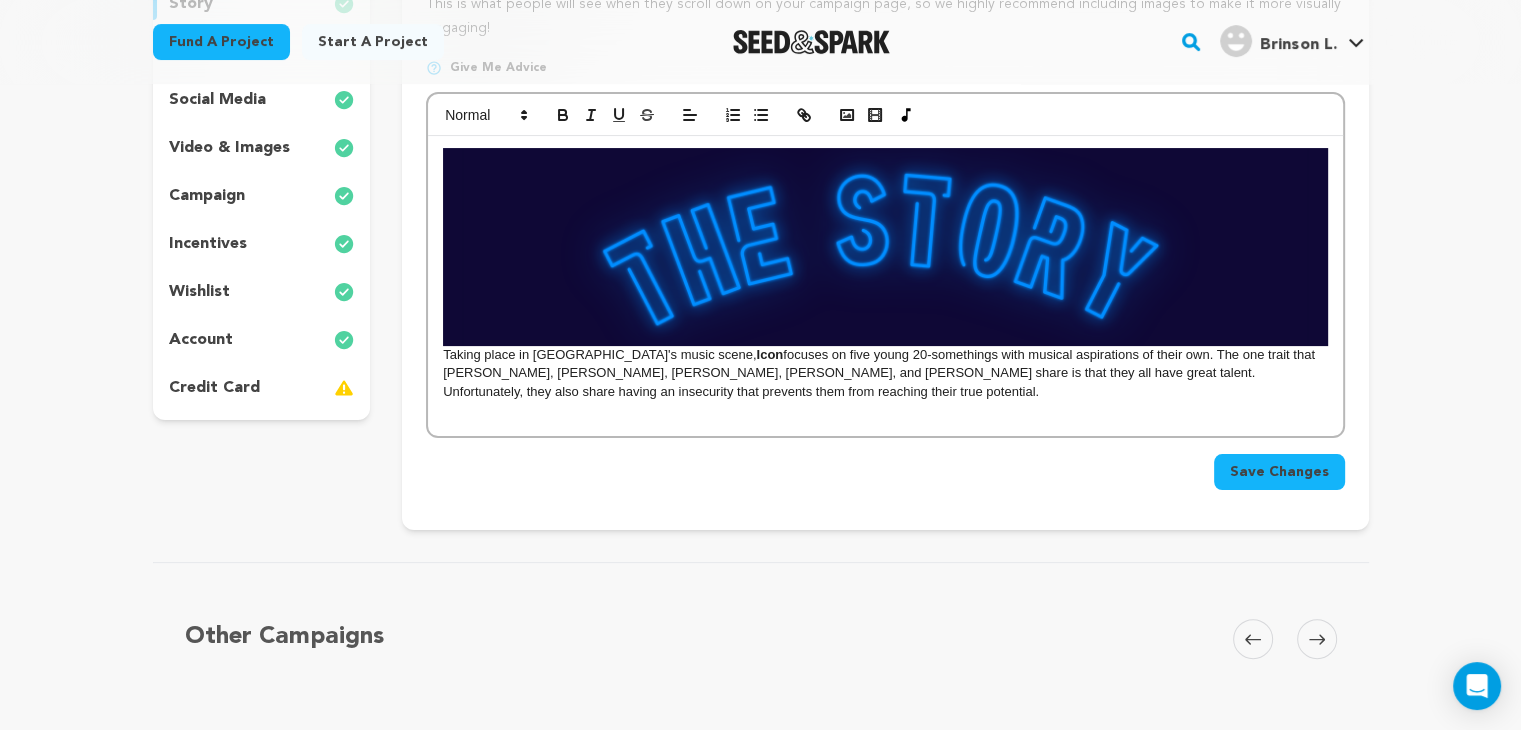 click on "Taking place in Atlanta's music scene,  Icon  focuses on five young 20-somethings with musical aspirations of their own. The one trait that Ezra, Taj, Dawn, Gemma, and Kiana share is that they all have great talent. Unfortunately, they also share having an insecurity that prevents them from reaching their true potential." at bounding box center [885, 274] 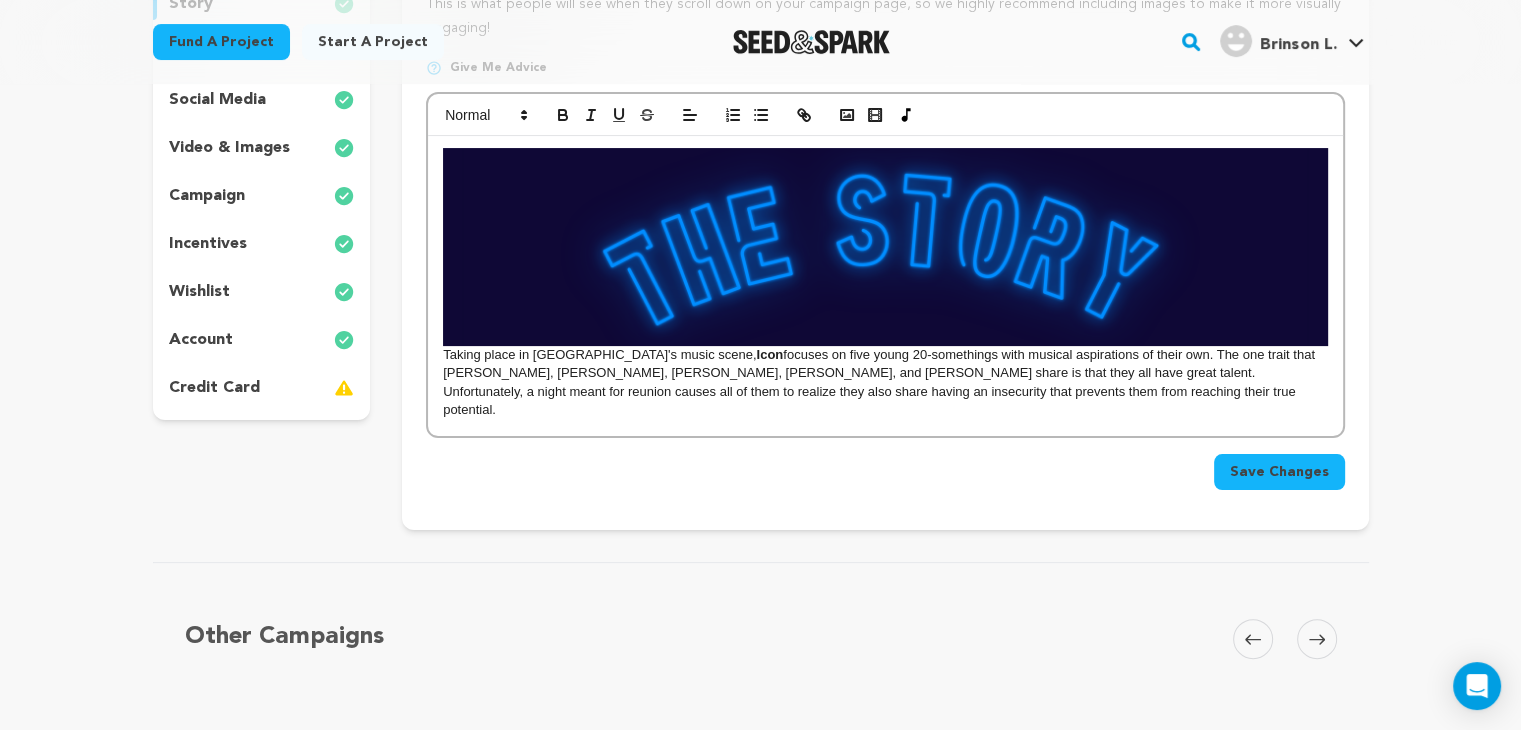 click on "Taking place in Atlanta's music scene,  Icon  focuses on five young 20-somethings with musical aspirations of their own. The one trait that Ezra, Taj, Dawn, Gemma, and Kiana share is that they all have great talent. Unfortunately, a night meant for reunion causes all of them to realize they also share having an insecurity that prevents them from reaching their true potential." at bounding box center (885, 283) 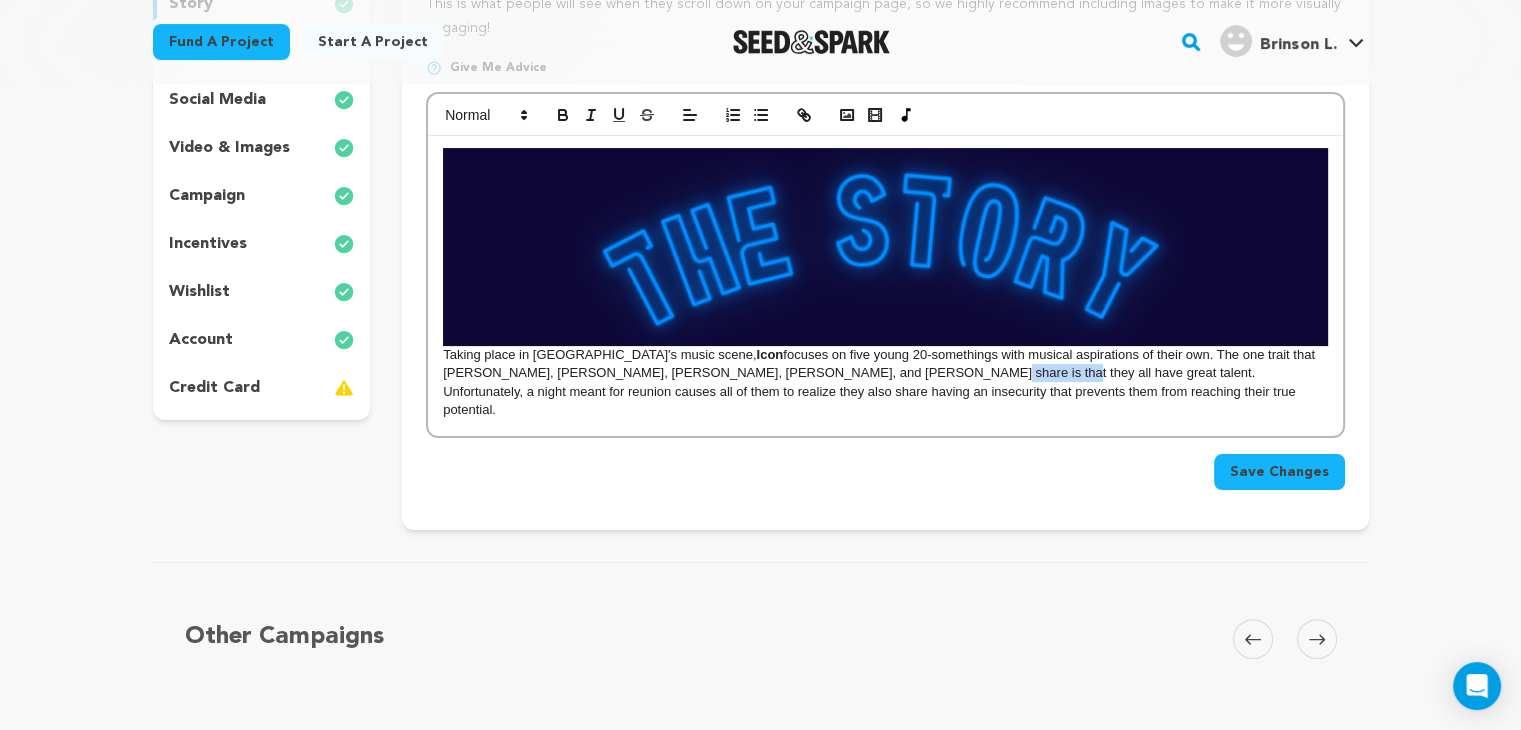 drag, startPoint x: 858, startPoint y: 376, endPoint x: 784, endPoint y: 379, distance: 74.06078 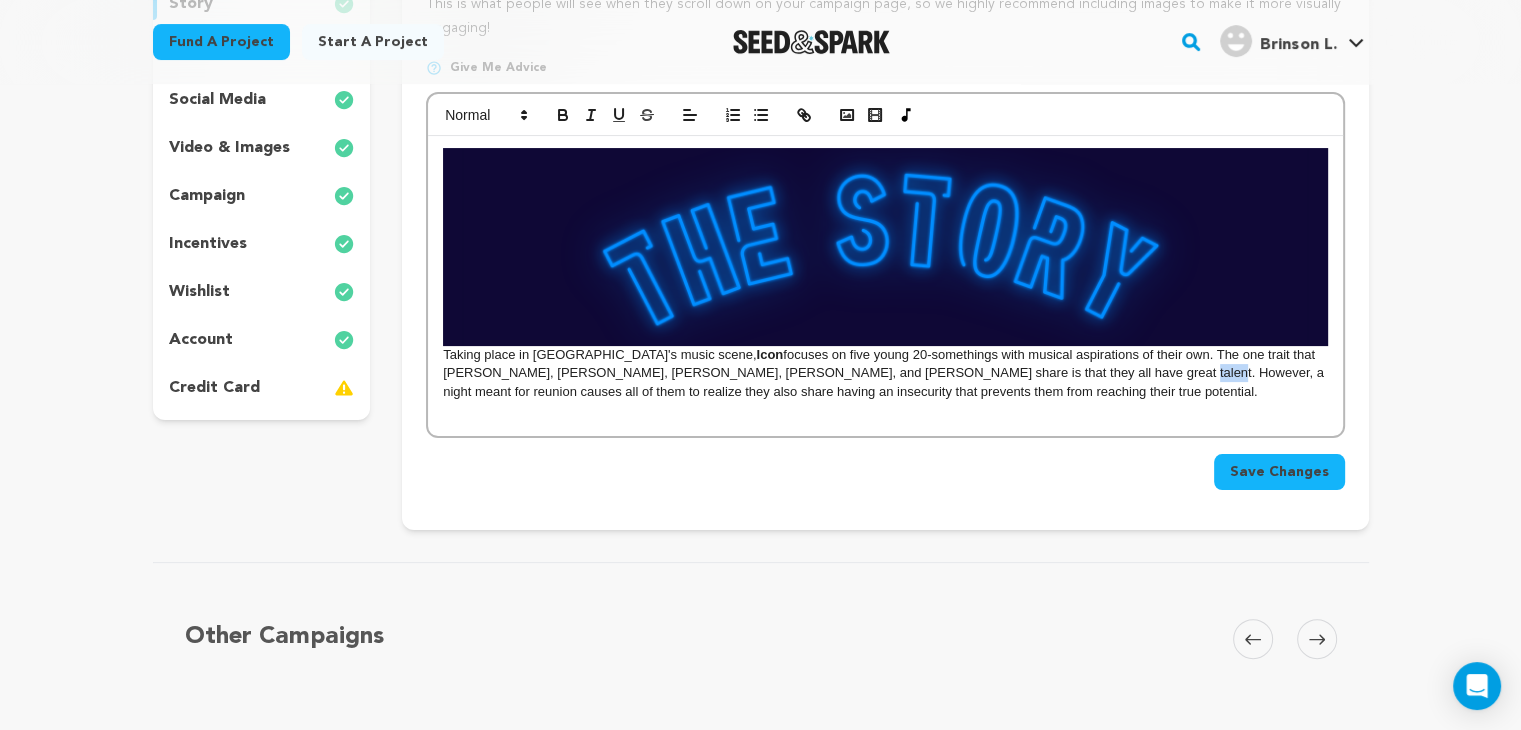 drag, startPoint x: 990, startPoint y: 377, endPoint x: 1019, endPoint y: 377, distance: 29 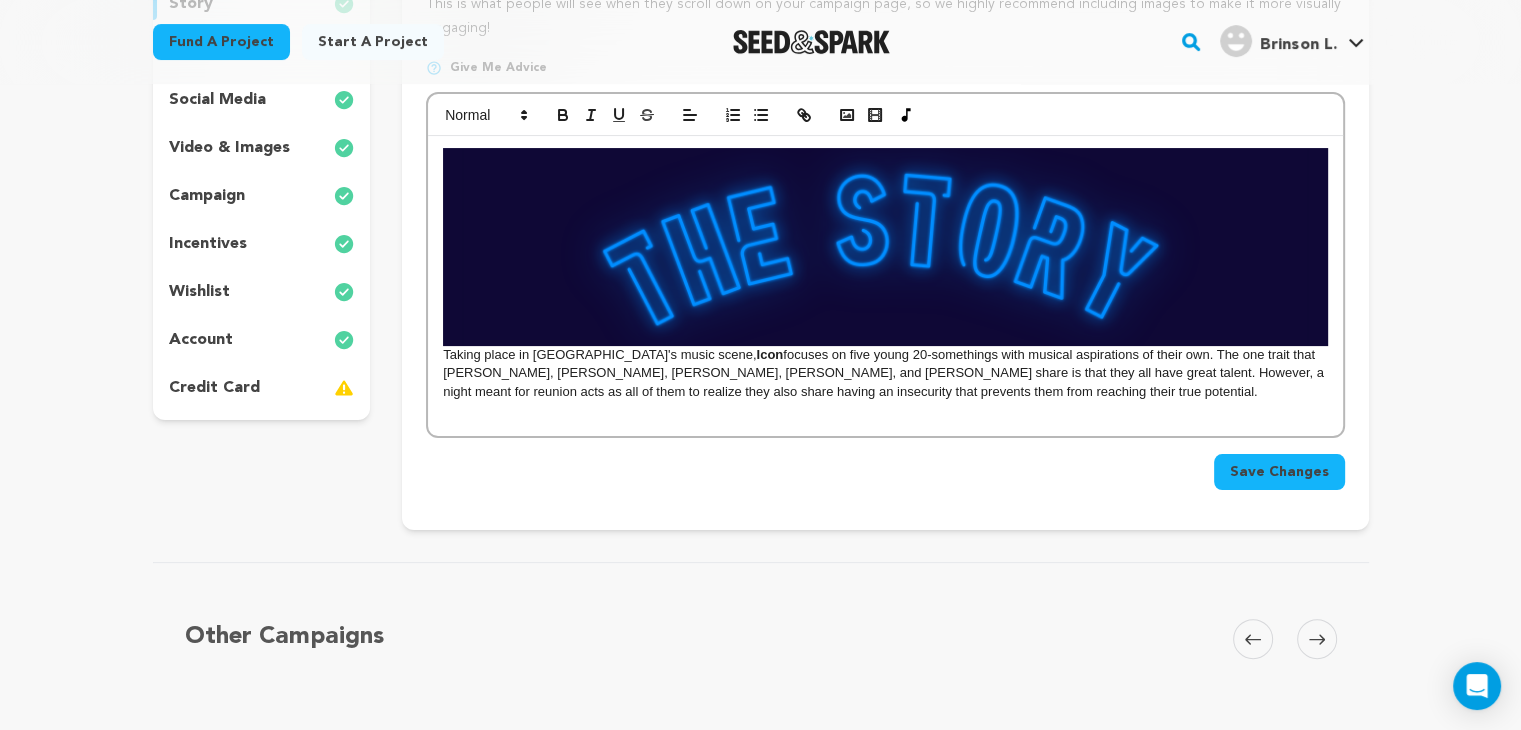 click on "Taking place in Atlanta's music scene,  Icon  focuses on five young 20-somethings with musical aspirations of their own. The one trait that Ezra, Taj, Dawn, Gemma, and Kiana share is that they all have great talent. However, a night meant for reunion acts as all of them to realize they also share having an insecurity that prevents them from reaching their true potential." at bounding box center (885, 274) 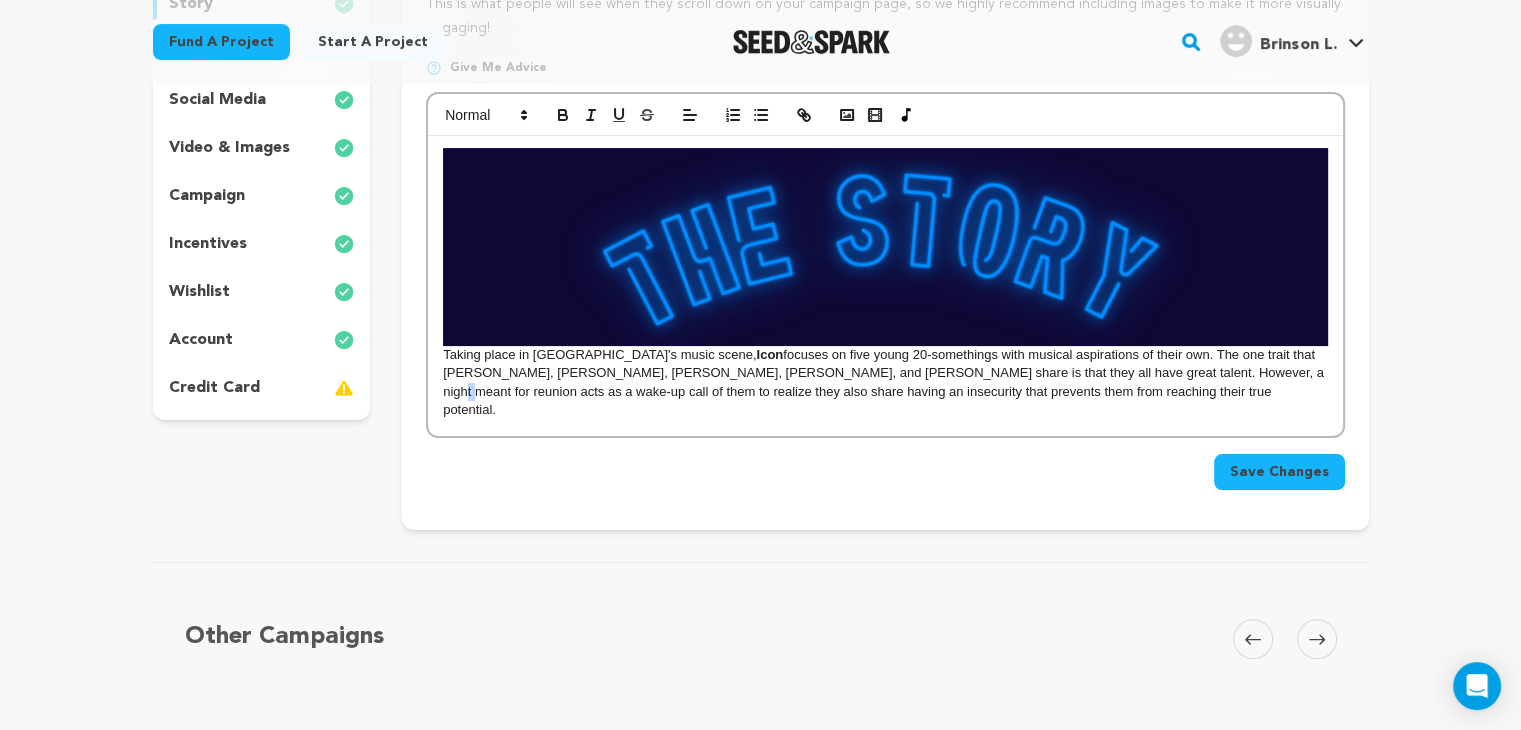 drag, startPoint x: 1121, startPoint y: 370, endPoint x: 1131, endPoint y: 377, distance: 12.206555 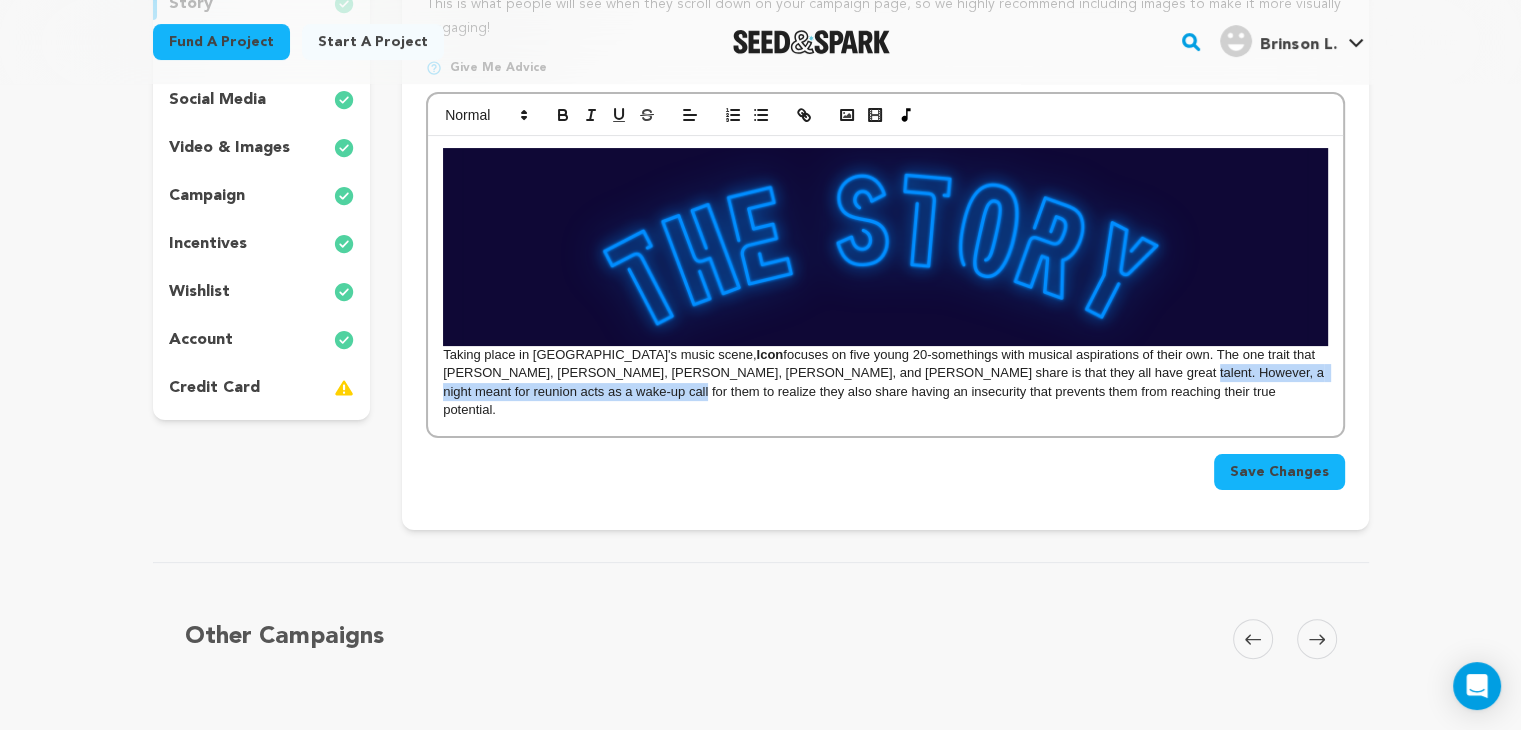 drag, startPoint x: 988, startPoint y: 373, endPoint x: 479, endPoint y: 386, distance: 509.166 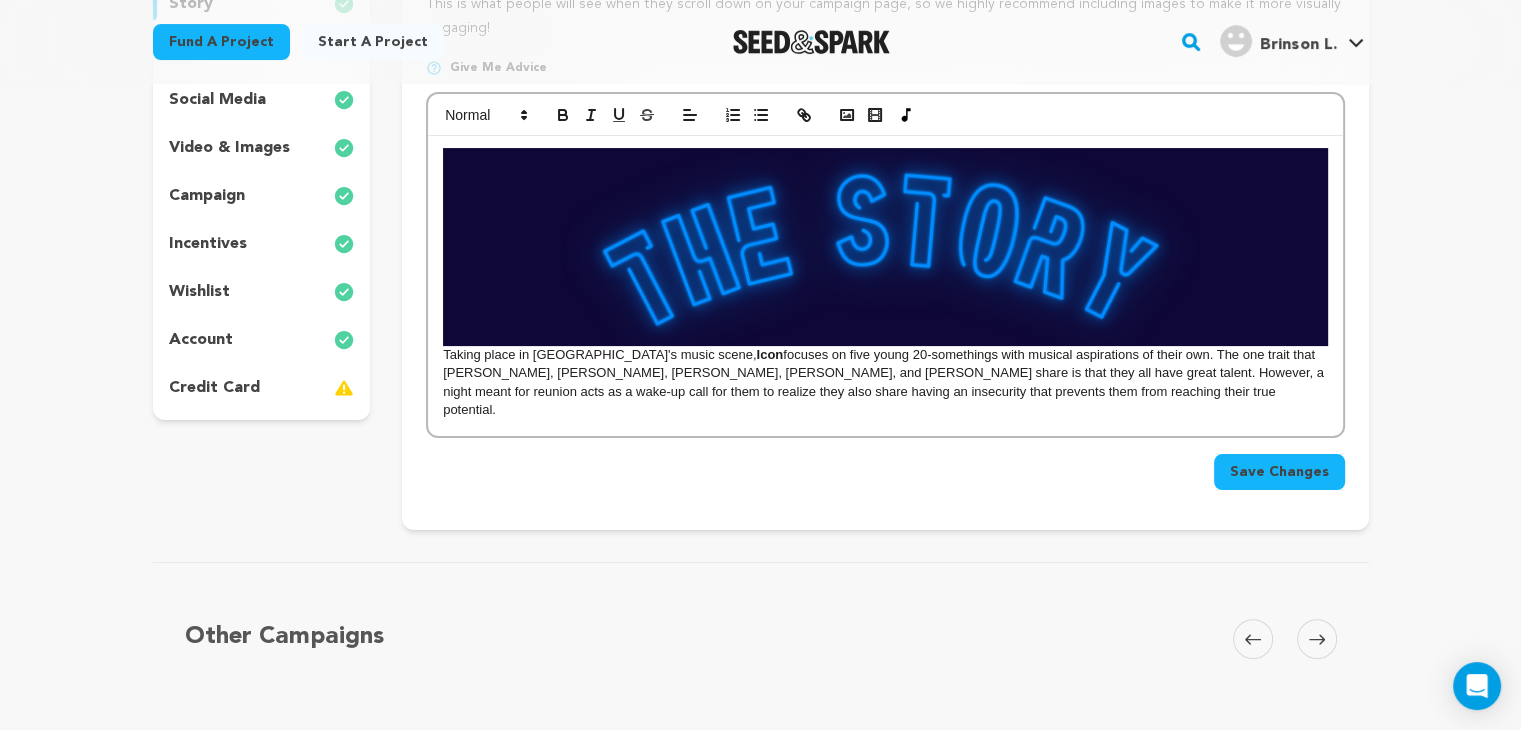 click on "Taking place in Atlanta's music scene,  Icon  focuses on five young 20-somethings with musical aspirations of their own. The one trait that Ezra, Taj, Dawn, Gemma, and Kiana share is that they all have great talent. However, a night meant for reunion acts as a wake-up call for them to realize they also share having an insecurity that prevents them from reaching their true potential." at bounding box center (885, 283) 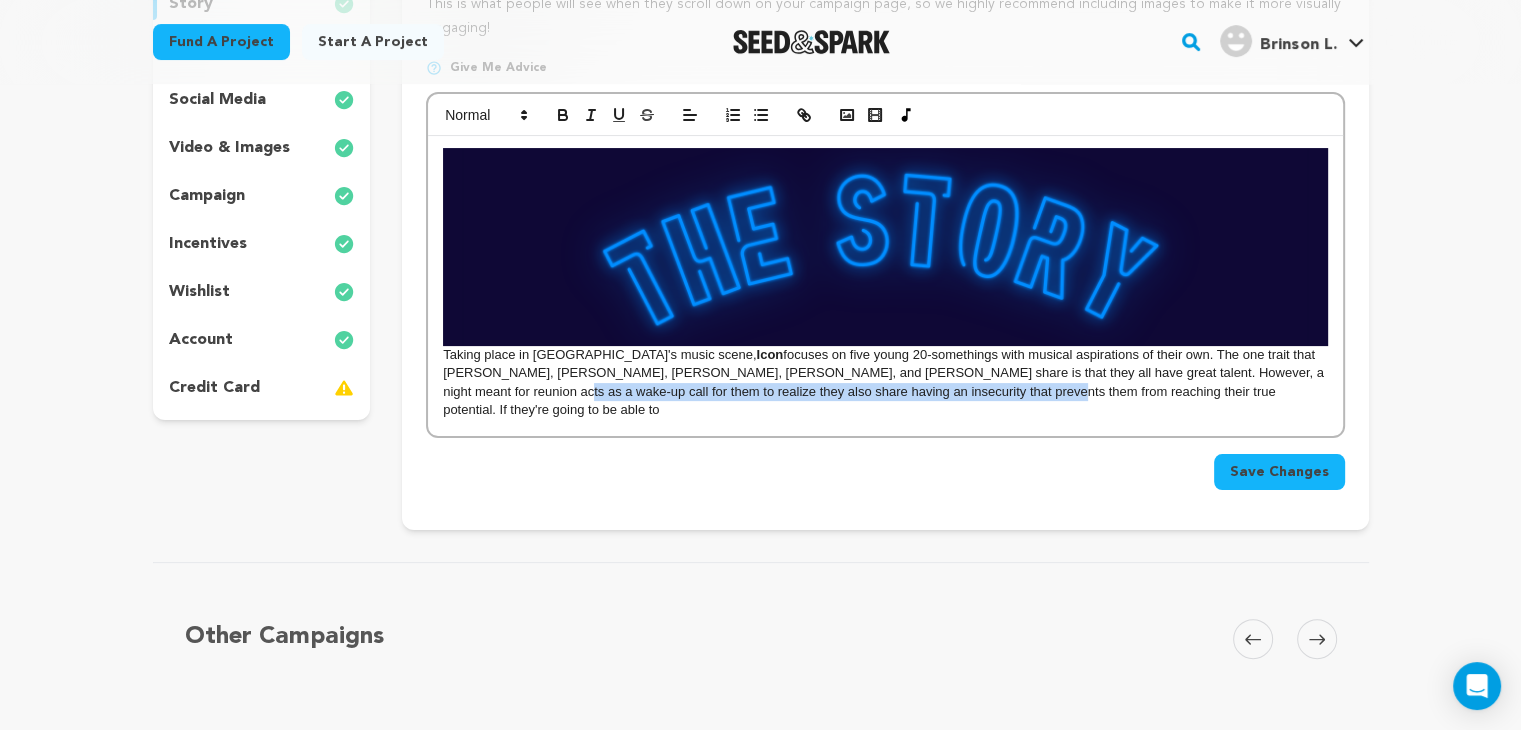 drag, startPoint x: 1240, startPoint y: 374, endPoint x: 859, endPoint y: 401, distance: 381.9555 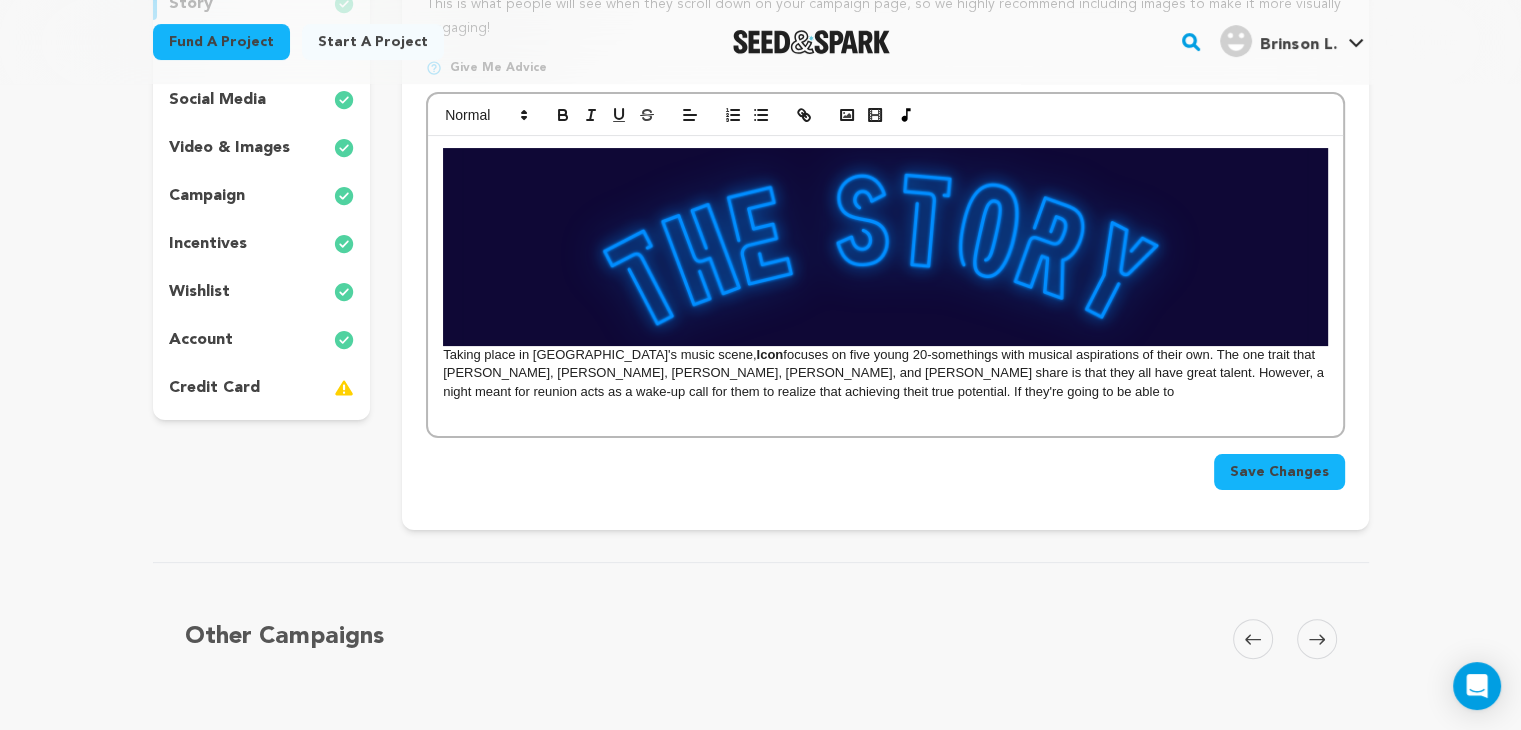 click on "Taking place in Atlanta's music scene,  Icon  focuses on five young 20-somethings with musical aspirations of their own. The one trait that Ezra, Taj, Dawn, Gemma, and Kiana share is that they all have great talent. However, a night meant for reunion acts as a wake-up call for them to realize that achieving theit true potential. If they're going to be able to" at bounding box center (885, 274) 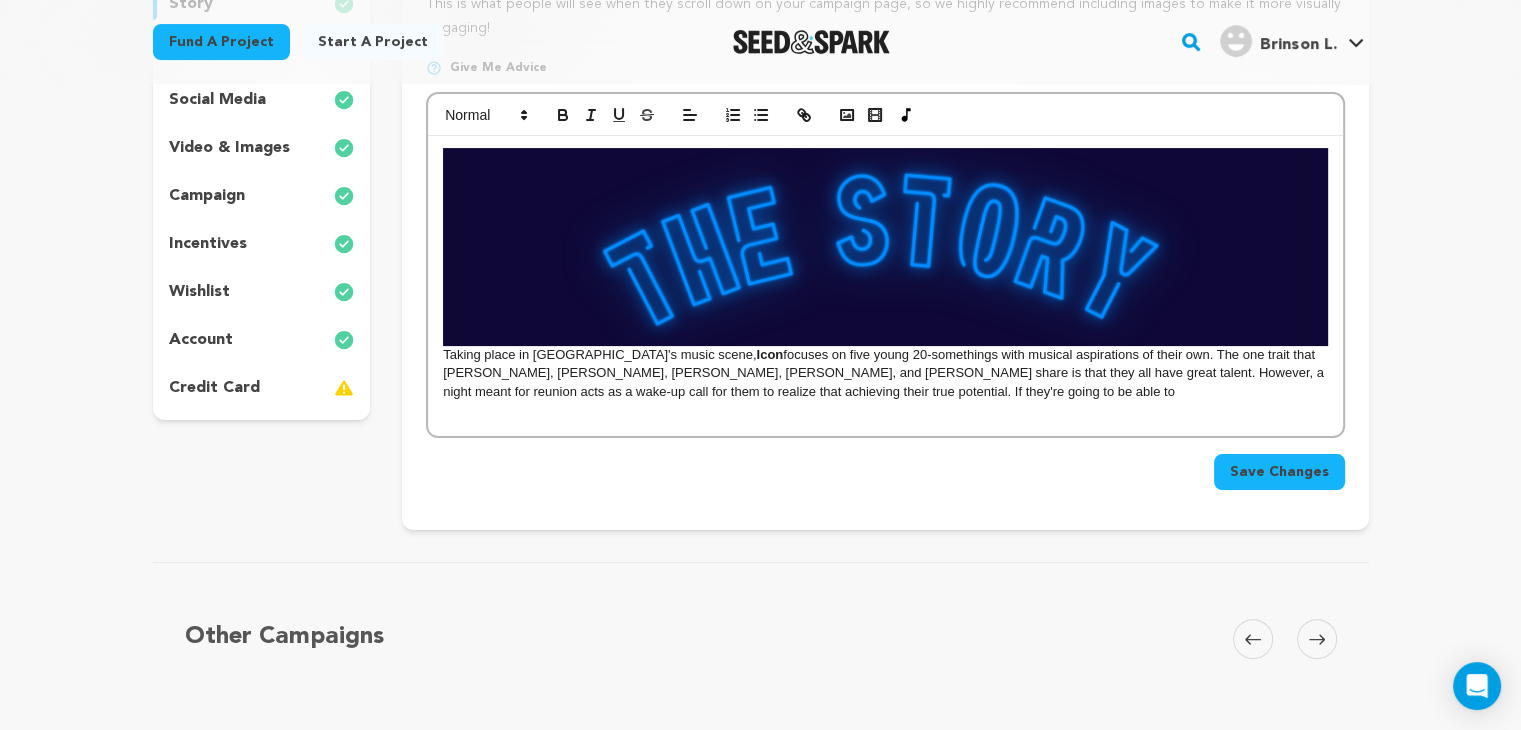 click on "Taking place in Atlanta's music scene,  Icon  focuses on five young 20-somethings with musical aspirations of their own. The one trait that Ezra, Taj, Dawn, Gemma, and Kiana share is that they all have great talent. However, a night meant for reunion acts as a wake-up call for them to realize that achieving their true potential. If they're going to be able to" at bounding box center (885, 274) 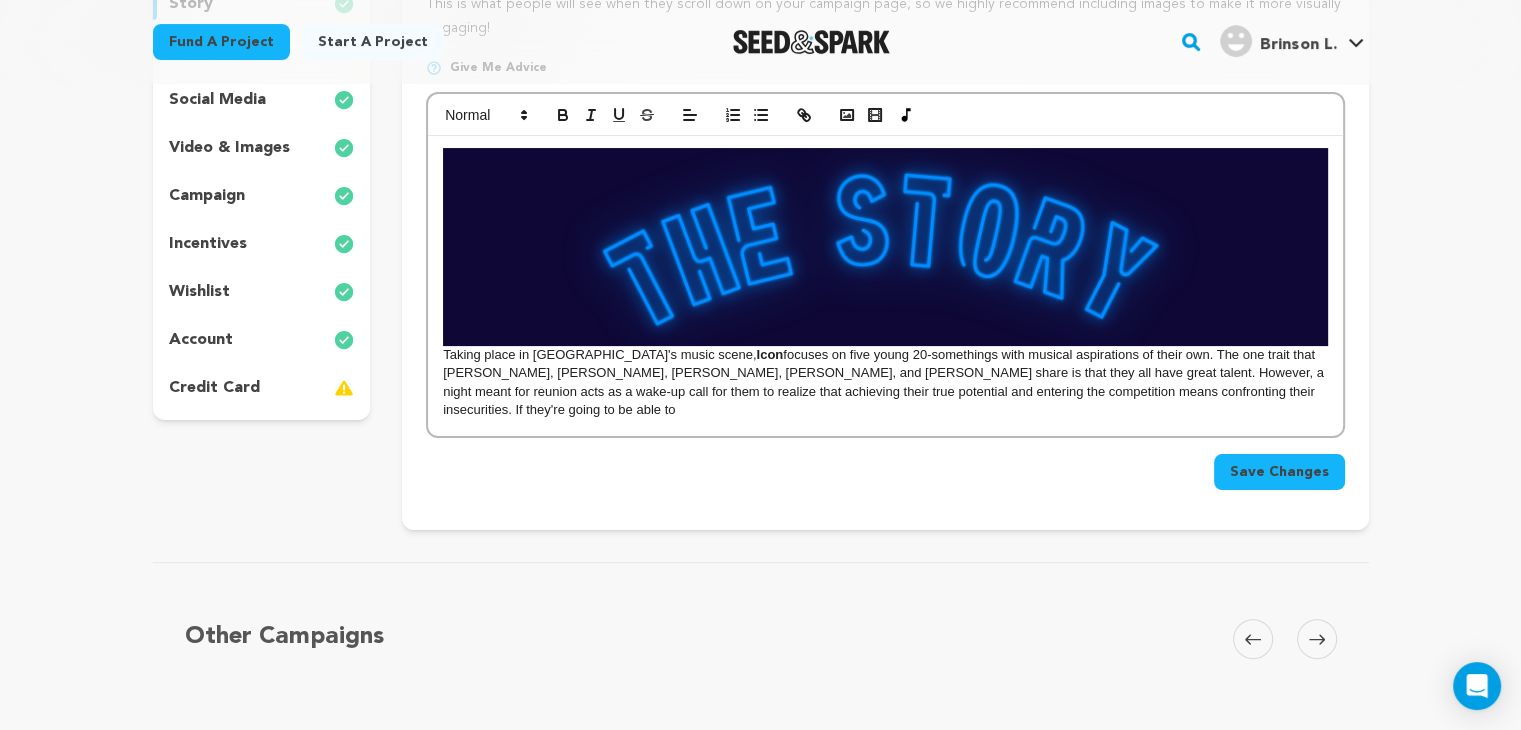 click on "Taking place in Atlanta's music scene,  Icon  focuses on five young 20-somethings with musical aspirations of their own. The one trait that Ezra, Taj, Dawn, Gemma, and Kiana share is that they all have great talent. However, a night meant for reunion acts as a wake-up call for them to realize that achieving their true potential and entering the competition means confronting their insecurities. If they're going to be able to" at bounding box center [885, 283] 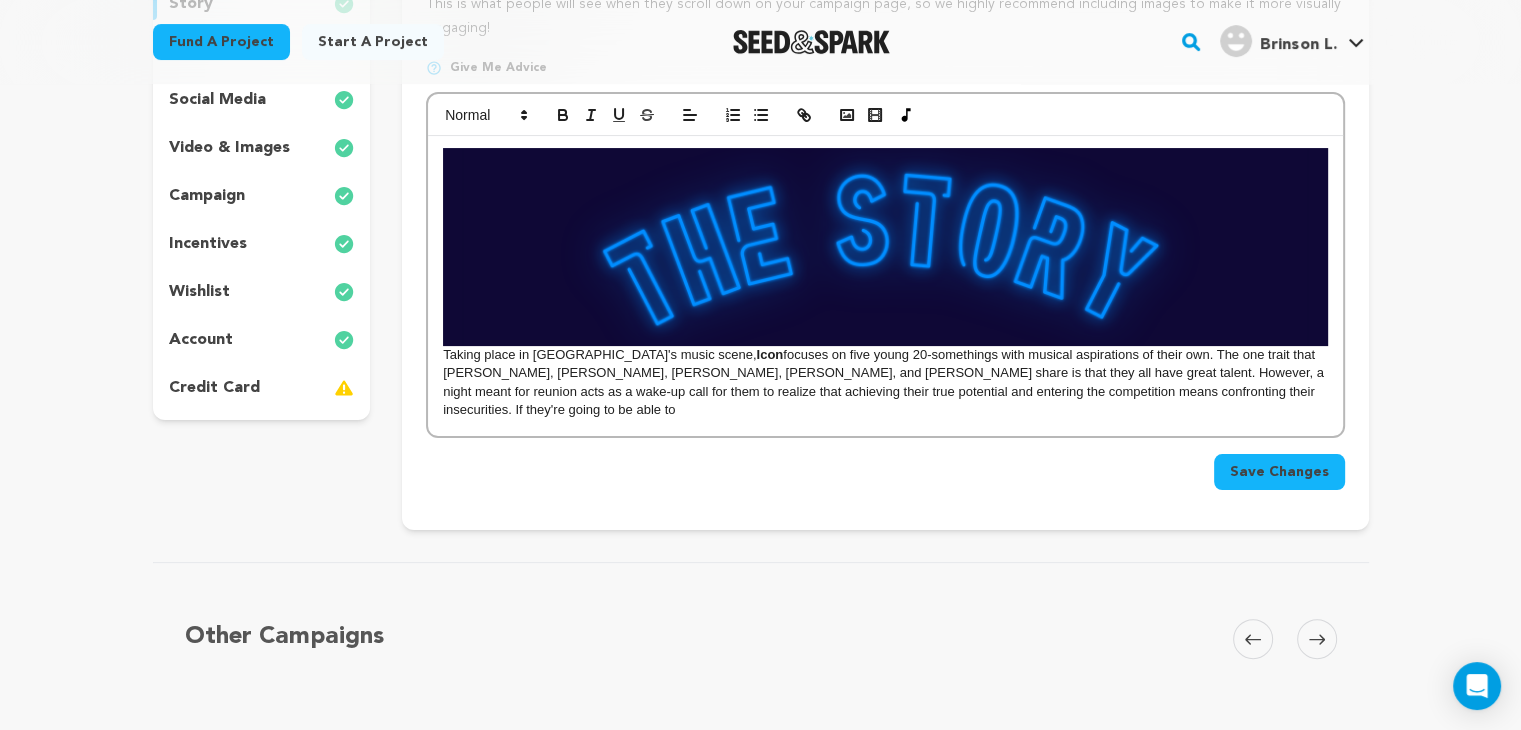 click on "Taking place in Atlanta's music scene,  Icon  focuses on five young 20-somethings with musical aspirations of their own. The one trait that Ezra, Taj, Dawn, Gemma, and Kiana share is that they all have great talent. However, a night meant for reunion acts as a wake-up call for them to realize that achieving their true potential and entering the competition means confronting their insecurities. If they're going to be able to" at bounding box center [885, 283] 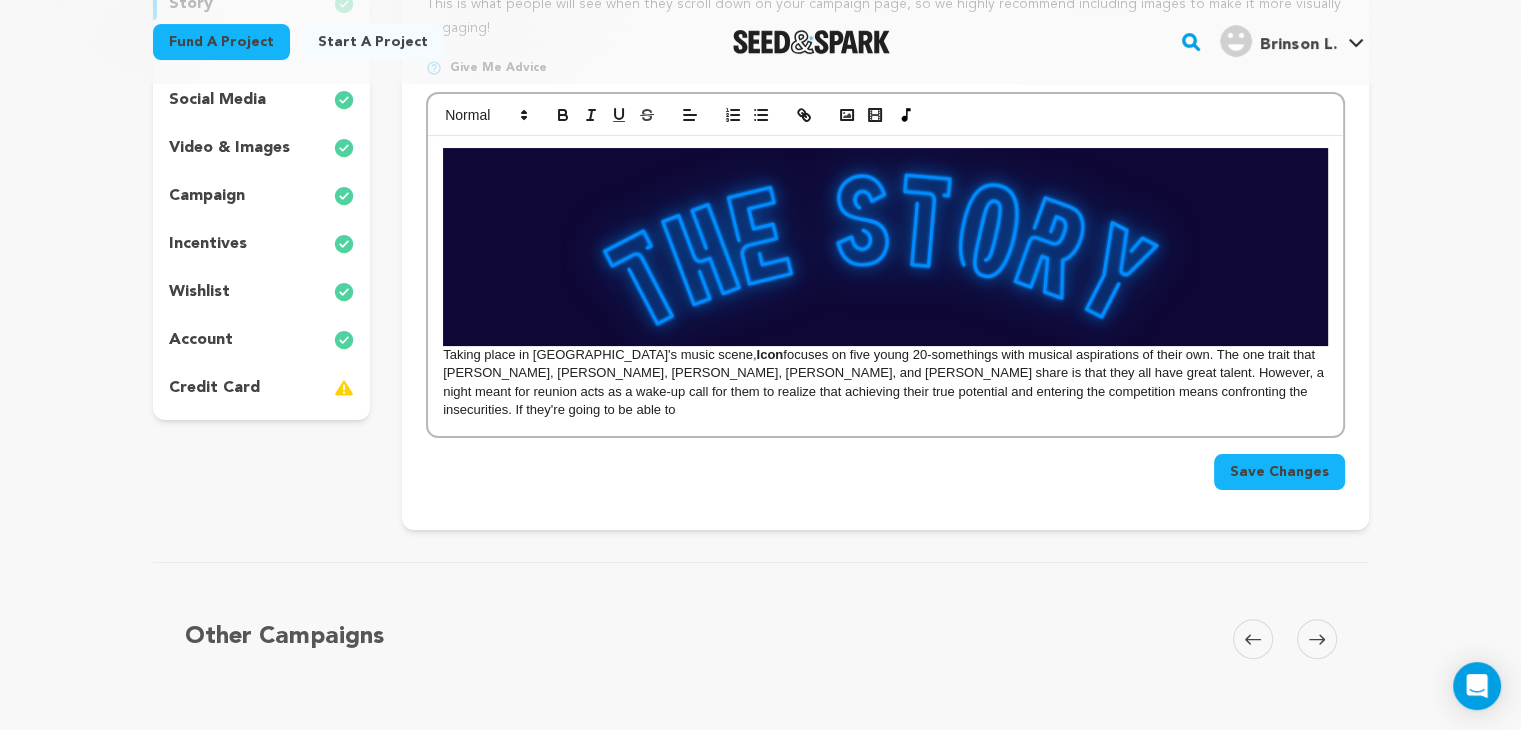 click on "Taking place in Atlanta's music scene,  Icon  focuses on five young 20-somethings with musical aspirations of their own. The one trait that Ezra, Taj, Dawn, Gemma, and Kiana share is that they all have great talent. However, a night meant for reunion acts as a wake-up call for them to realize that achieving their true potential and entering the competition means confronting the insecurities. If they're going to be able to" at bounding box center [885, 283] 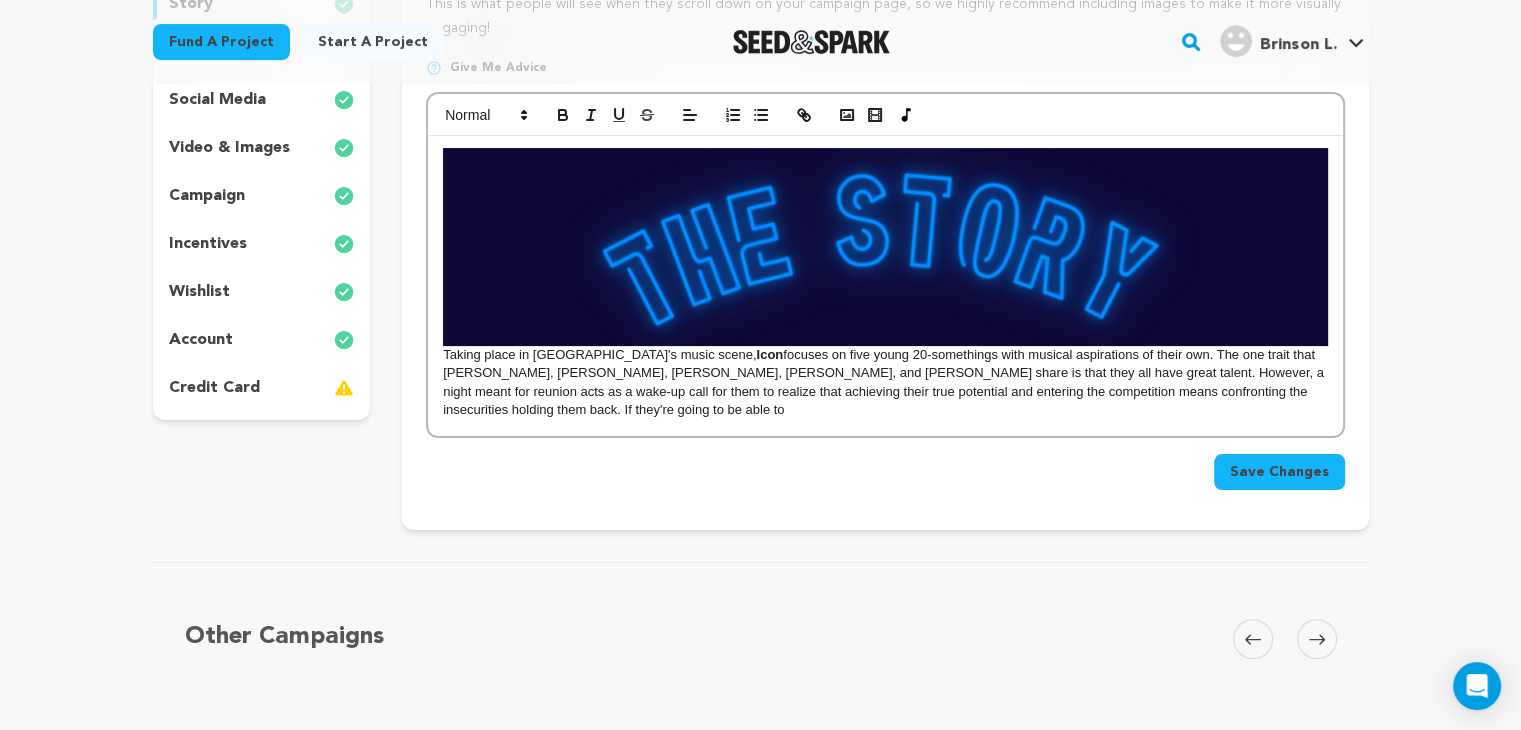 click on "Taking place in Atlanta's music scene,  Icon  focuses on five young 20-somethings with musical aspirations of their own. The one trait that Ezra, Taj, Dawn, Gemma, and Kiana share is that they all have great talent. However, a night meant for reunion acts as a wake-up call for them to realize that achieving their true potential and entering the competition means confronting the insecurities holding them back. If they're going to be able to" at bounding box center (885, 286) 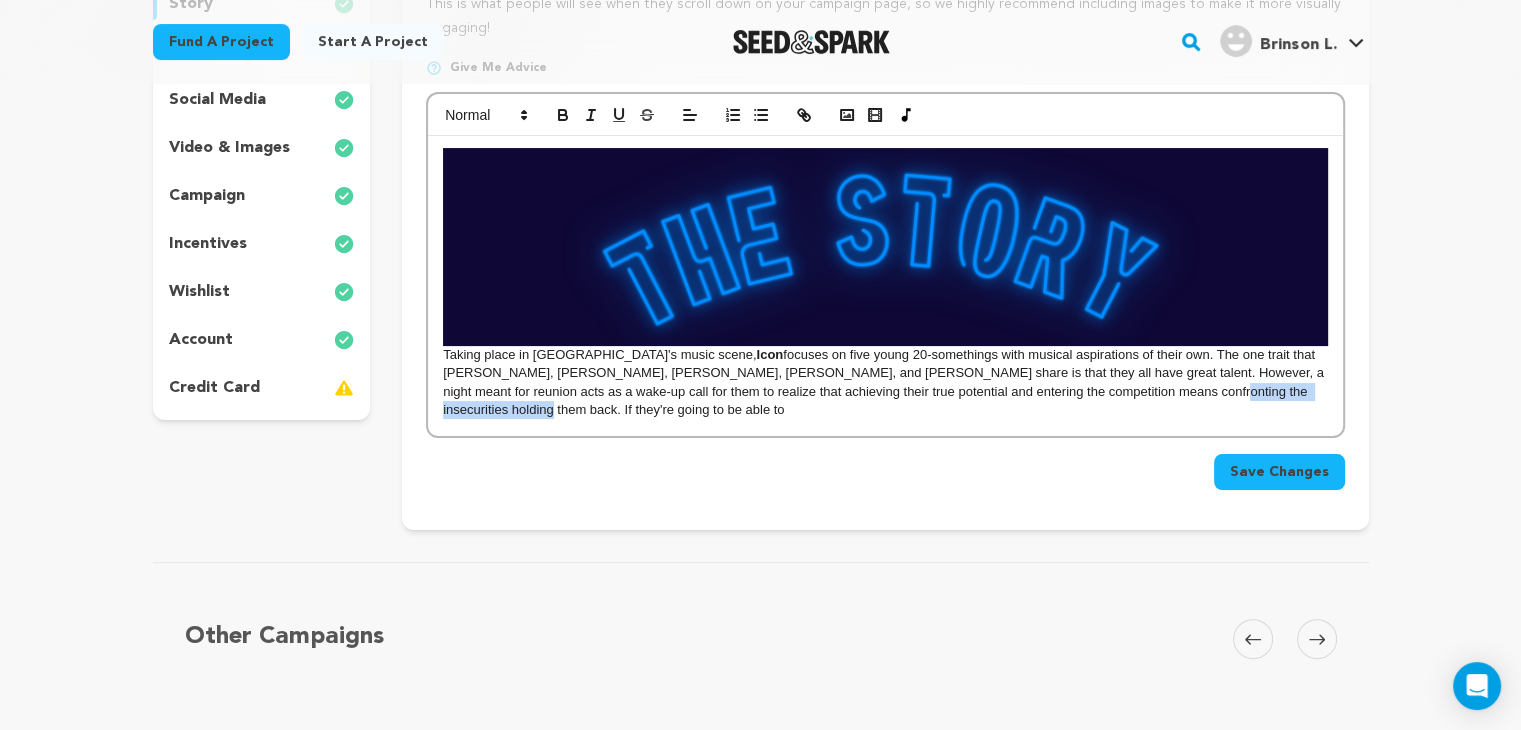drag, startPoint x: 1194, startPoint y: 401, endPoint x: 1030, endPoint y: 397, distance: 164.04877 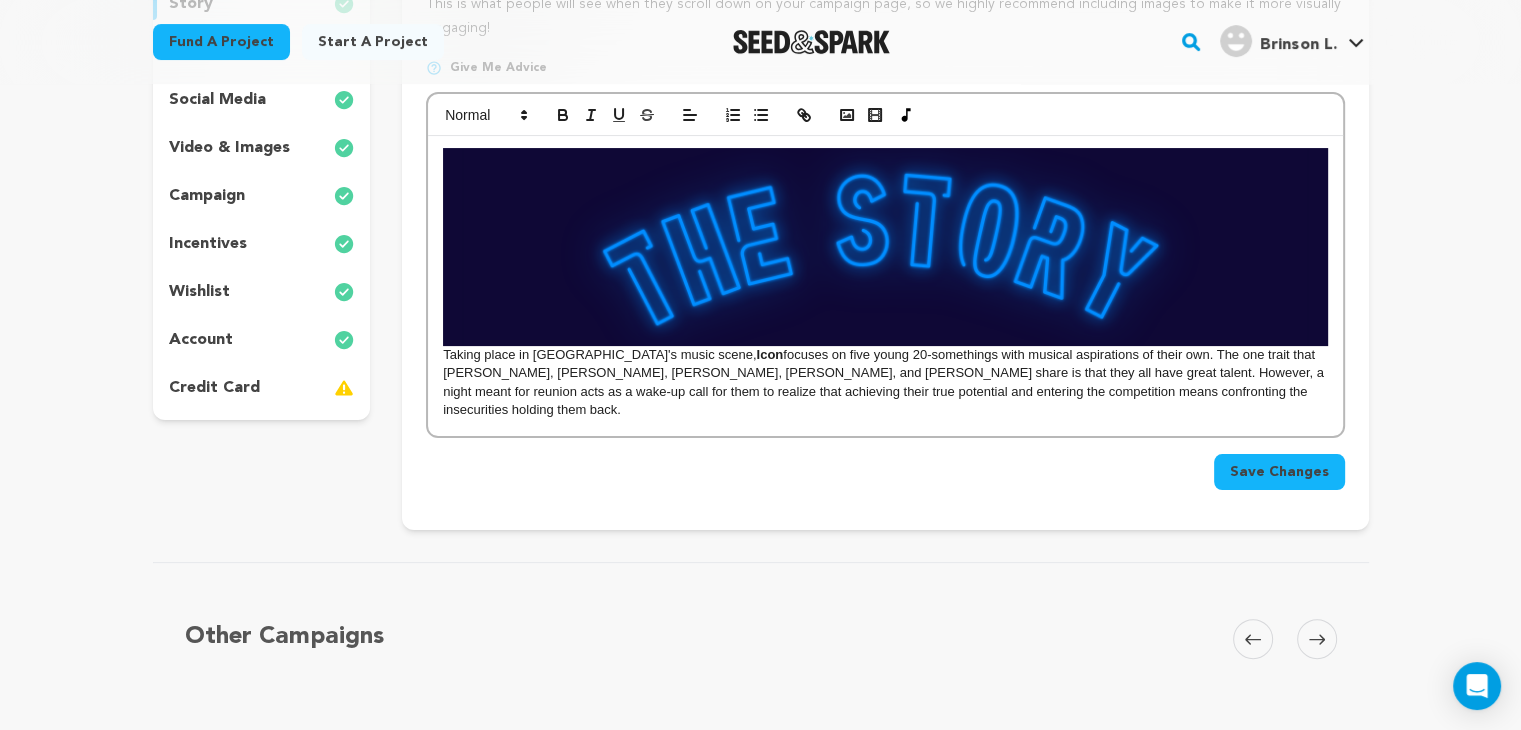 click on "Taking place in Atlanta's music scene,  Icon  focuses on five young 20-somethings with musical aspirations of their own. The one trait that Ezra, Taj, Dawn, Gemma, and Kiana share is that they all have great talent. However, a night meant for reunion acts as a wake-up call for them to realize that achieving their true potential and entering the competition means confronting the insecurities holding them back." at bounding box center (885, 283) 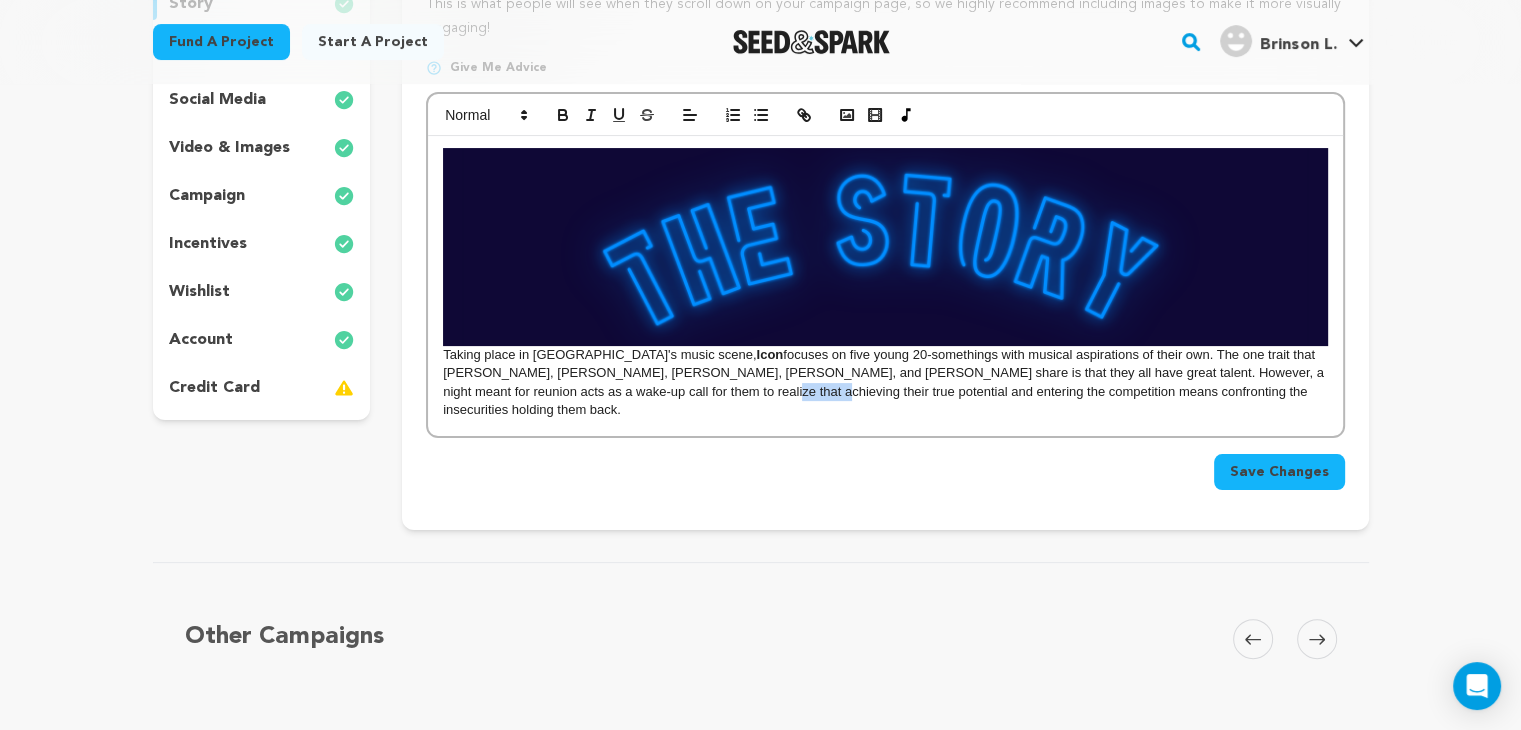 click on "Taking place in Atlanta's music scene,  Icon  focuses on five young 20-somethings with musical aspirations of their own. The one trait that Ezra, Taj, Dawn, Gemma, and Kiana share is that they all have great talent. However, a night meant for reunion acts as a wake-up call for them to realize that achieving their true potential and entering the competition means confronting the insecurities holding them back." at bounding box center [885, 283] 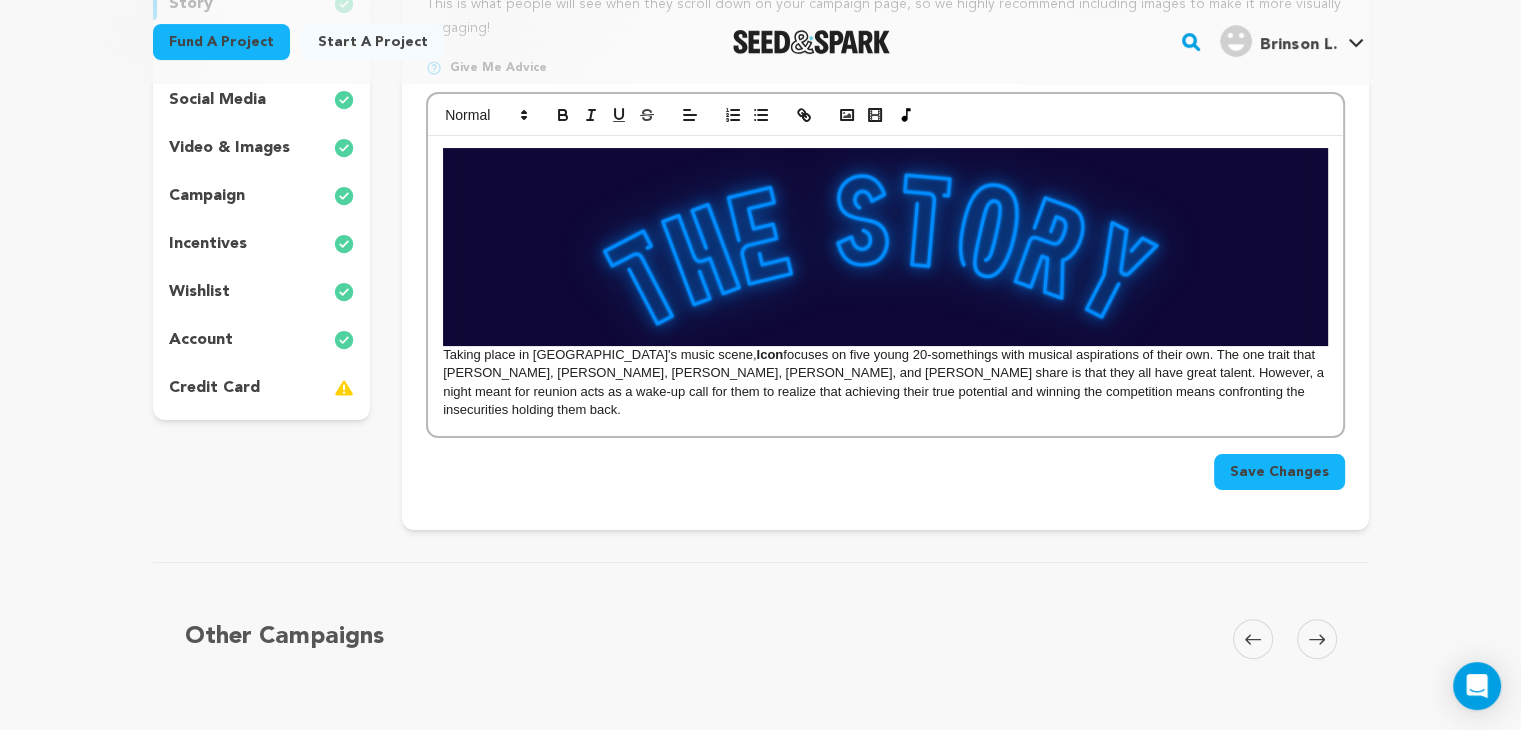 click on "Taking place in Atlanta's music scene,  Icon  focuses on five young 20-somethings with musical aspirations of their own. The one trait that Ezra, Taj, Dawn, Gemma, and Kiana share is that they all have great talent. However, a night meant for reunion acts as a wake-up call for them to realize that achieving their true potential and winning the competition means confronting the insecurities holding them back." at bounding box center [885, 283] 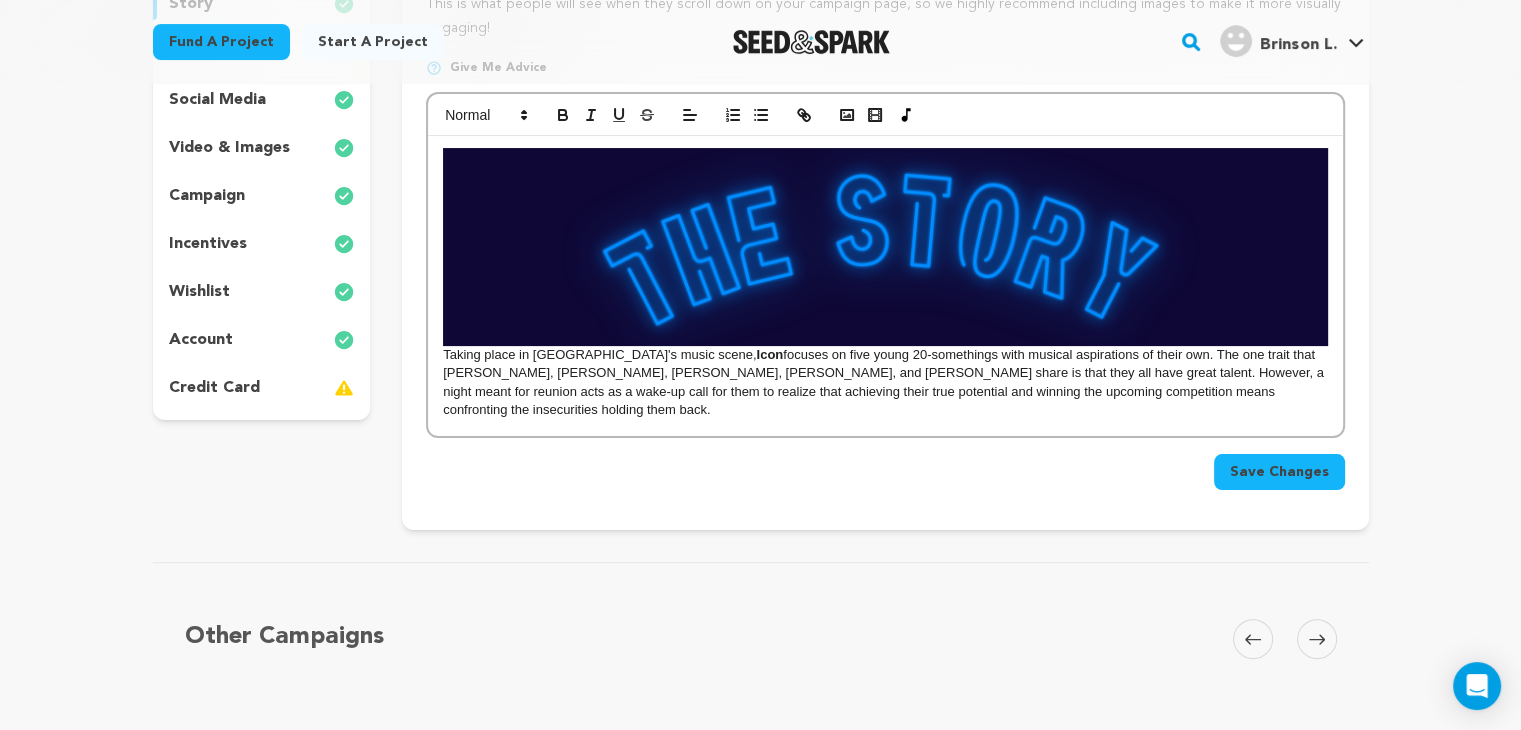 click on "Taking place in Atlanta's music scene,  Icon  focuses on five young 20-somethings with musical aspirations of their own. The one trait that Ezra, Taj, Dawn, Gemma, and Kiana share is that they all have great talent. However, a night meant for reunion acts as a wake-up call for them to realize that achieving their true potential and winning the upcoming competition means confronting the insecurities holding them back." at bounding box center (885, 283) 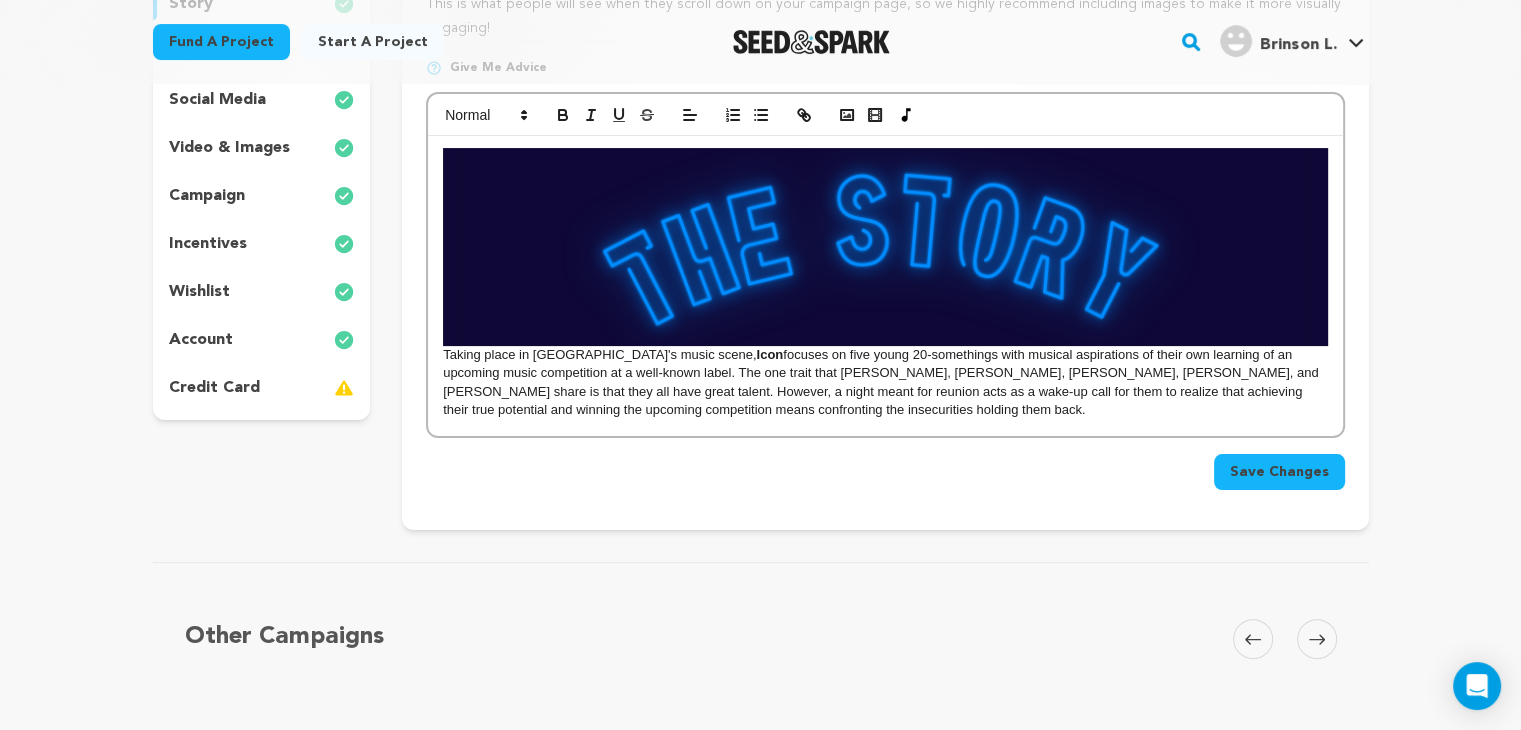click on "Taking place in Atlanta's music scene,  Icon  focuses on five young 20-somethings with musical aspirations of their own learning of an upcoming music competition at a well-known label. The one trait that Ezra, Taj, Dawn, Gemma, and Kiana share is that they all have great talent. However, a night meant for reunion acts as a wake-up call for them to realize that achieving their true potential and winning the upcoming competition means confronting the insecurities holding them back." at bounding box center (885, 283) 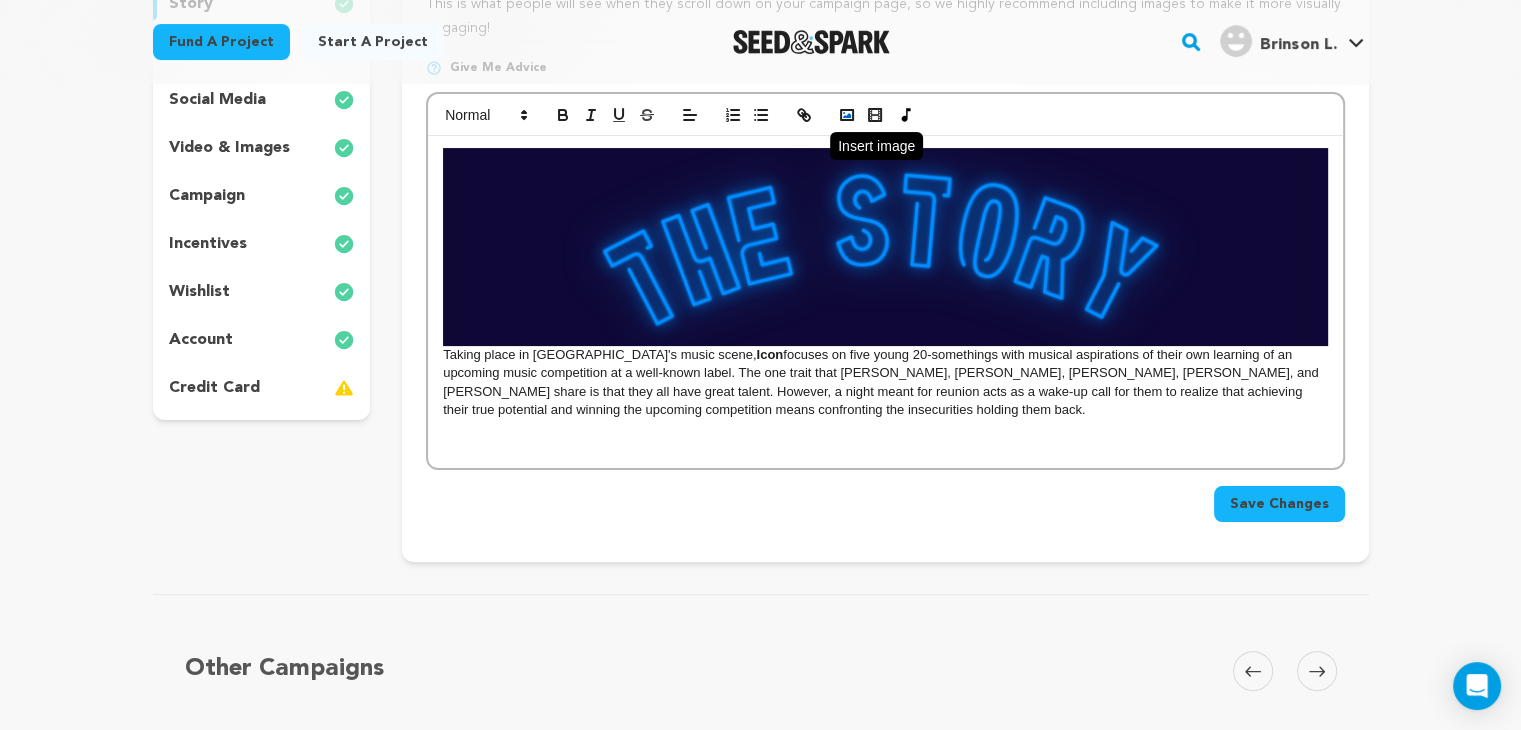 click at bounding box center [847, 115] 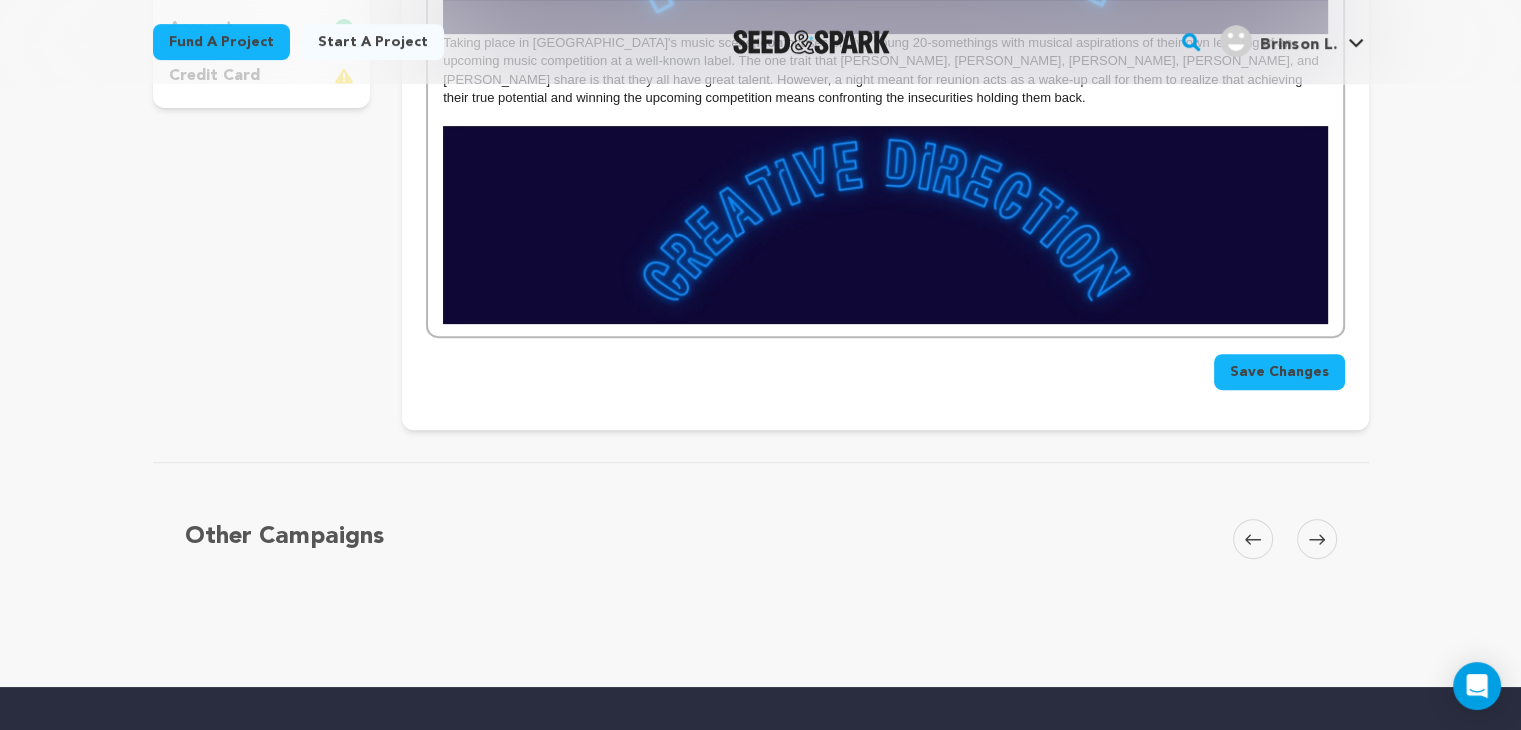 scroll, scrollTop: 719, scrollLeft: 0, axis: vertical 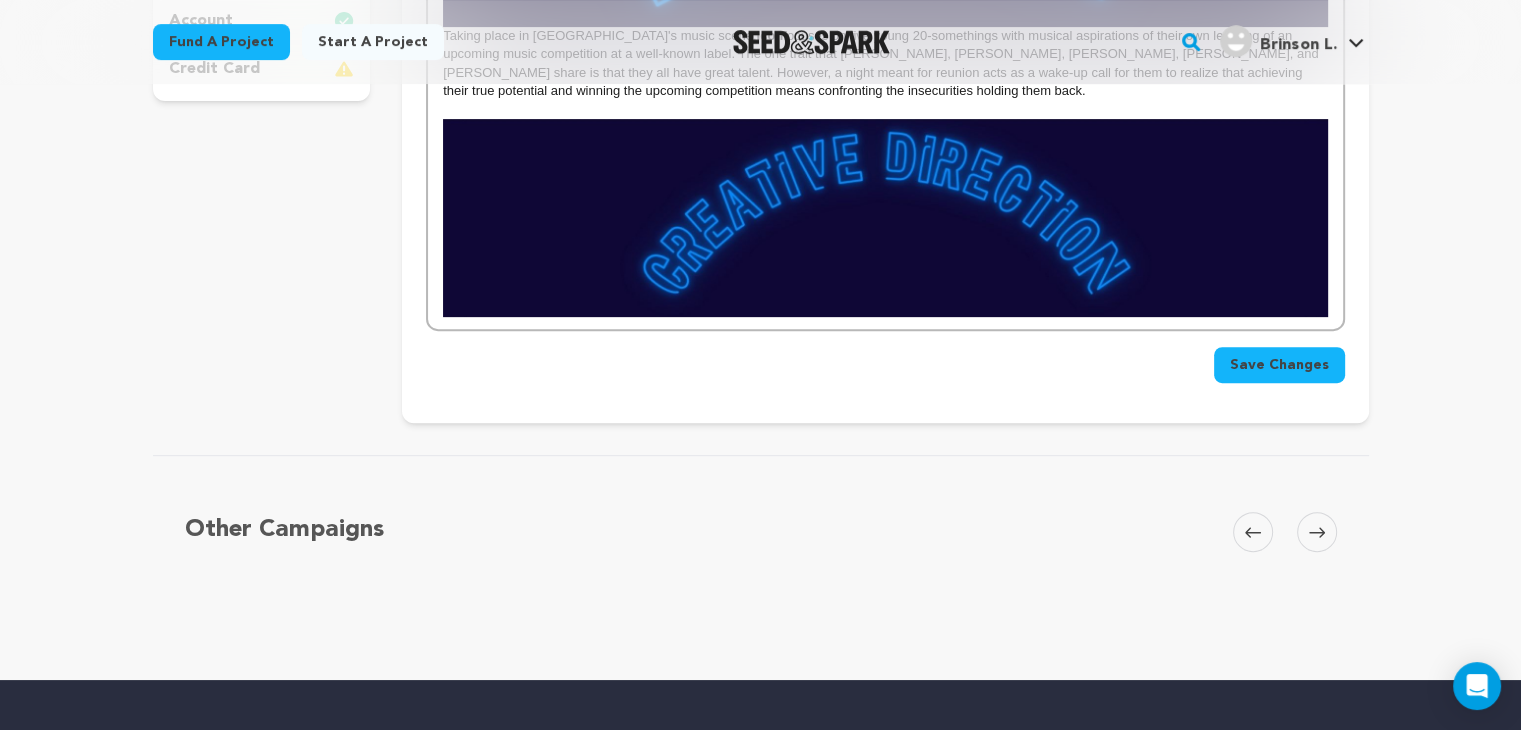 click on "Taking place in Atlanta's music scene,  Icon  focuses on five young 20-somethings with musical aspirations of their own learning of an upcoming music competition at a well-known label. The one trait that Ezra, Taj, Dawn, Gemma, and Kiana share is that they all have great talent. However, a night meant for reunion acts as a wake-up call for them to realize that achieving their true potential and winning the upcoming competition means confronting the insecurities holding them back." at bounding box center (885, 73) 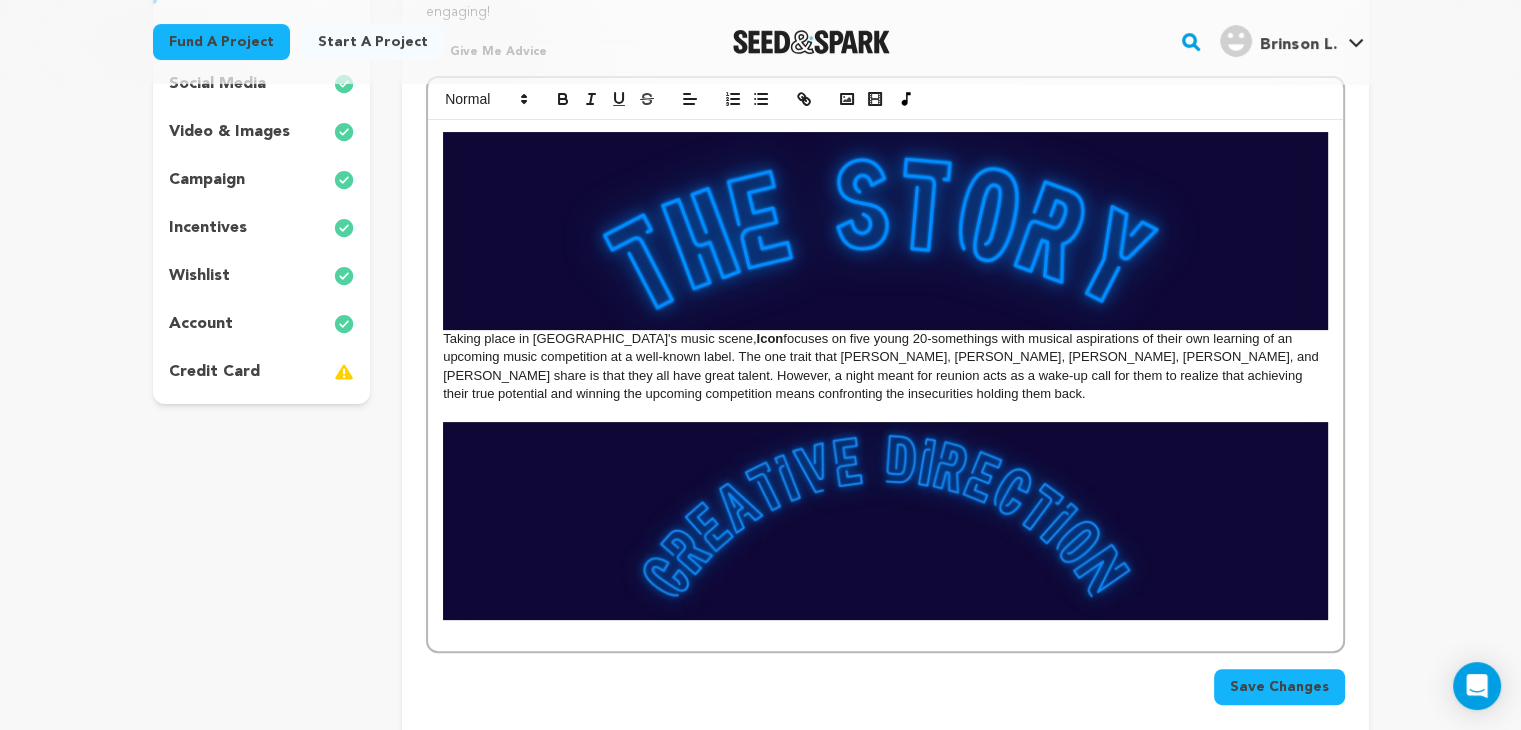 scroll, scrollTop: 403, scrollLeft: 0, axis: vertical 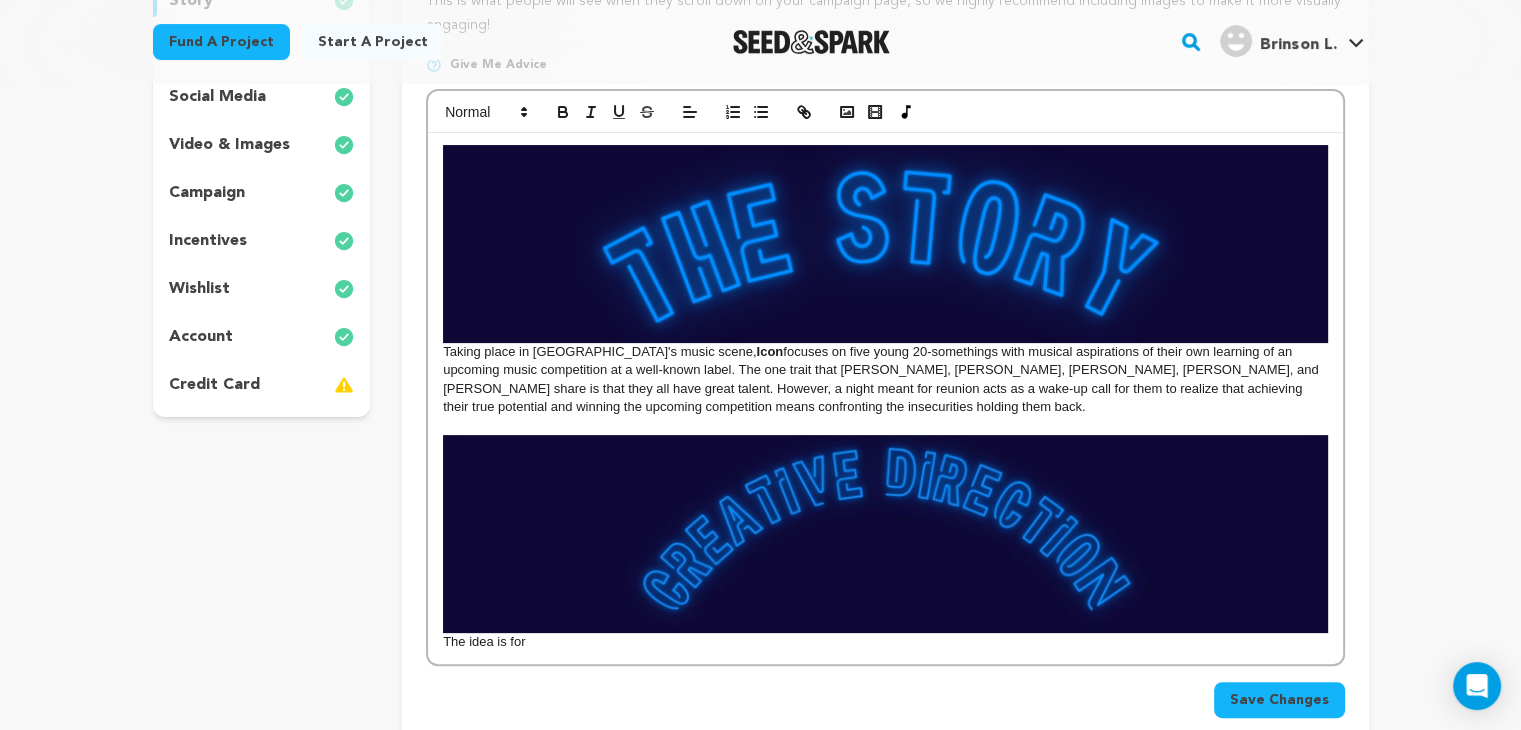 click on "The idea is for" at bounding box center [885, 642] 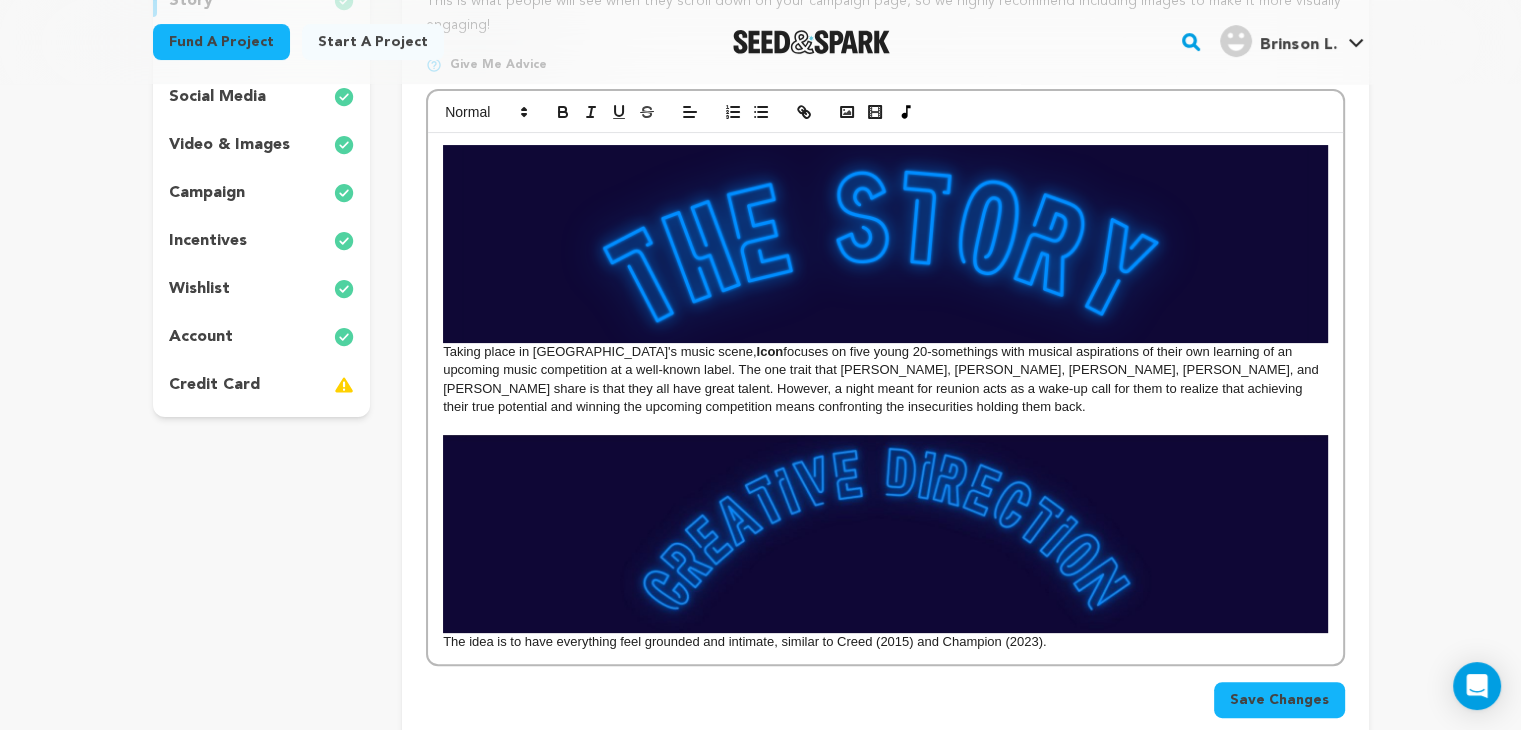 click at bounding box center [885, 534] 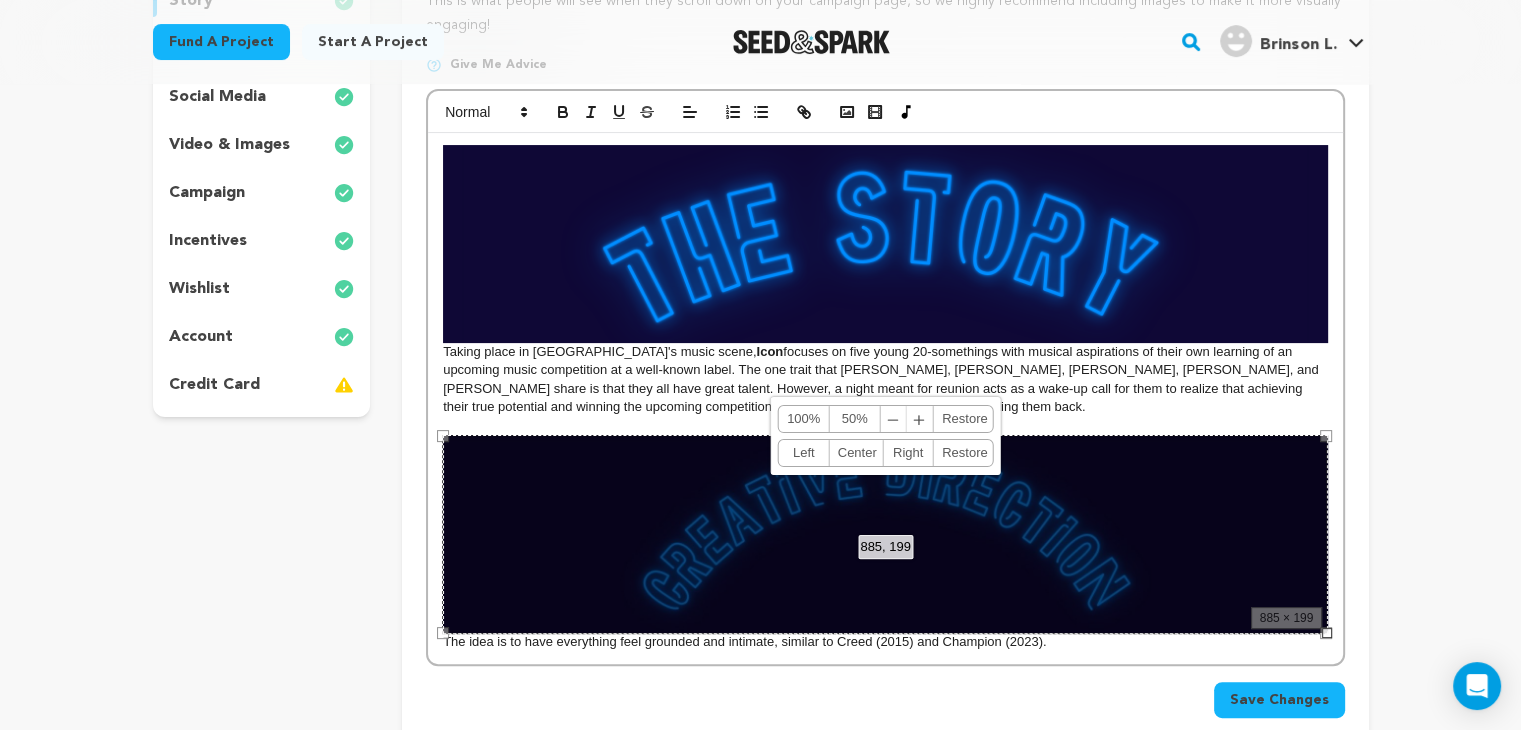 click on "885, 199
100%
50%
﹣
﹢
Restore
Left
Center
Right
Restore" at bounding box center [885, 534] 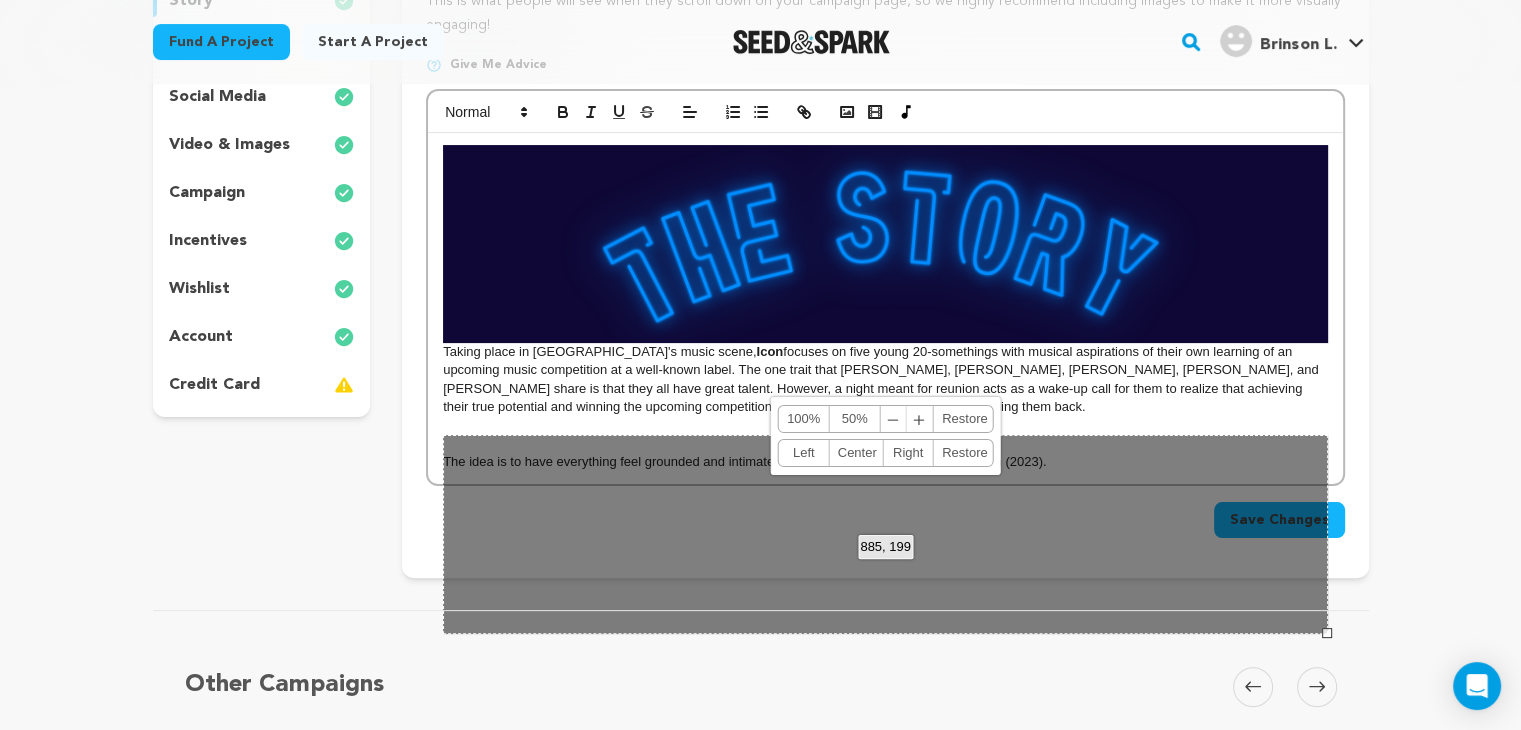 click on "885, 199
100%
50%
﹣
﹢
Restore
Left
Center
Right
Restore" at bounding box center [885, 534] 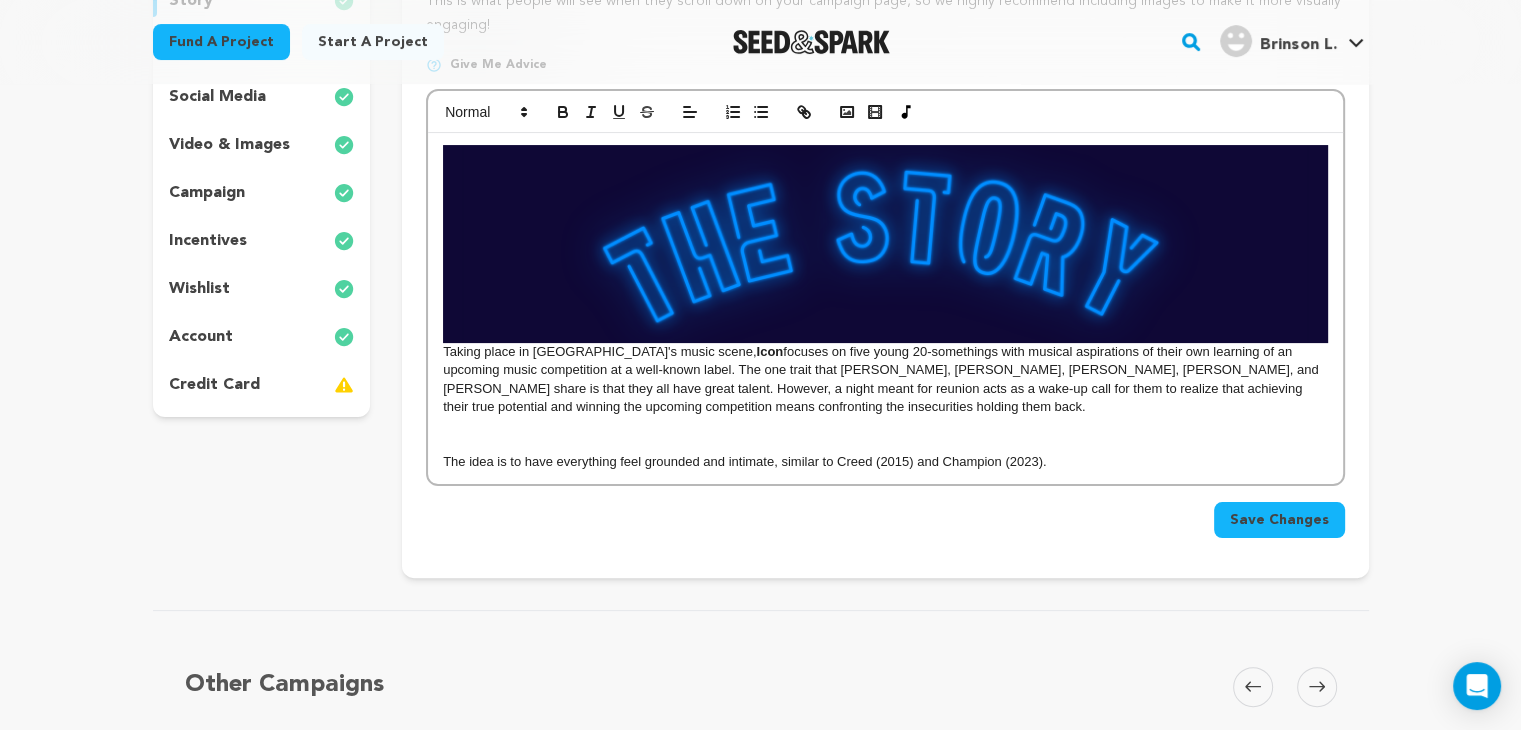click on "Taking place in Atlanta's music scene,  Icon  focuses on five young 20-somethings with musical aspirations of their own learning of an upcoming music competition at a well-known label. The one trait that Ezra, Taj, Dawn, Gemma, and Kiana share is that they all have great talent. However, a night meant for reunion acts as a wake-up call for them to realize that achieving their true potential and winning the upcoming competition means confronting the insecurities holding them back. The idea is to have everything feel grounded and intimate, similar to Creed (2015) and Champion (2023)." at bounding box center (885, 308) 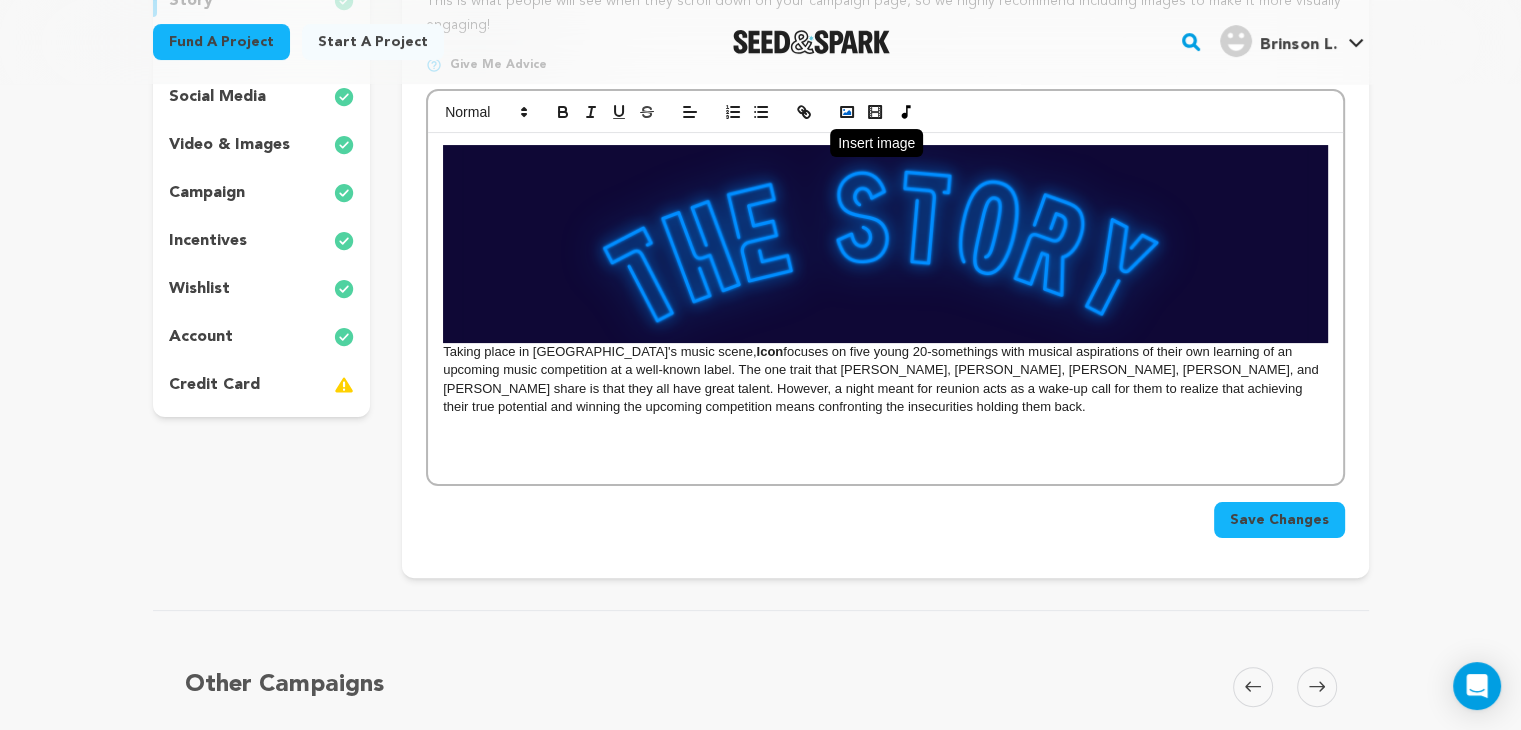 click 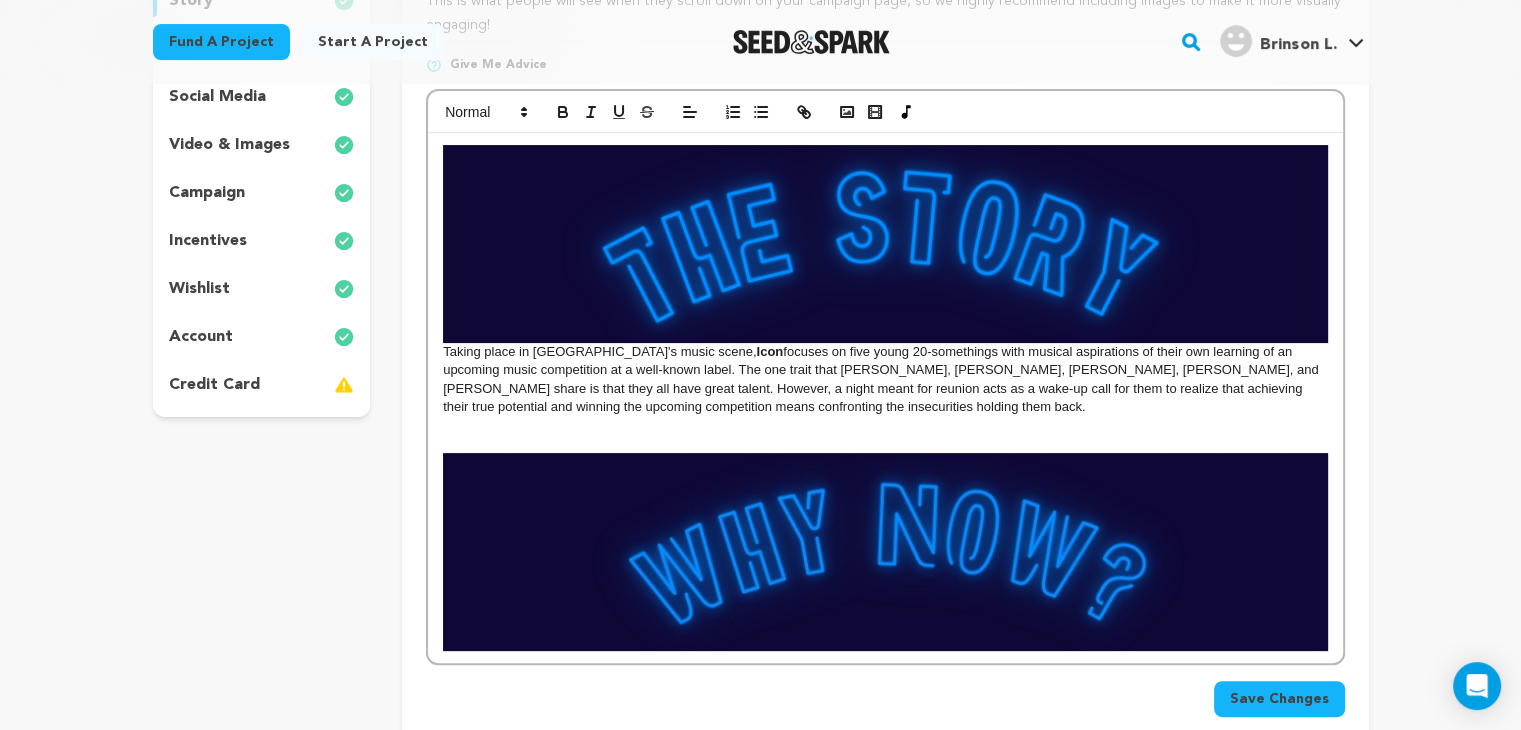 click at bounding box center [885, 444] 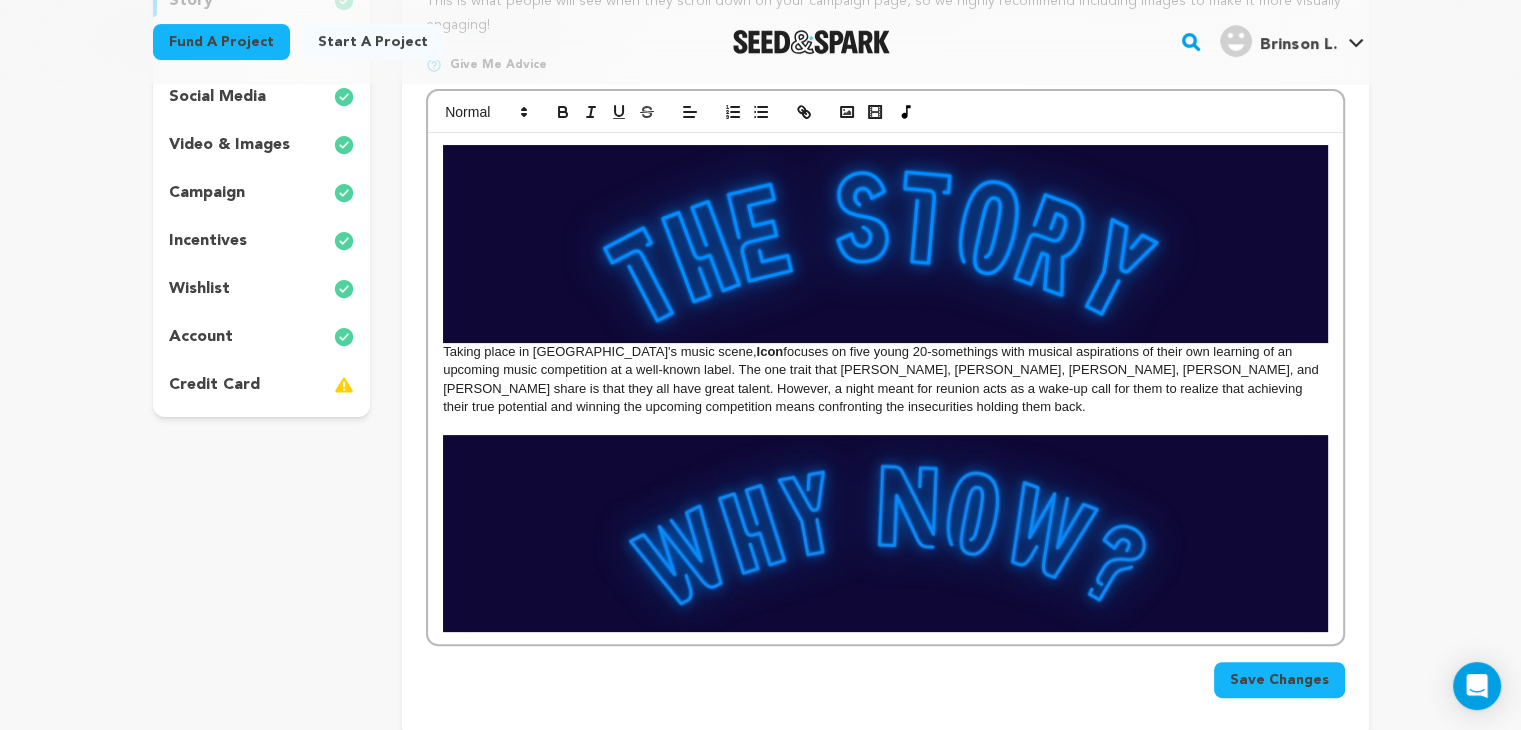 scroll, scrollTop: 719, scrollLeft: 0, axis: vertical 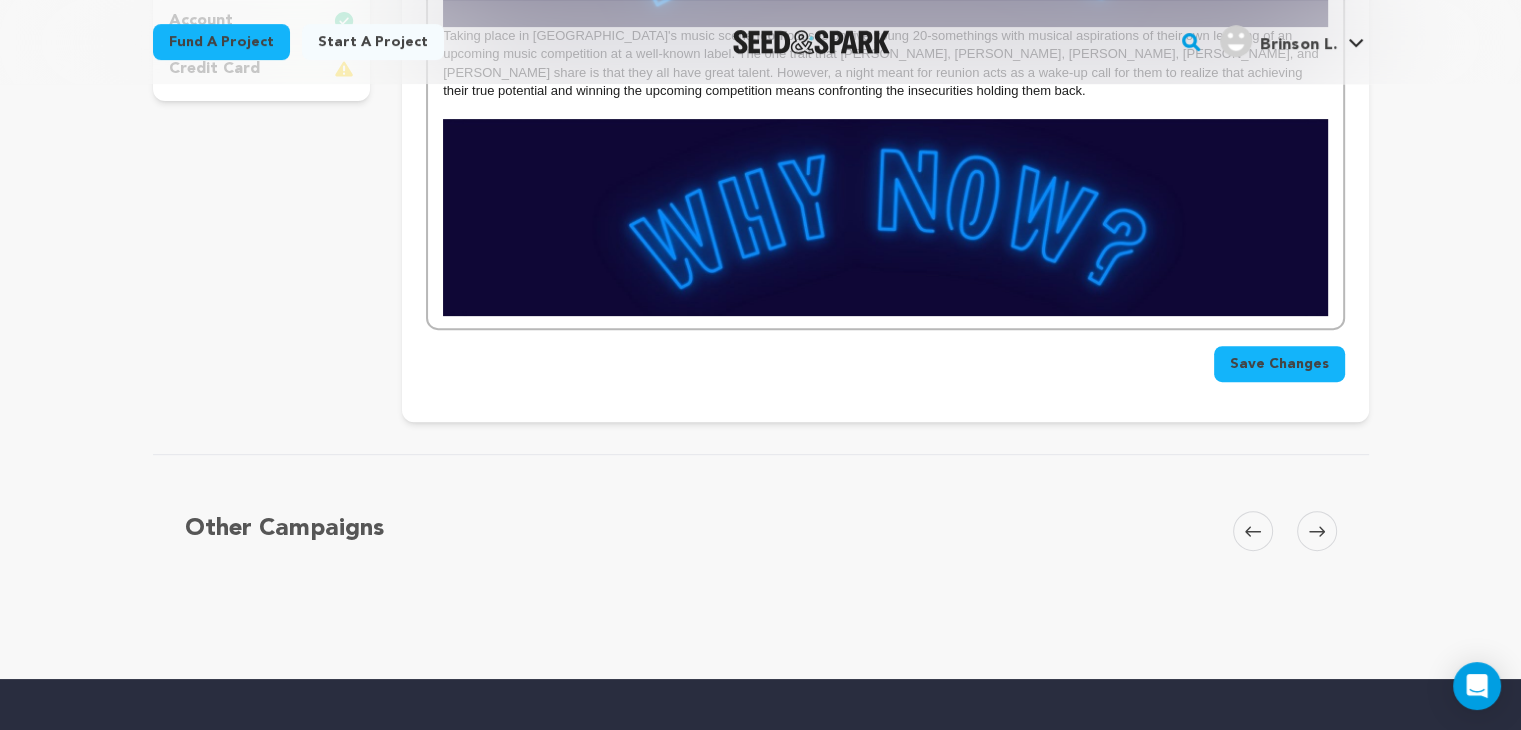 click on "Taking place in Atlanta's music scene,  Icon  focuses on five young 20-somethings with musical aspirations of their own learning of an upcoming music competition at a well-known label. The one trait that Ezra, Taj, Dawn, Gemma, and Kiana share is that they all have great talent. However, a night meant for reunion acts as a wake-up call for them to realize that achieving their true potential and winning the upcoming competition means confronting the insecurities holding them back." at bounding box center (885, 72) 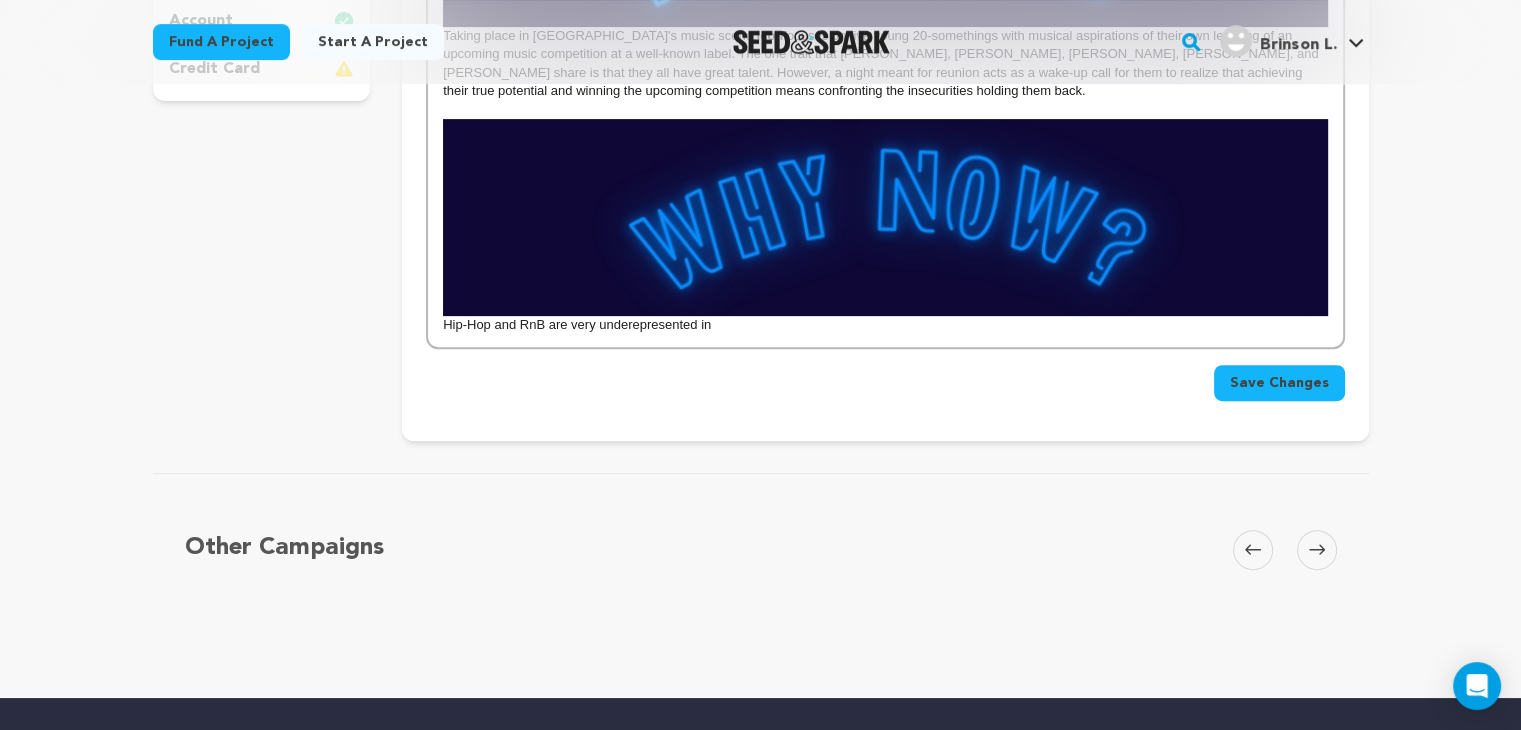 click on "Hip-Hop and RnB are very underepresented in" at bounding box center [885, 325] 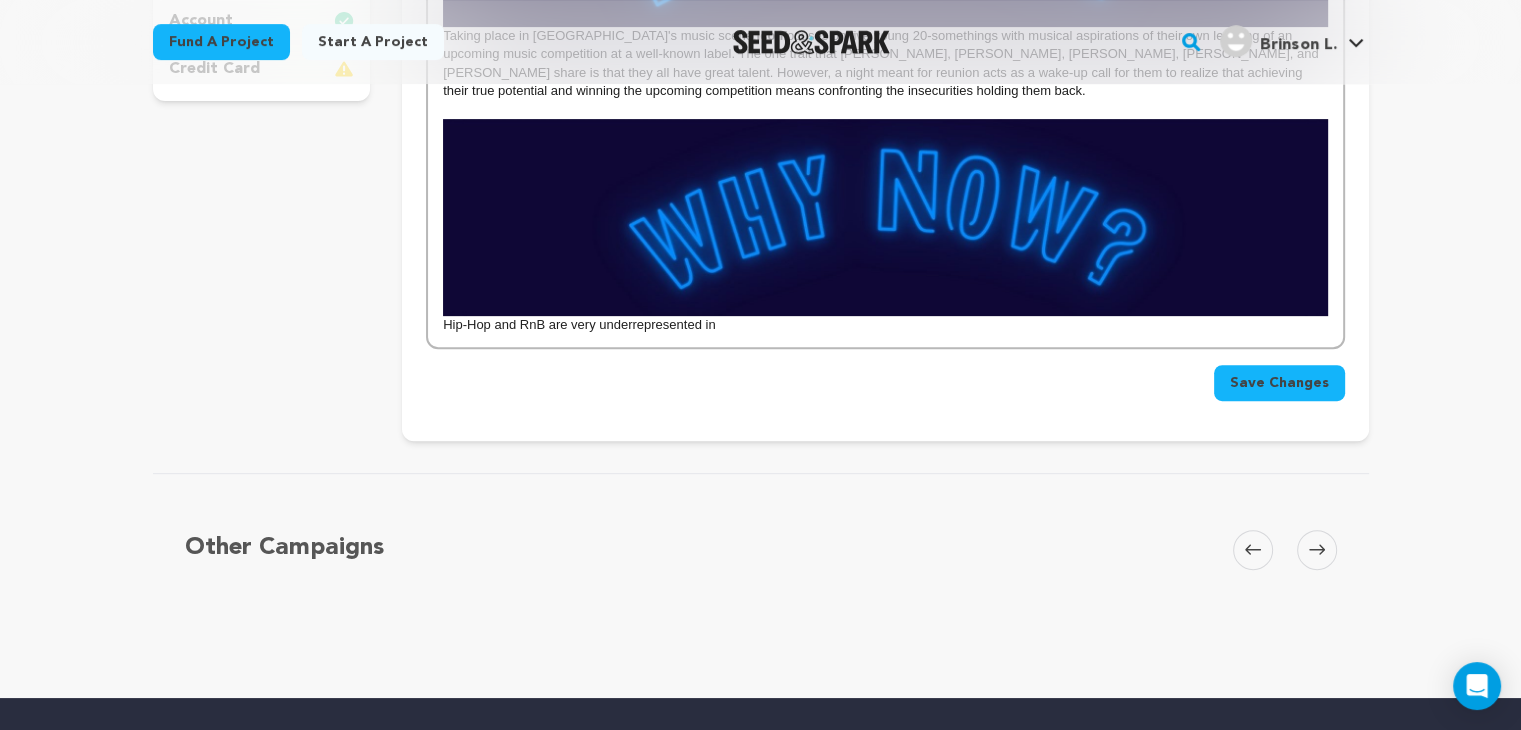 click on "Hip-Hop and RnB are very underrepresented in" at bounding box center (885, 325) 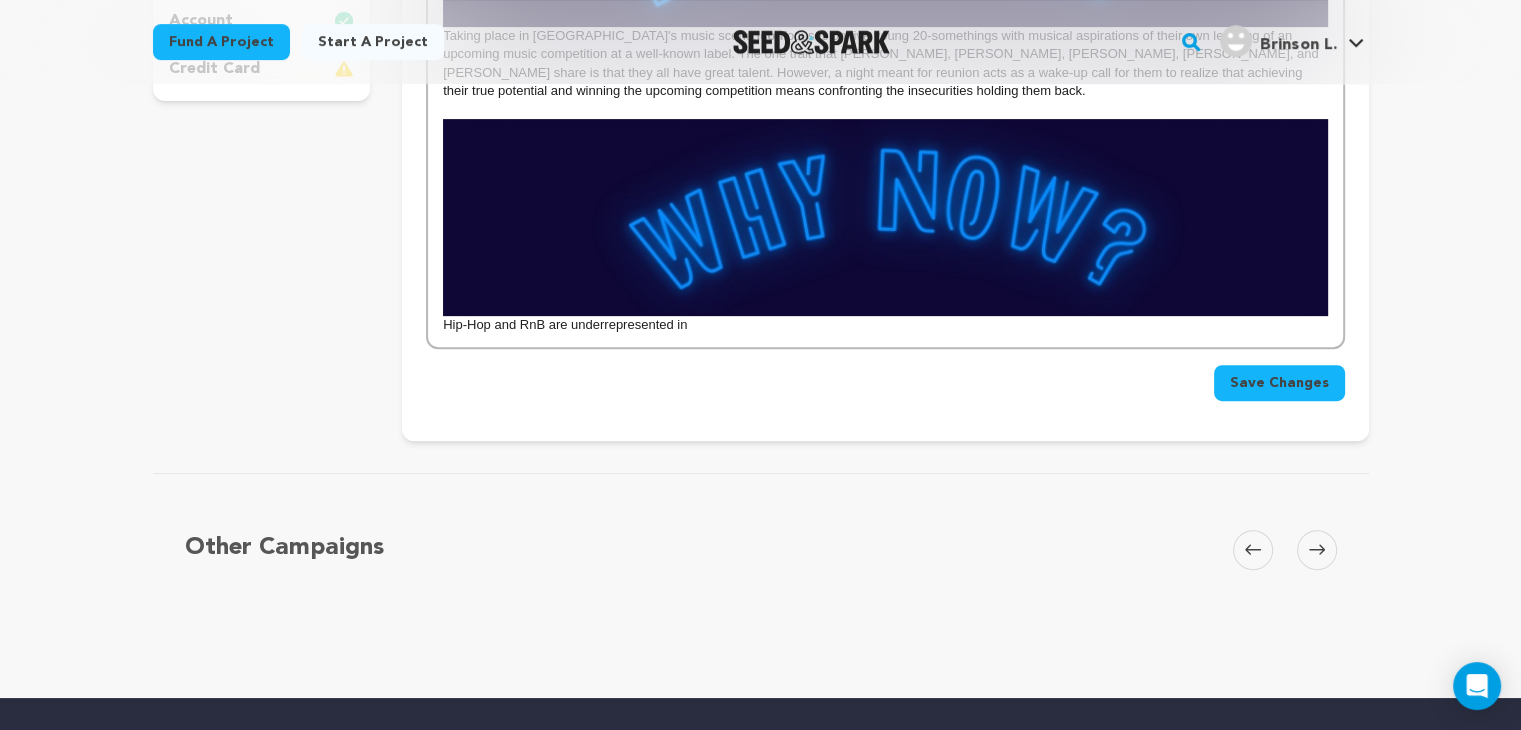 click on "Hip-Hop and RnB are underrepresented in" at bounding box center (885, 325) 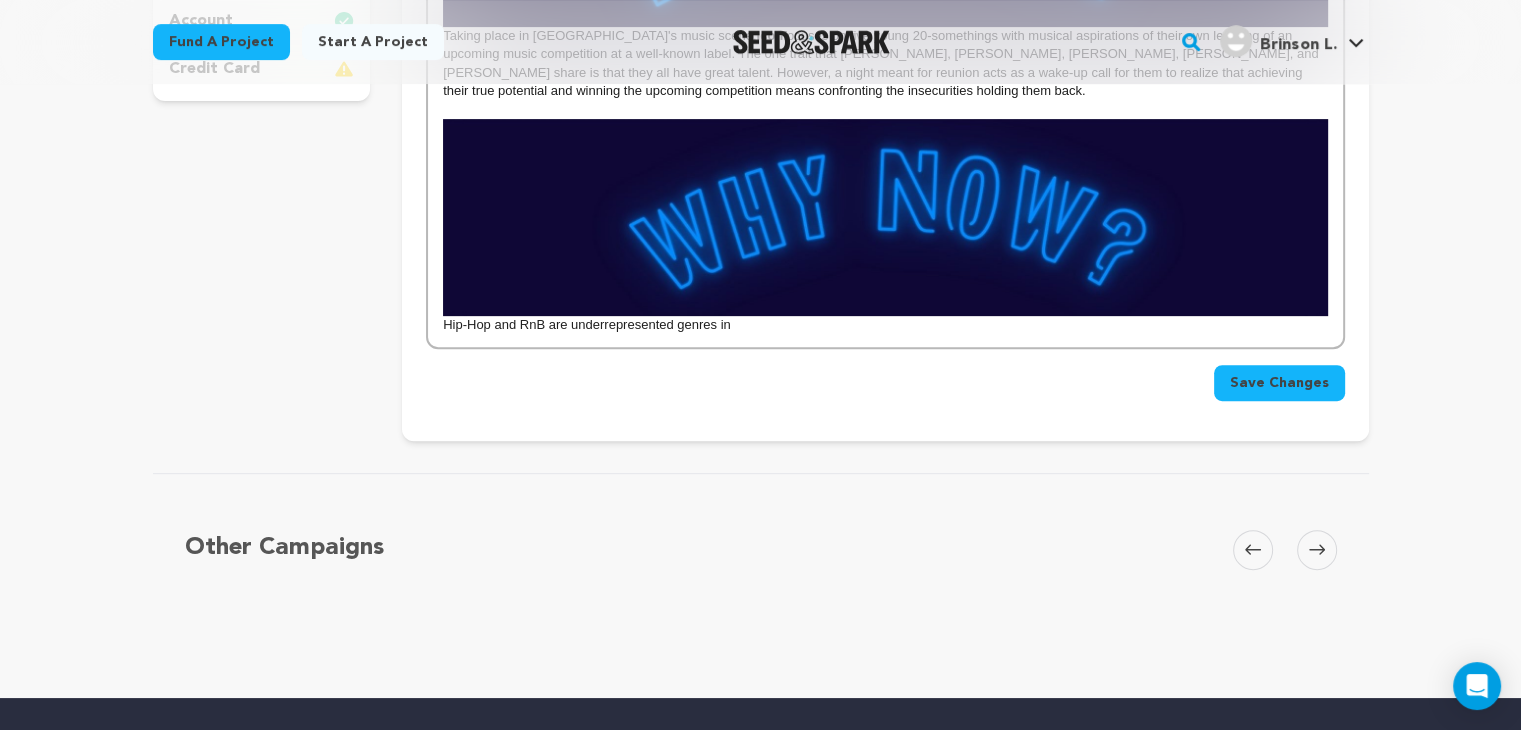 click on "Taking place in Atlanta's music scene,  Icon  focuses on five young 20-somethings with musical aspirations of their own learning of an upcoming music competition at a well-known label. The one trait that Ezra, Taj, Dawn, Gemma, and Kiana share is that they all have great talent. However, a night meant for reunion acts as a wake-up call for them to realize that achieving their true potential and winning the upcoming competition means confronting the insecurities holding them back. Hip-Hop and RnB are underrepresented genres in" at bounding box center [885, 82] 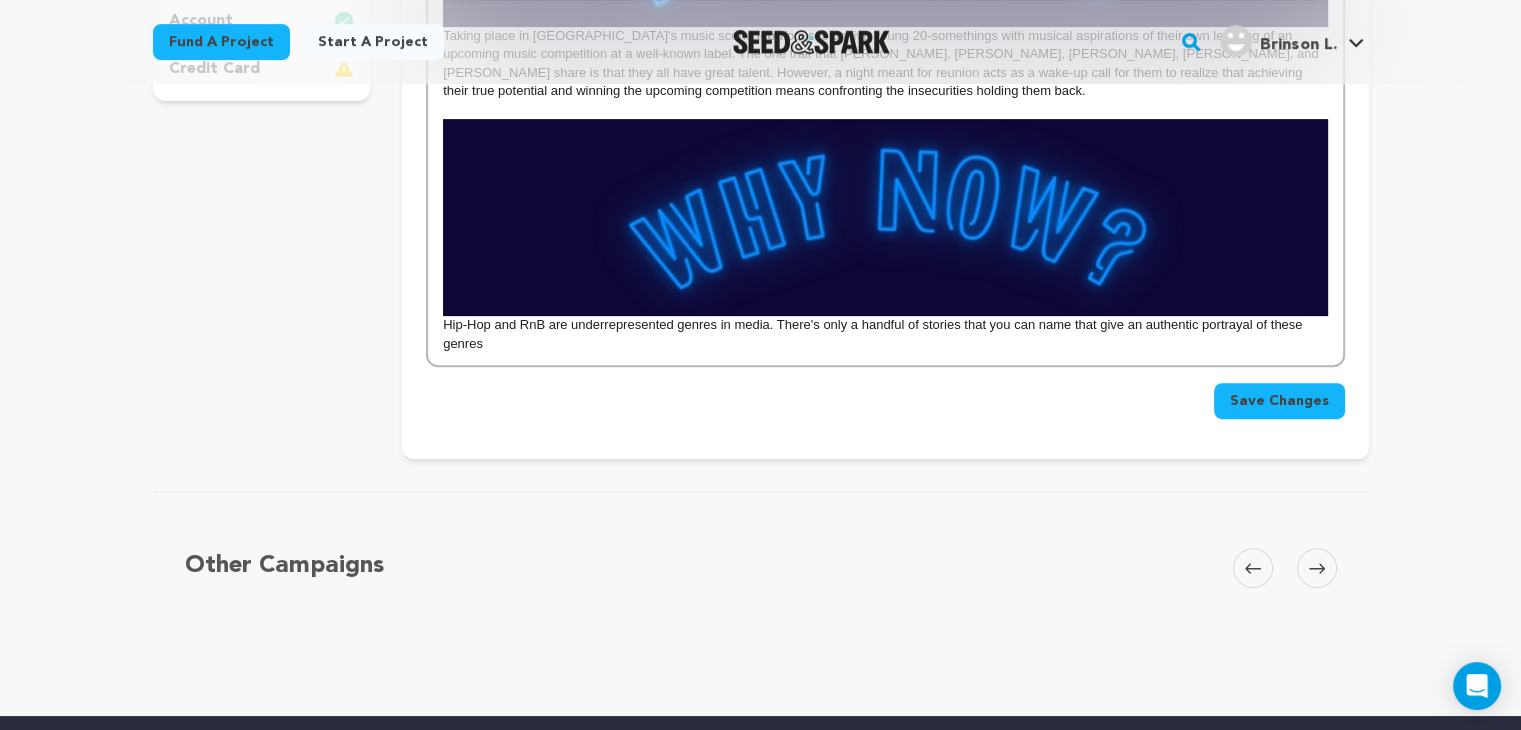 click on "Hip-Hop and RnB are underrepresented genres in media. There's only a handful of stories that you can name that give an authentic portrayal of these genres" at bounding box center [885, 334] 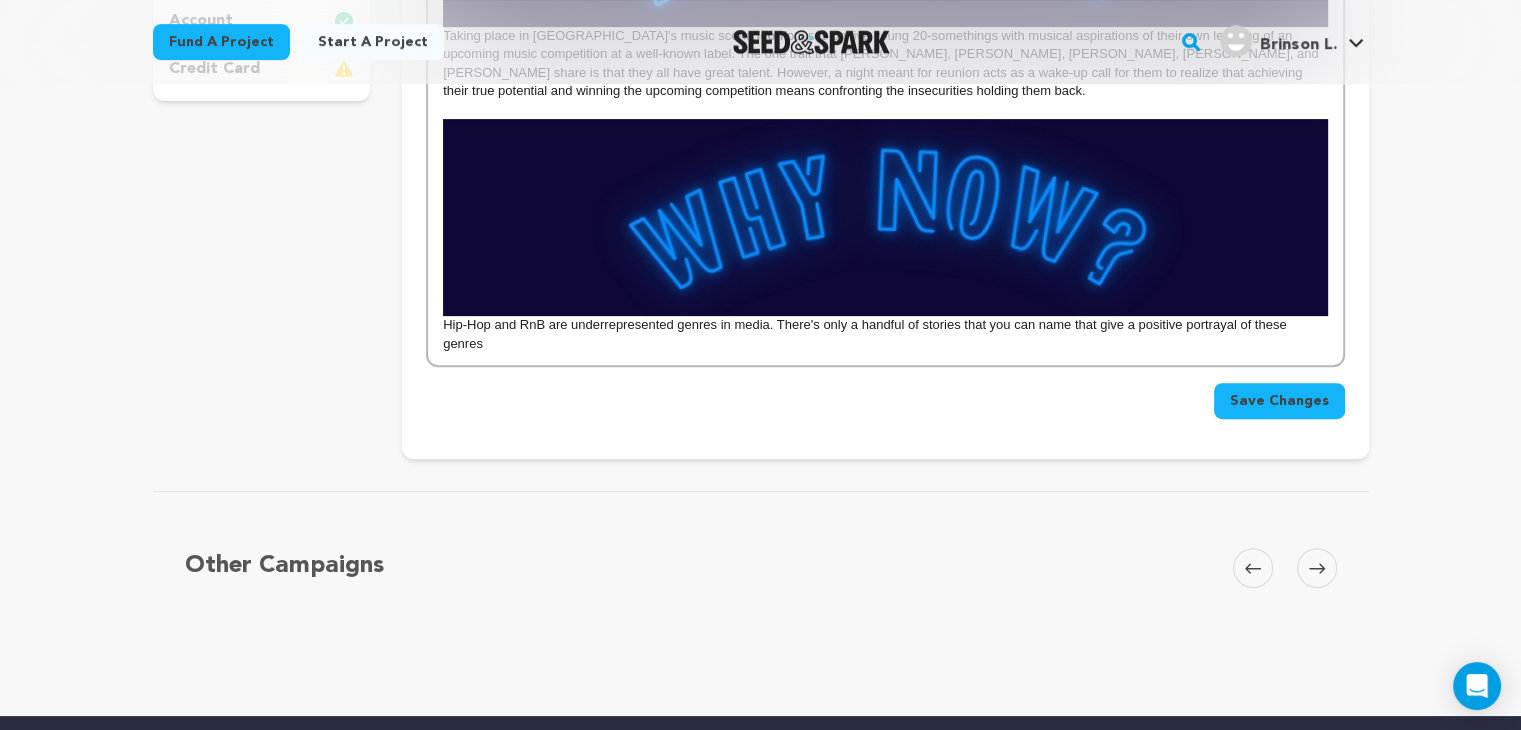 click on "Hip-Hop and RnB are underrepresented genres in media. There's only a handful of stories that you can name that give a positive portrayal of these genres" at bounding box center (885, 334) 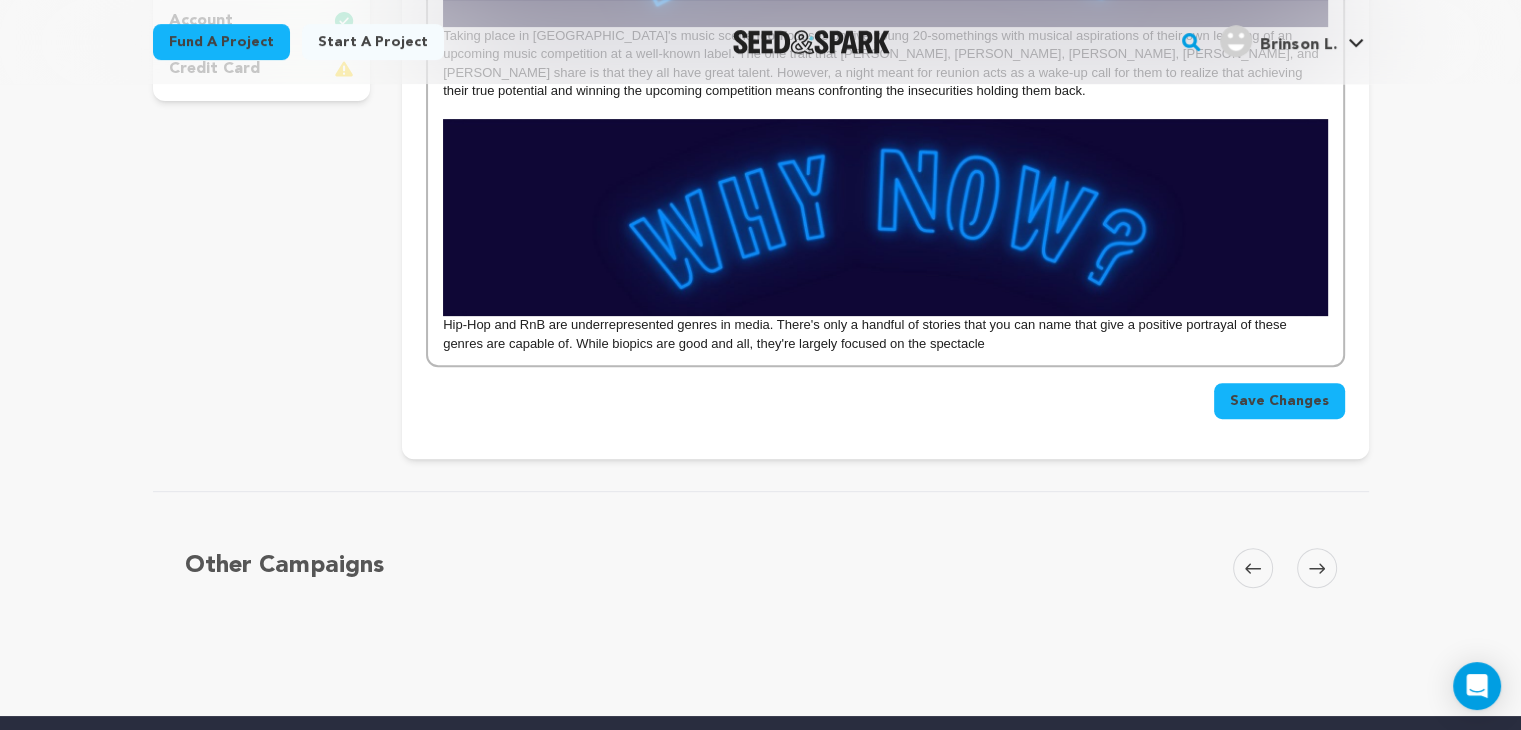 drag, startPoint x: 1012, startPoint y: 349, endPoint x: 578, endPoint y: 365, distance: 434.29483 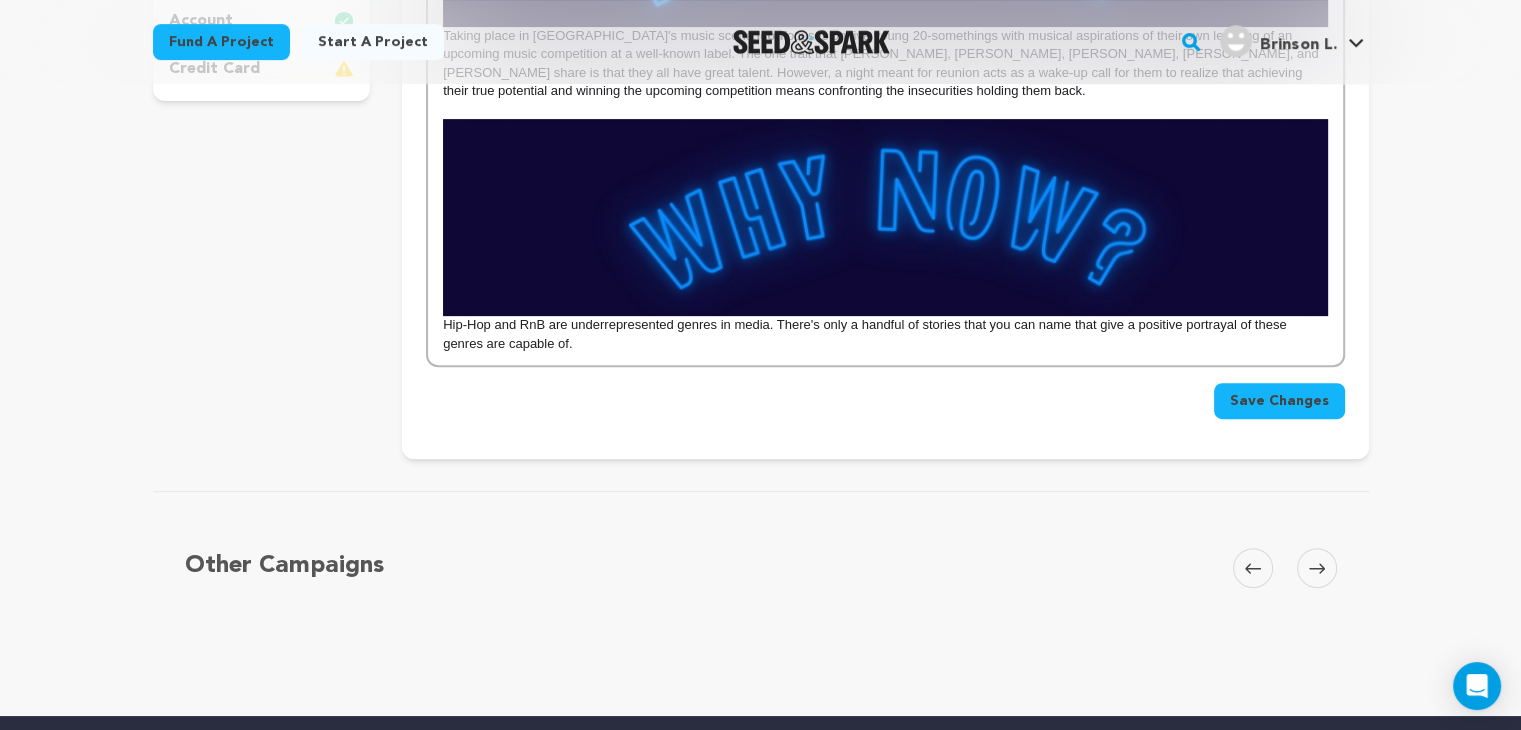 click on "Hip-Hop and RnB are underrepresented genres in media. There's only a handful of stories that you can name that give a positive portrayal of these genres are capable of." at bounding box center (885, 334) 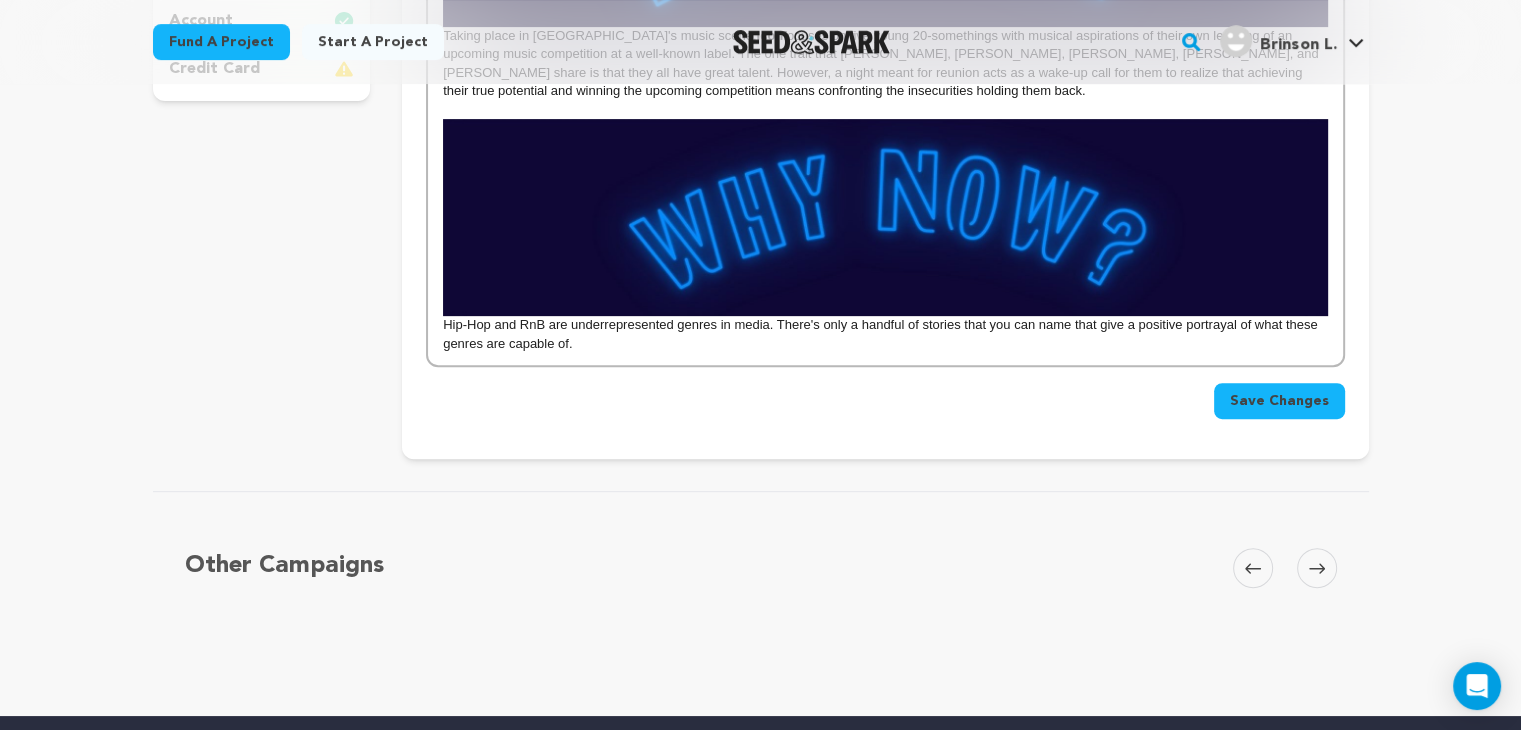 click on "Hip-Hop and RnB are underrepresented genres in media. There's only a handful of stories that you can name that give a positive portrayal of what these genres are capable of." at bounding box center (885, 334) 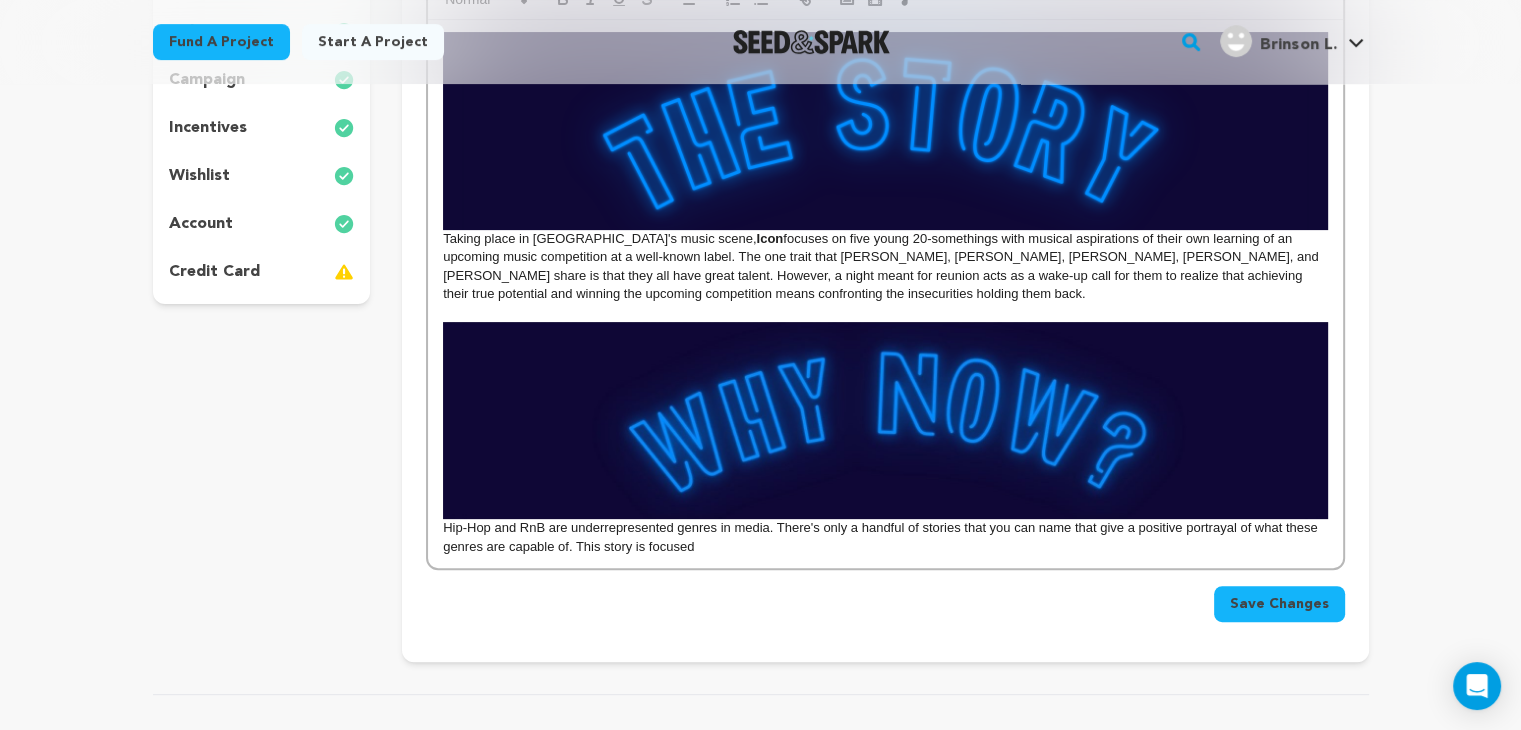 scroll, scrollTop: 515, scrollLeft: 0, axis: vertical 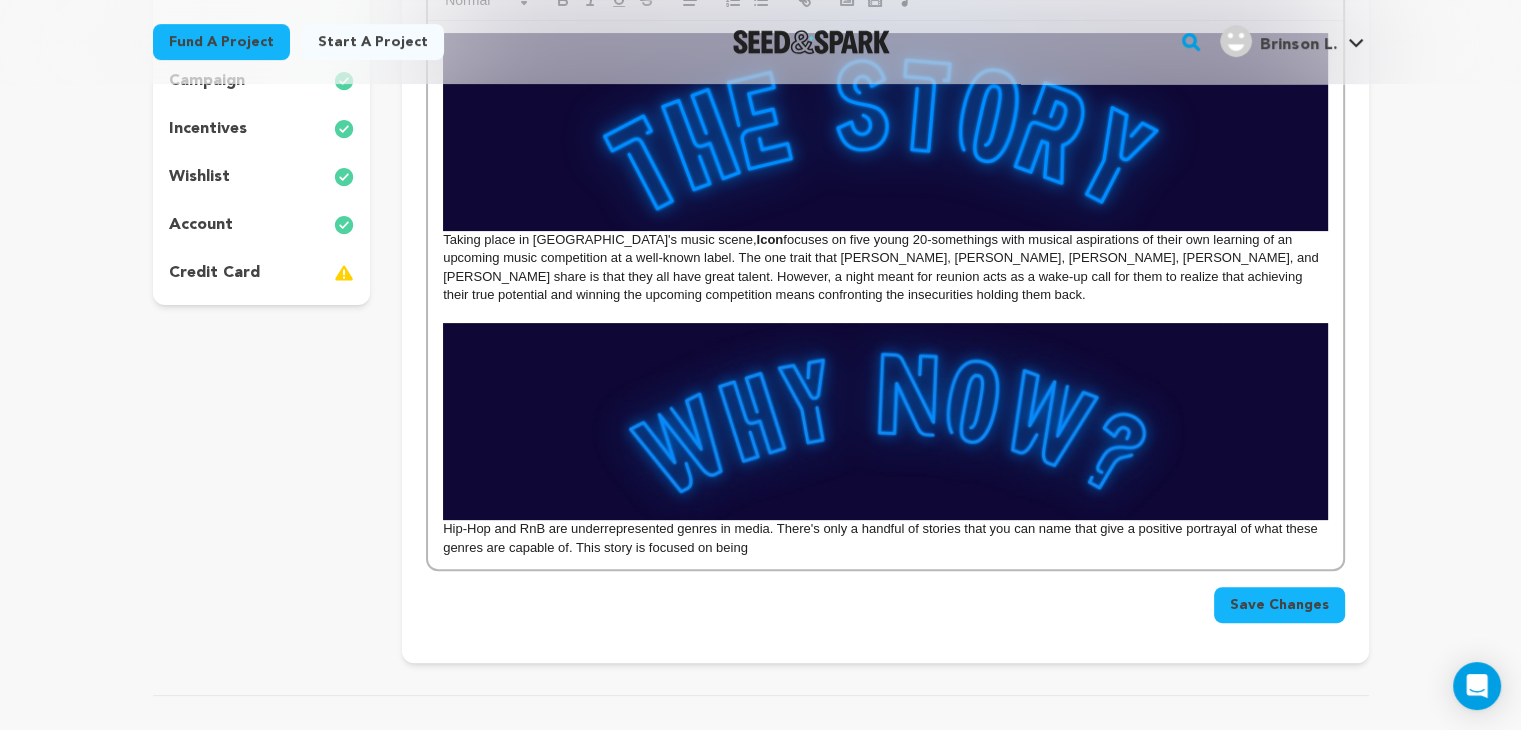 click on "Taking place in Atlanta's music scene,  Icon  focuses on five young 20-somethings with musical aspirations of their own learning of an upcoming music competition at a well-known label. The one trait that Ezra, Taj, Dawn, Gemma, and Kiana share is that they all have great talent. However, a night meant for reunion acts as a wake-up call for them to realize that achieving their true potential and winning the upcoming competition means confronting the insecurities holding them back. Hip-Hop and RnB are underrepresented genres in media. There's only a handful of stories that you can name that give a positive portrayal of what these genres are capable of. This story is focused on being" at bounding box center (885, 295) 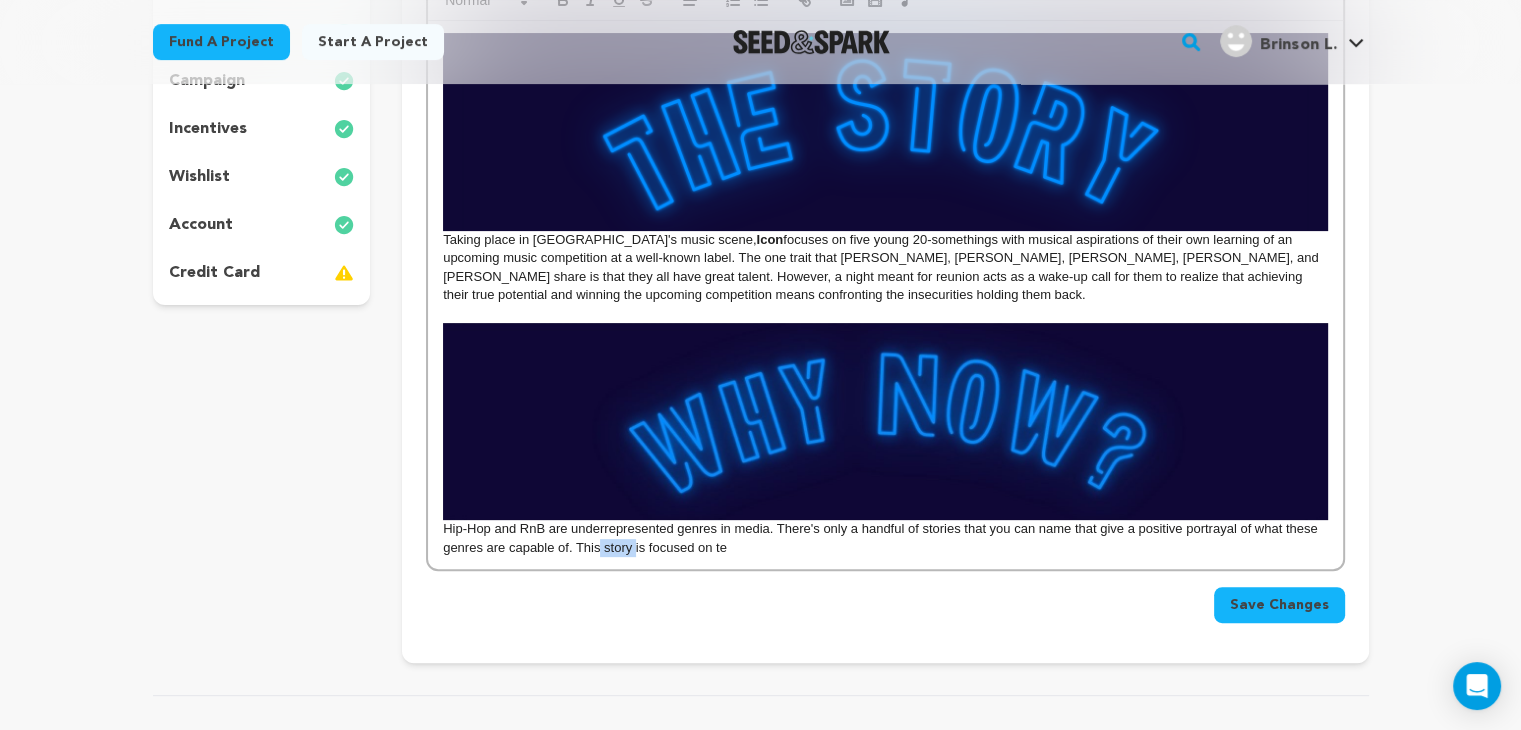 drag, startPoint x: 634, startPoint y: 551, endPoint x: 601, endPoint y: 554, distance: 33.13608 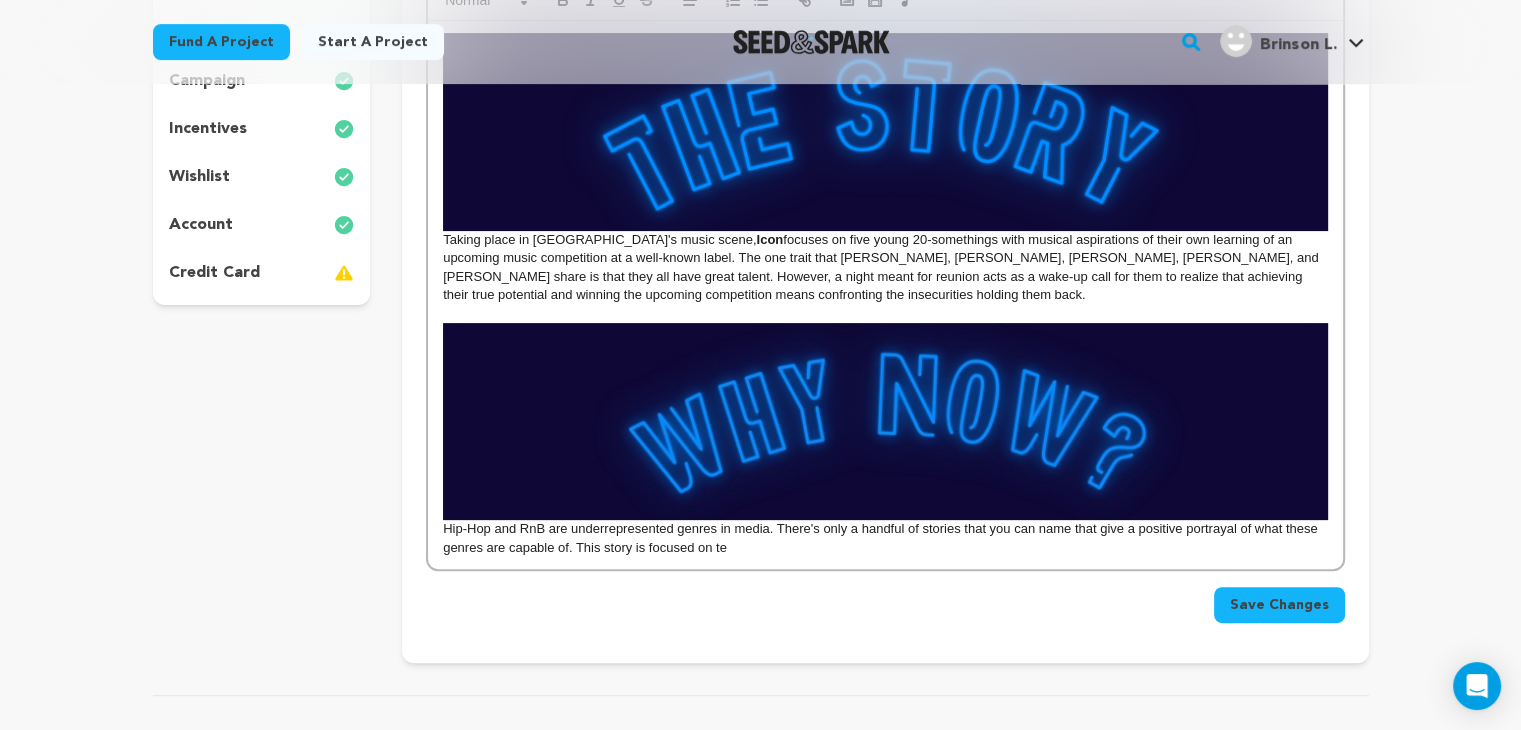click on "Hip-Hop and RnB are underrepresented genres in media. There's only a handful of stories that you can name that give a positive portrayal of what these genres are capable of. This story is focused on te" at bounding box center (885, 538) 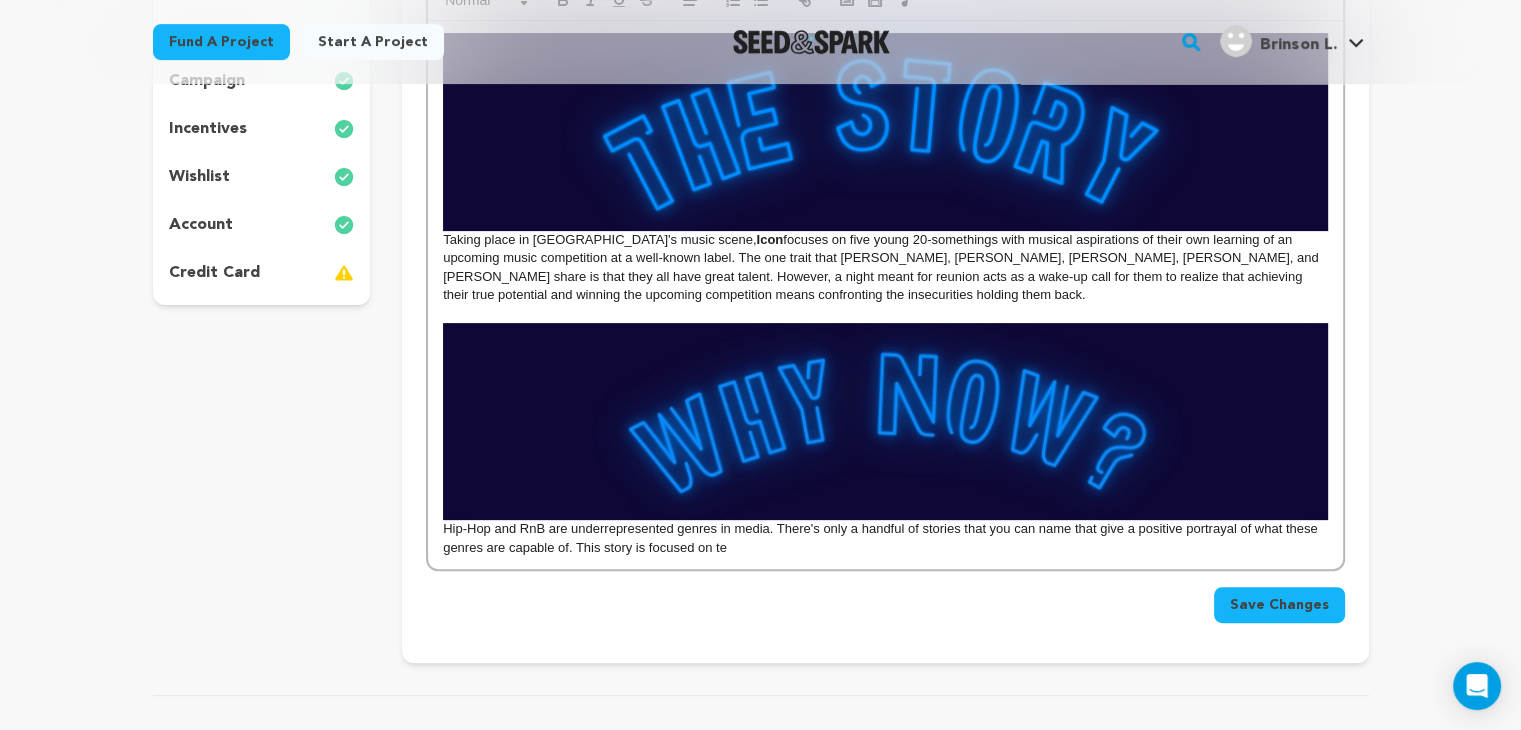 click on "Taking place in Atlanta's music scene,  Icon  focuses on five young 20-somethings with musical aspirations of their own learning of an upcoming music competition at a well-known label. The one trait that Ezra, Taj, Dawn, Gemma, and Kiana share is that they all have great talent. However, a night meant for reunion acts as a wake-up call for them to realize that achieving their true potential and winning the upcoming competition means confronting the insecurities holding them back. Hip-Hop and RnB are underrepresented genres in media. There's only a handful of stories that you can name that give a positive portrayal of what these genres are capable of. This story is focused on te" at bounding box center [885, 295] 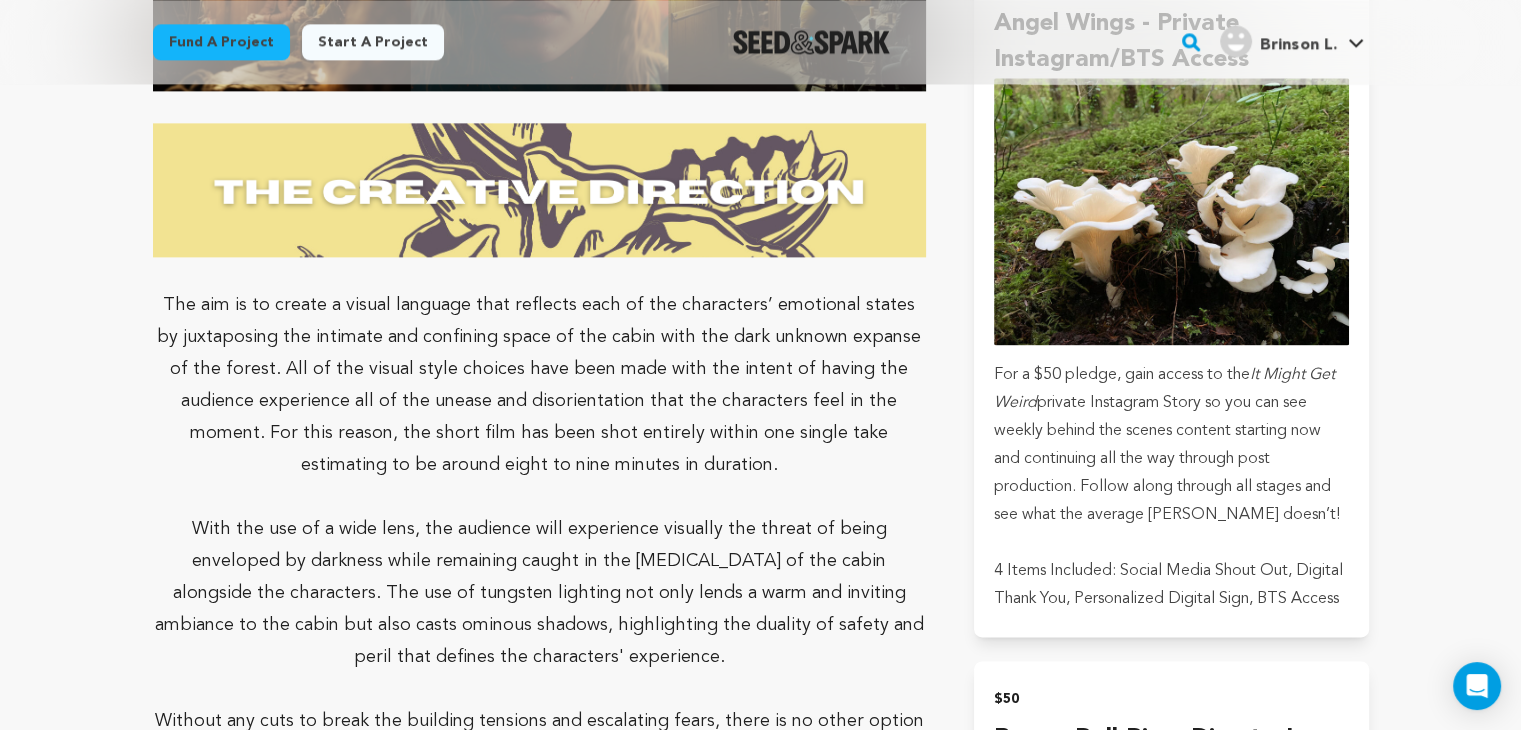 scroll, scrollTop: 2631, scrollLeft: 0, axis: vertical 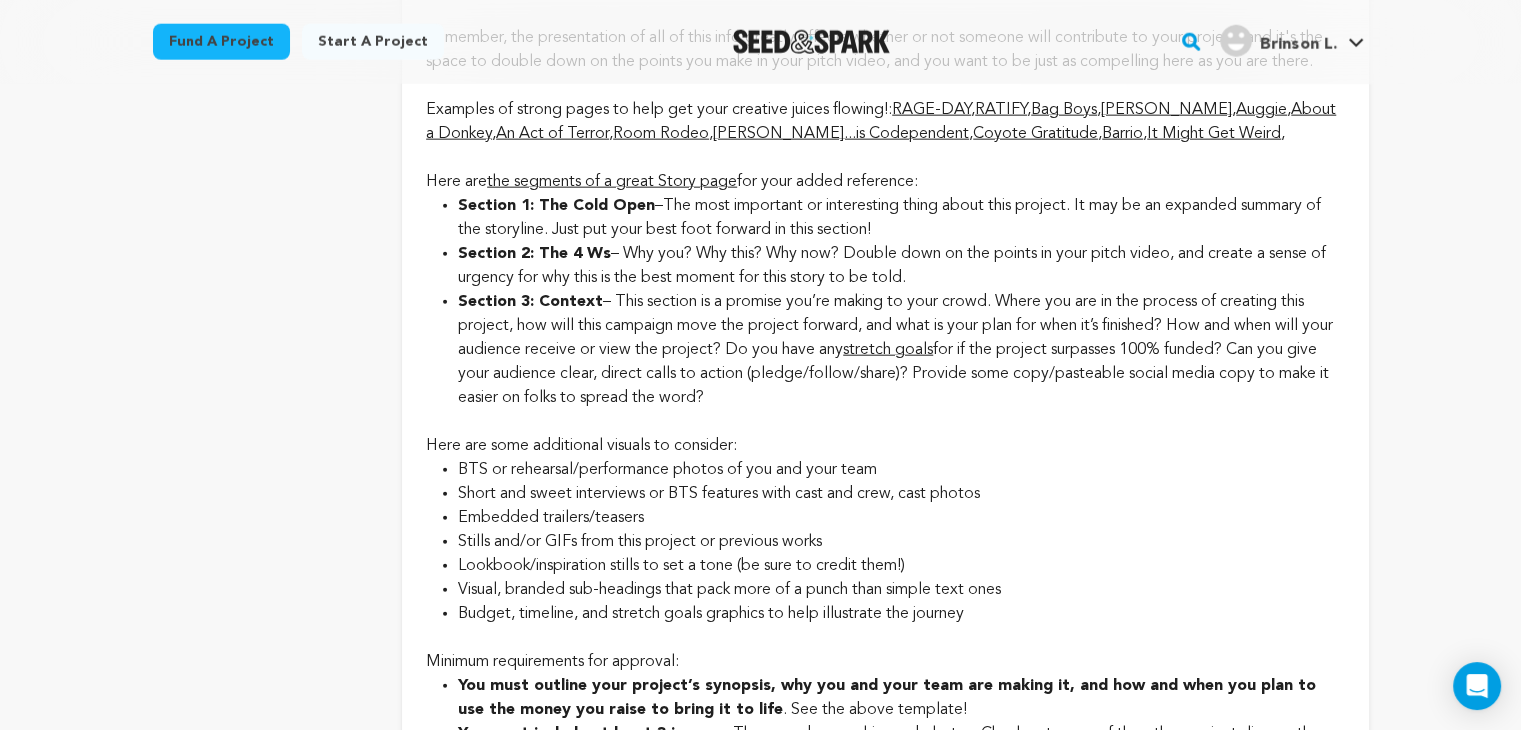 click on "Section 3: Context  – This section is a promise you’re making to your crowd. Where you are in the process of creating this project, how will this campaign move the project forward, and what is your plan for when it’s finished? How and when will your audience receive or view the project? Do you have any  stretch goals  for if the project surpasses 100% funded? Can you give your audience clear, direct calls to action (pledge/follow/share)? Provide some copy/pasteable social media copy to make it easier on folks to spread the word?" at bounding box center (901, -1443) 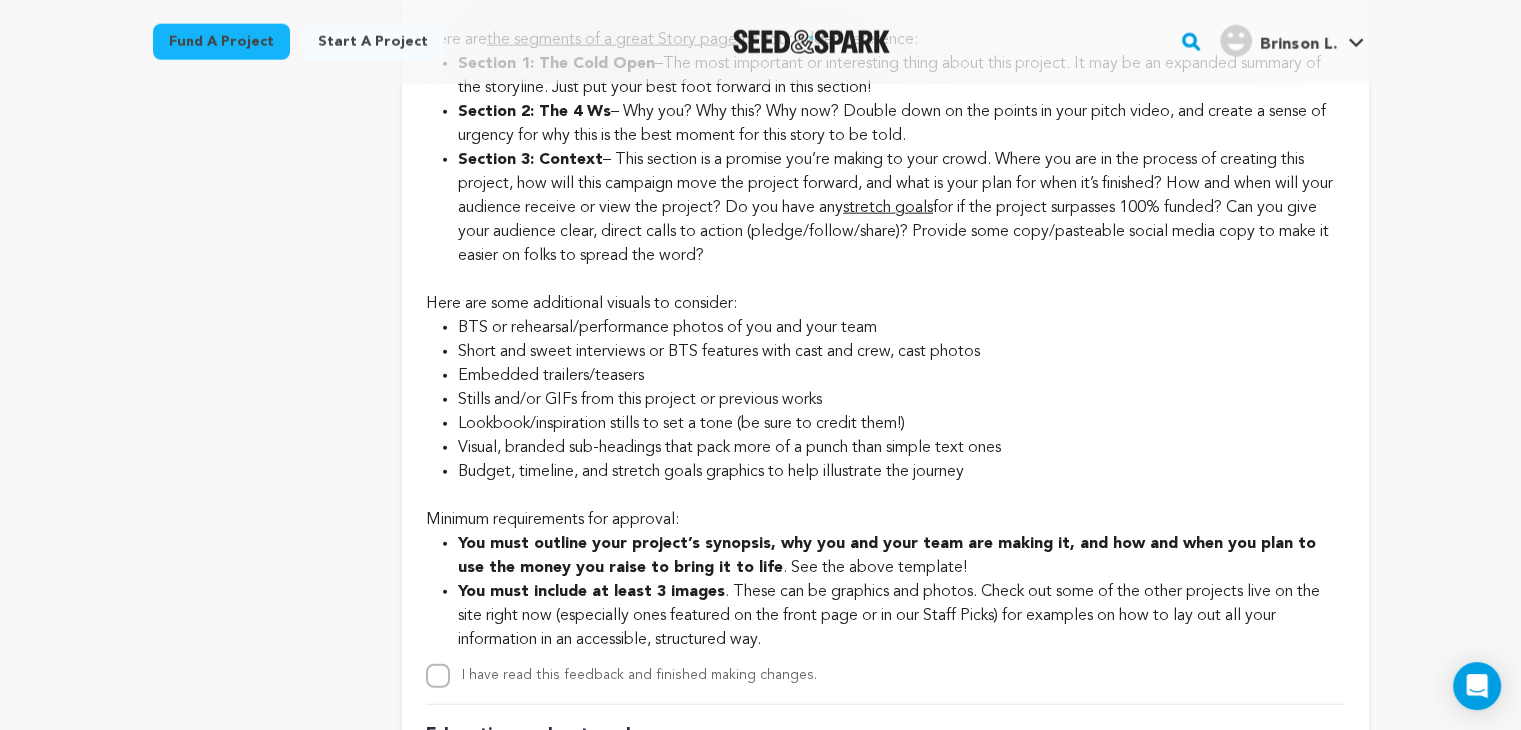 scroll, scrollTop: 4851, scrollLeft: 0, axis: vertical 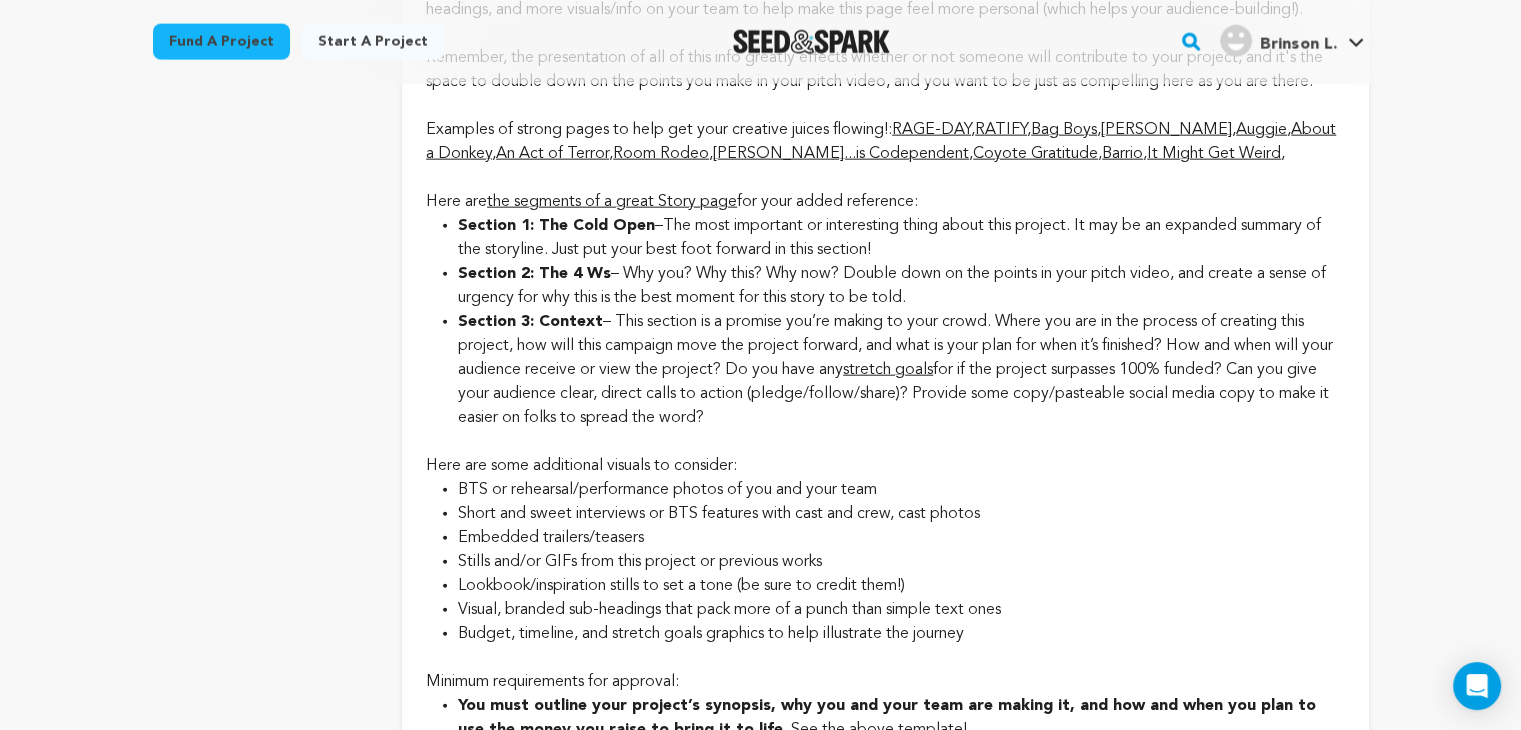 click on "I highly recommend taking the time to  expand  and   add  visual flourish  using the below resources as a guide. Remember, this is your opportunity to break down the story of the project, as well as your story as creators bringing this project to life, using a balance of text and image. I specifically recommend adding more details from the “Context” bullet point below,  adding visual, branded sub-headings, and more visuals/info on your team to help make this page feel more personal (which helps your audience-building!). Remember, the presentation of all of this info greatly effects whether or not someone will contribute to your project, and it's the space to double down on the points you make in your pitch video, and you want to be just as compelling here as you are there." at bounding box center [885, -3924] 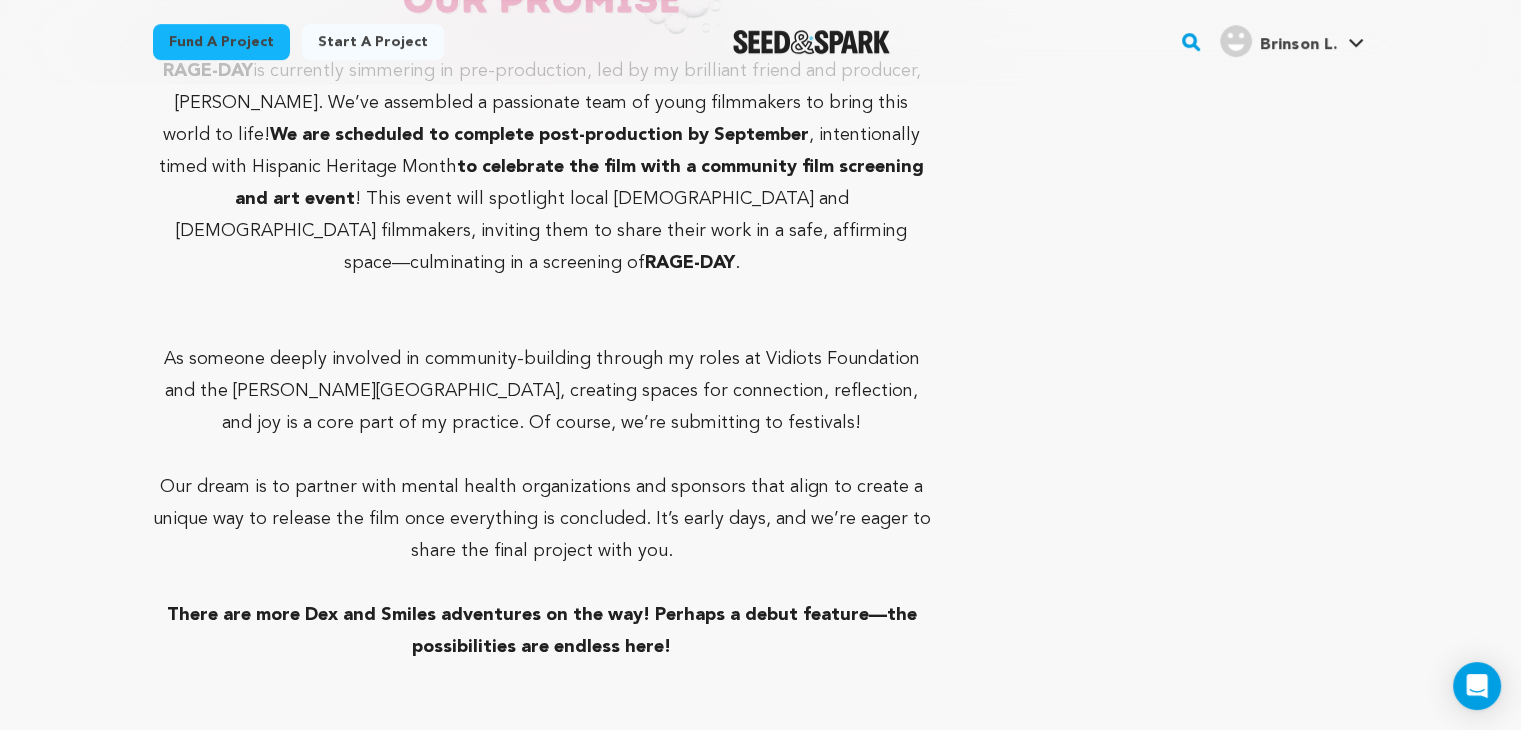 scroll, scrollTop: 8096, scrollLeft: 0, axis: vertical 